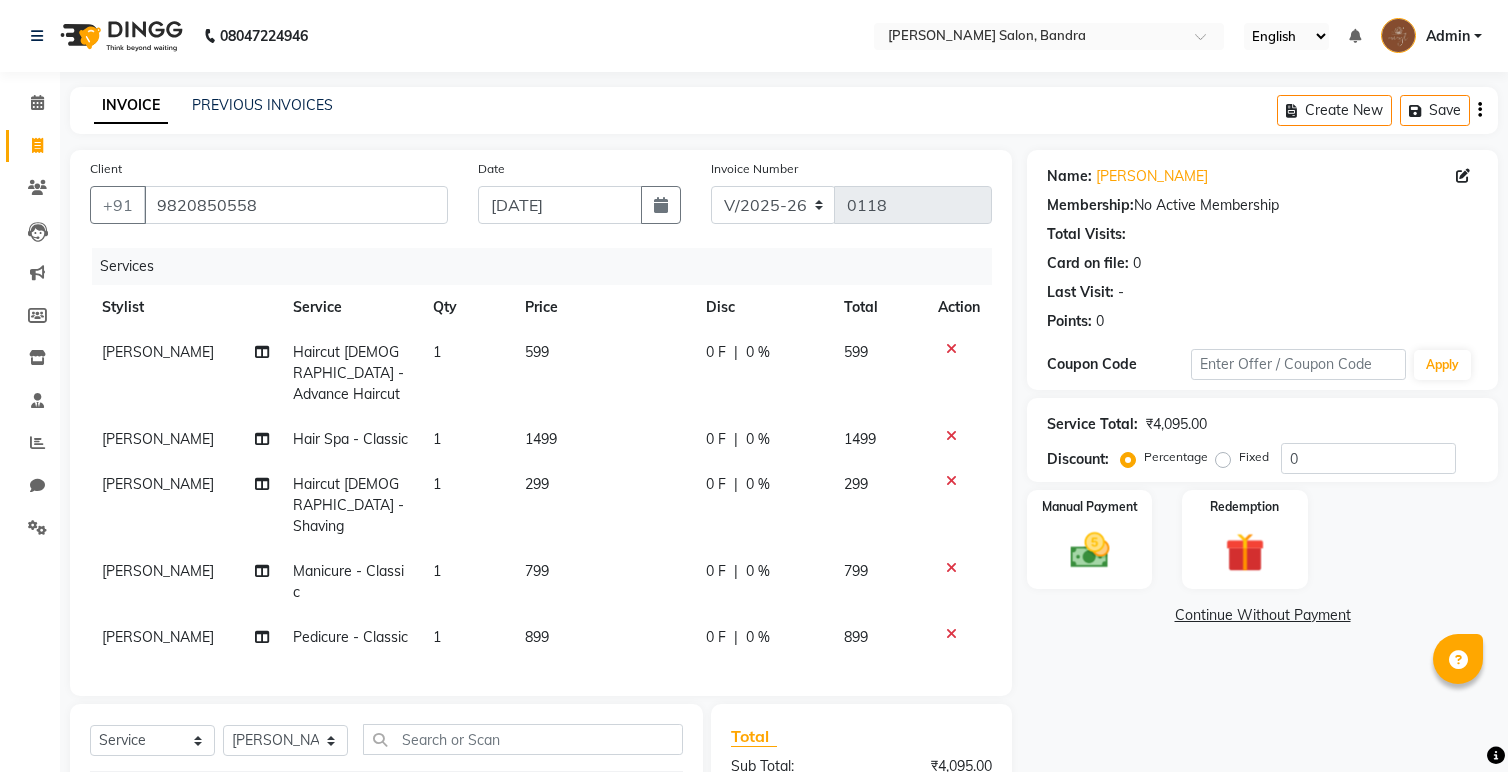 select on "7894" 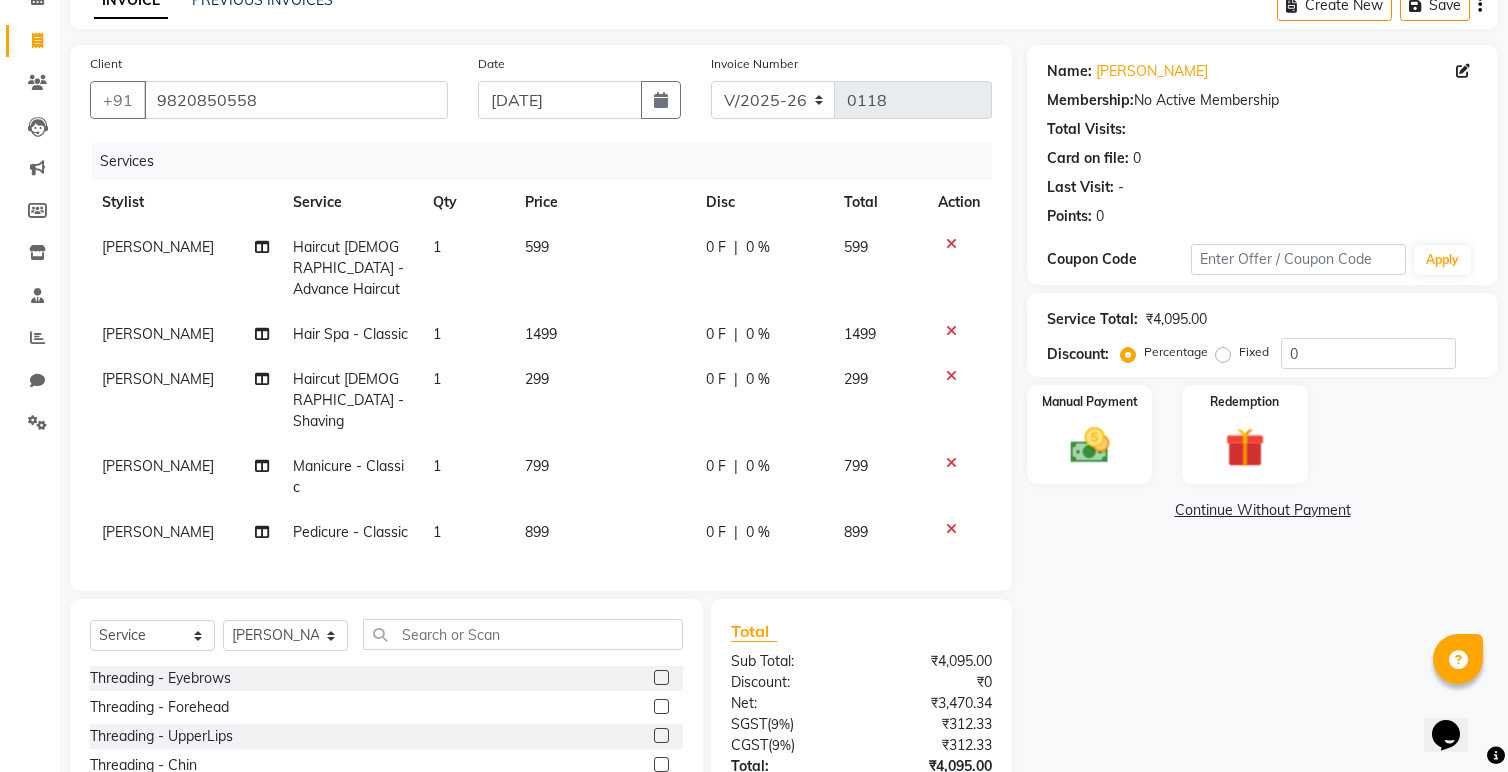 scroll, scrollTop: 0, scrollLeft: 0, axis: both 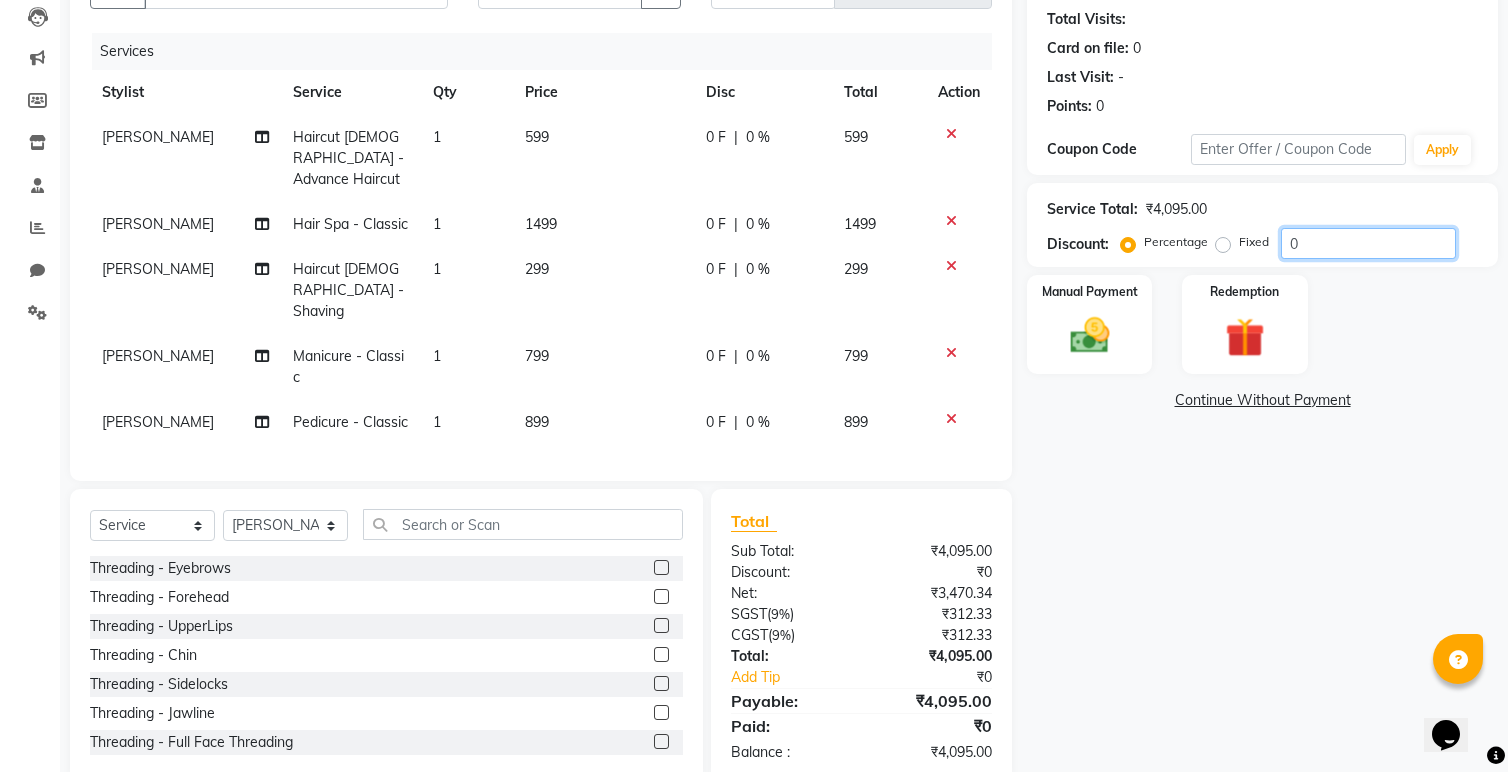 click on "0" 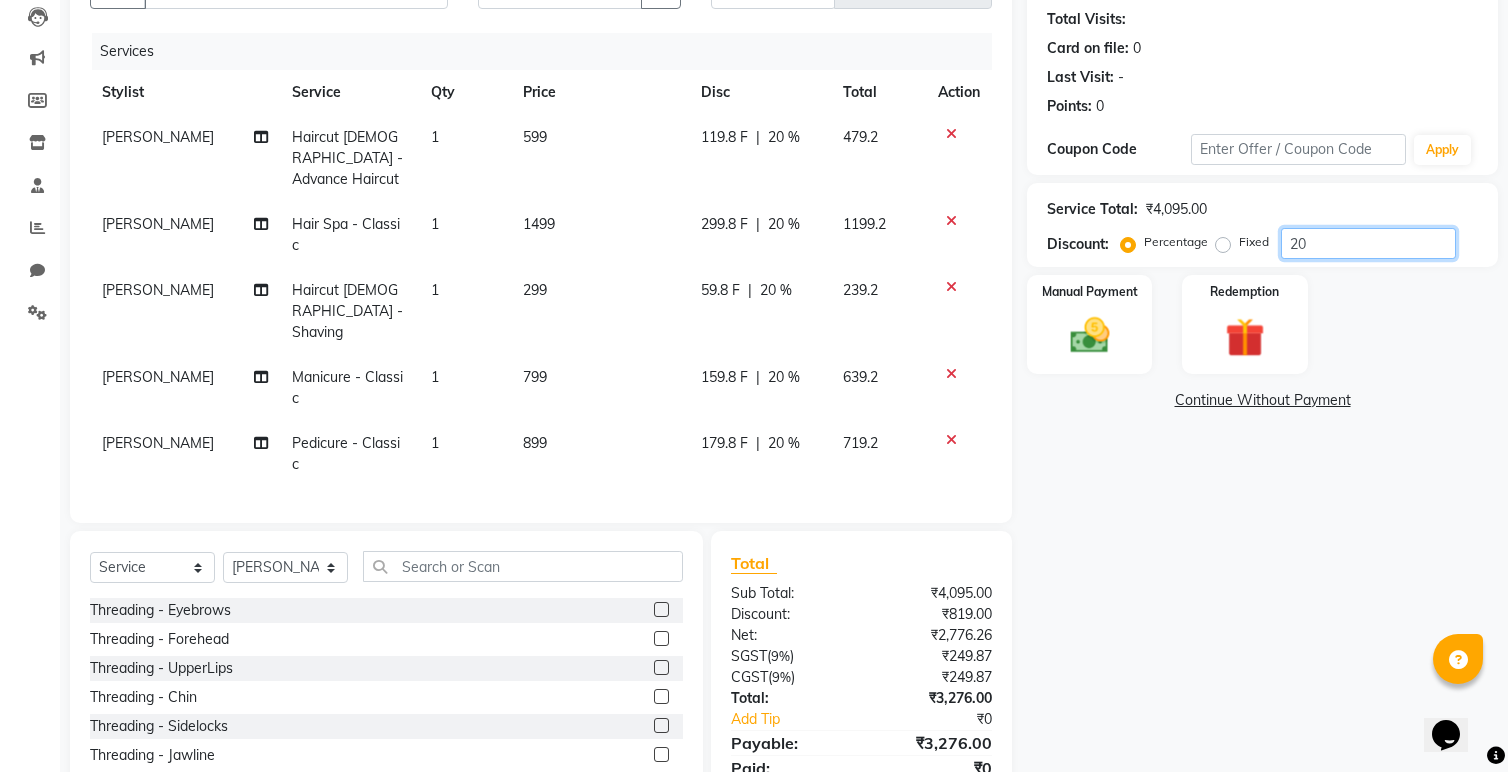 type on "20" 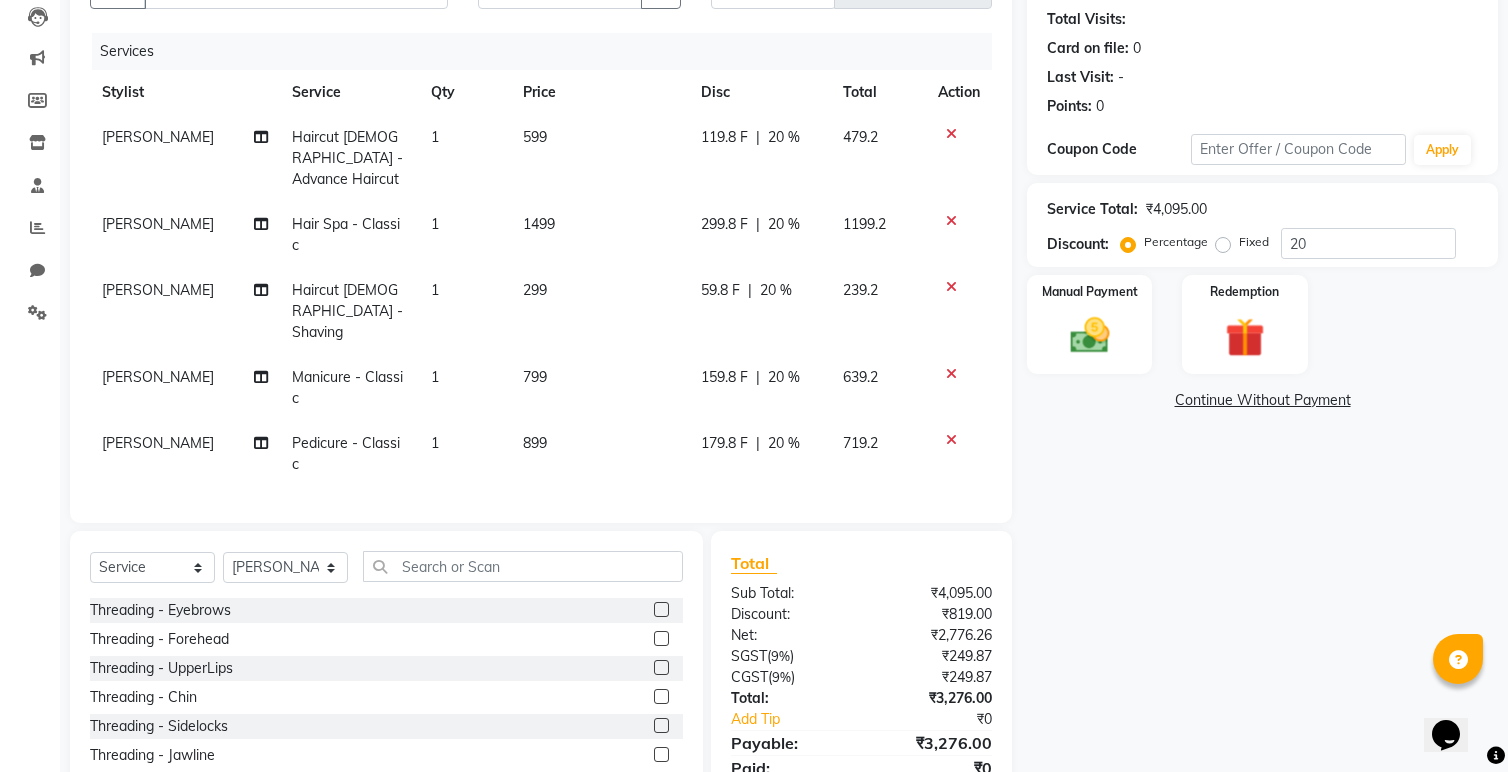 click on "Name: Pankaj Hardasani Membership:  No Active Membership  Total Visits:   Card on file:  0 Last Visit:   - Points:   0  Coupon Code Apply Service Total:  ₹4,095.00  Discount:  Percentage   Fixed  20 Manual Payment Redemption  Continue Without Payment" 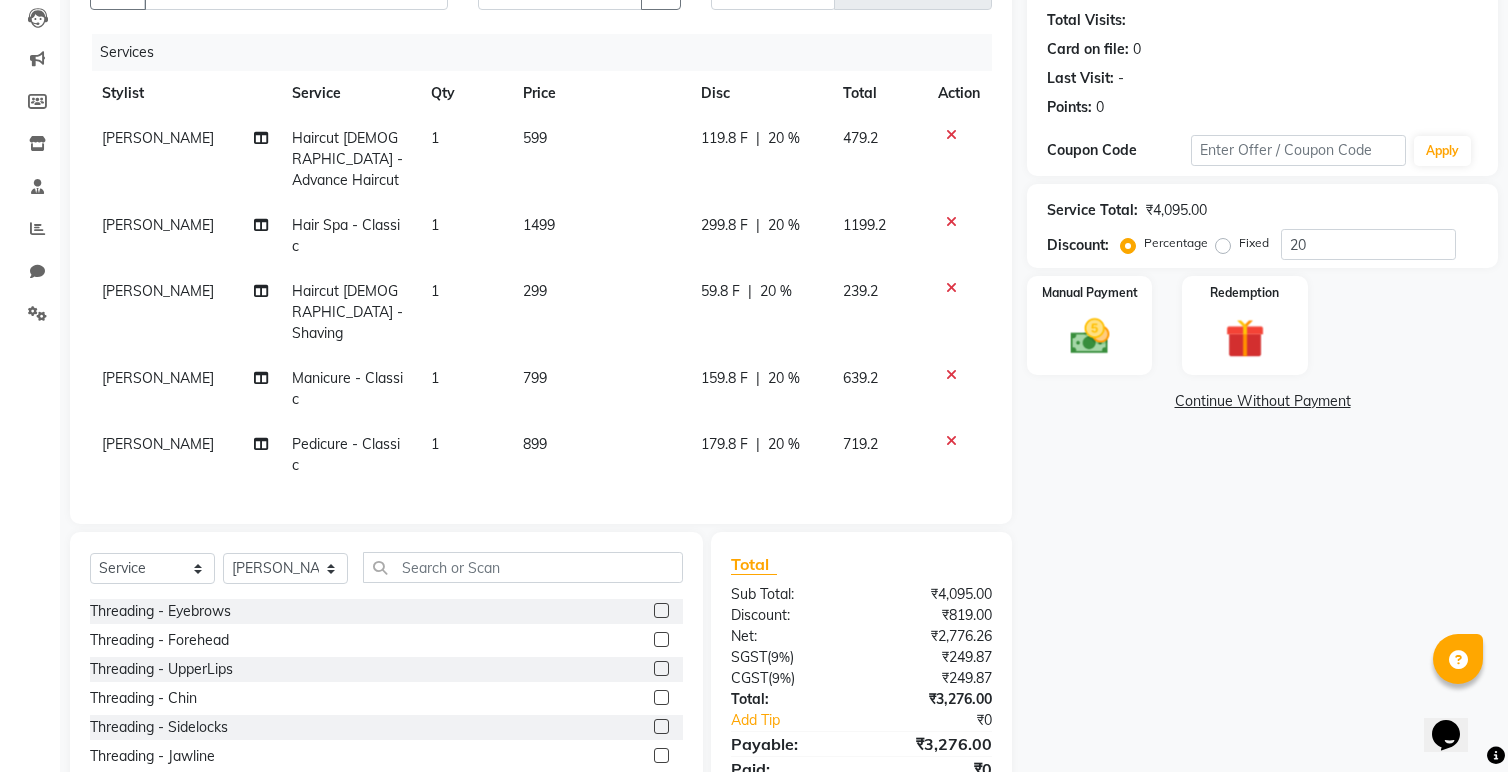 scroll, scrollTop: 211, scrollLeft: 0, axis: vertical 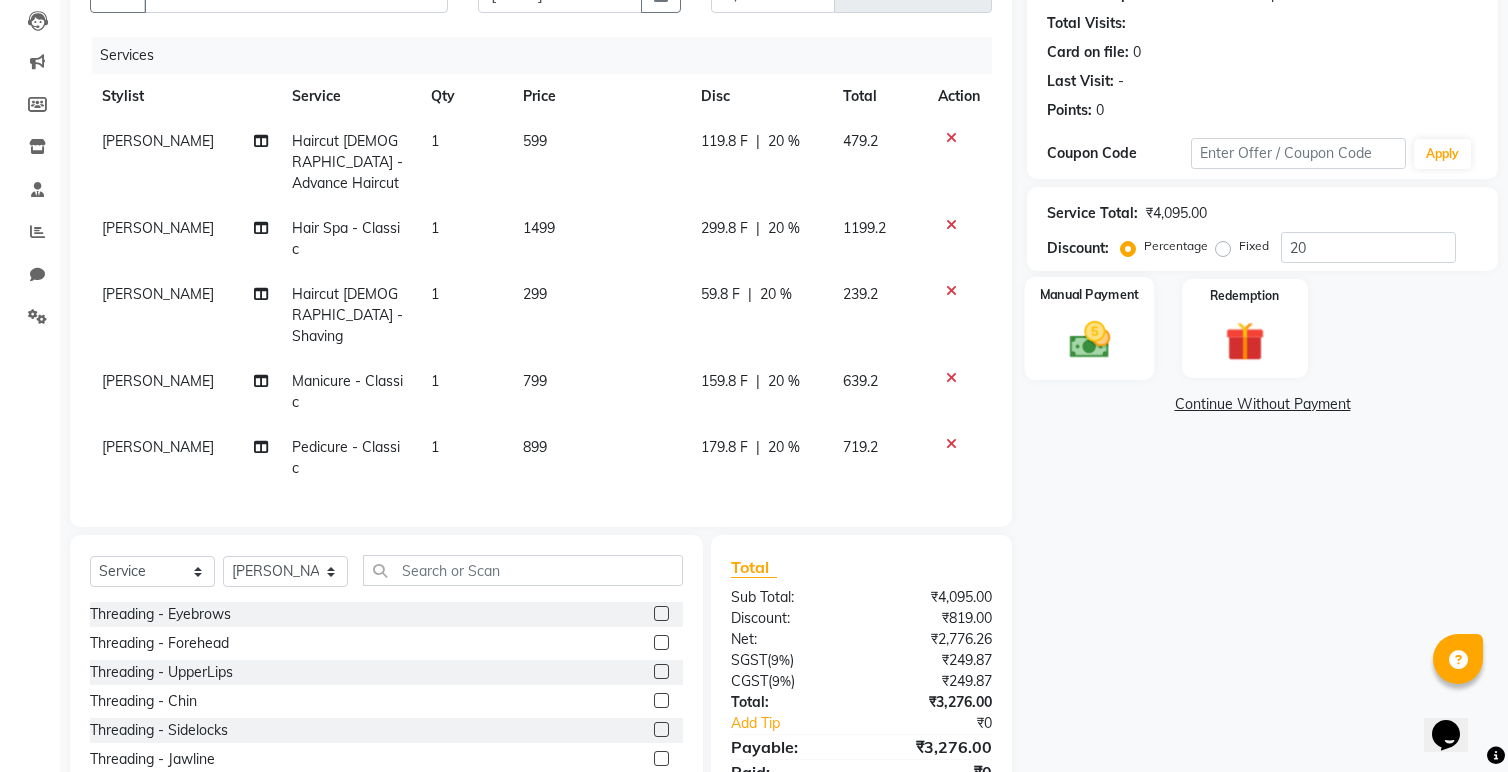click 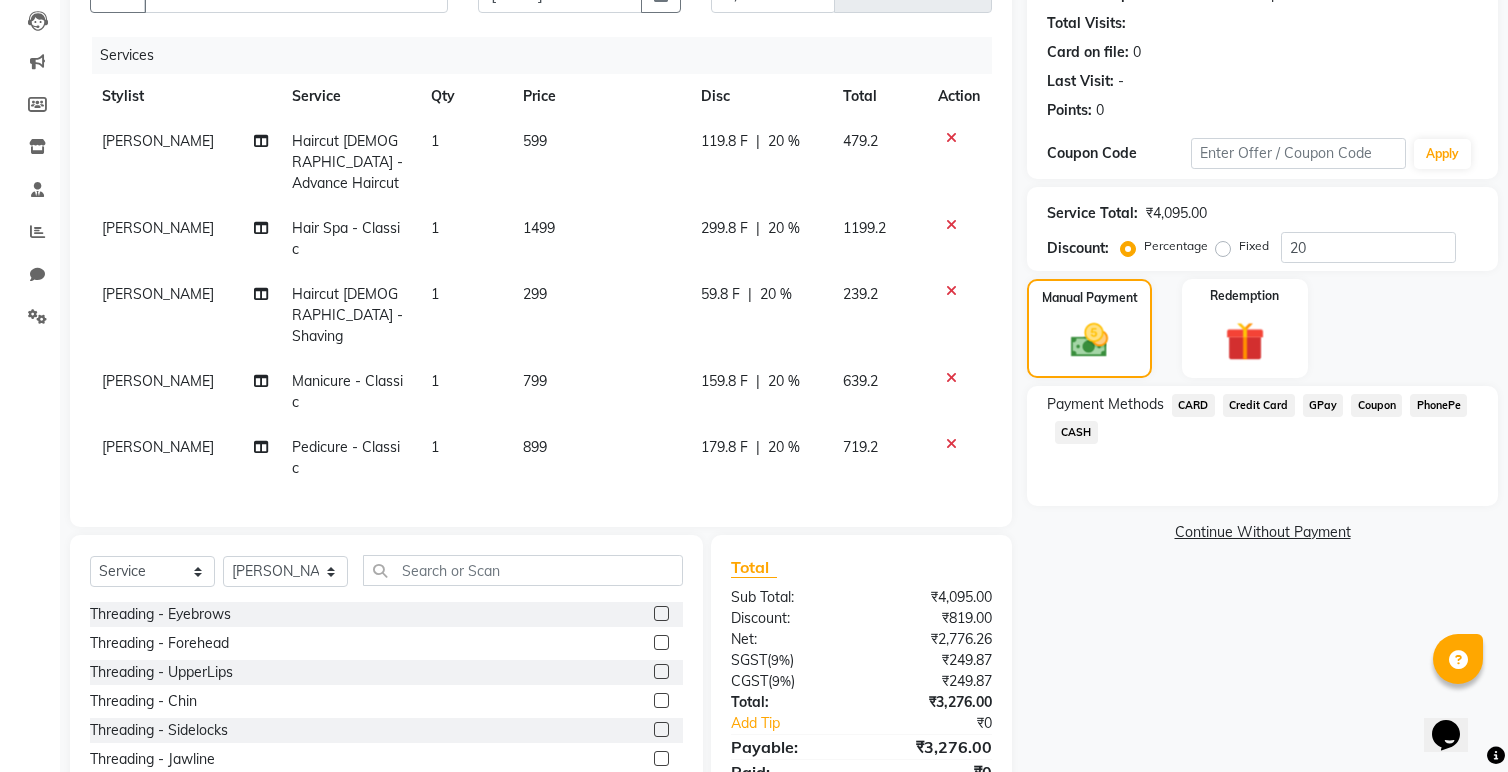 click on "CASH" 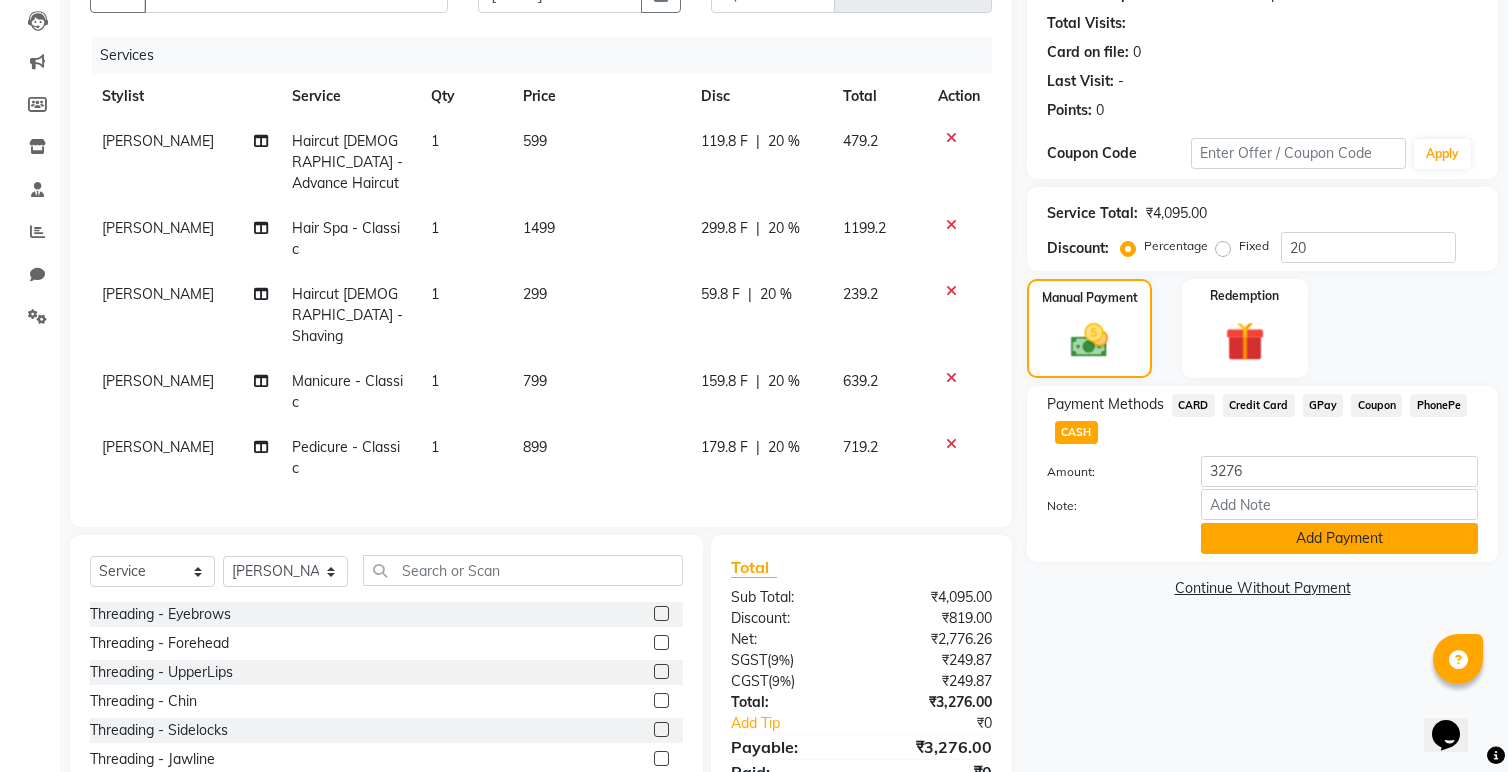 click on "Add Payment" 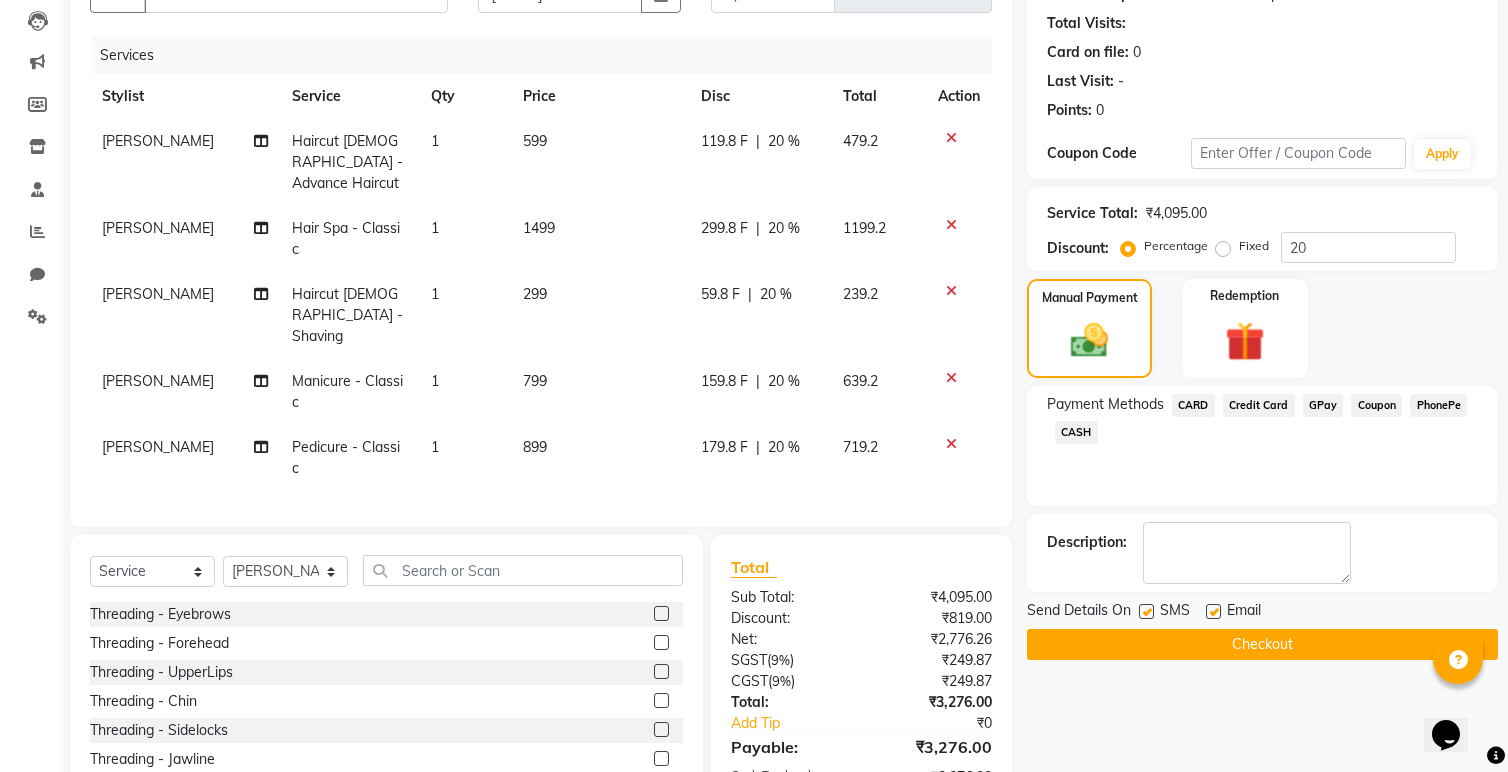 click on "Checkout" 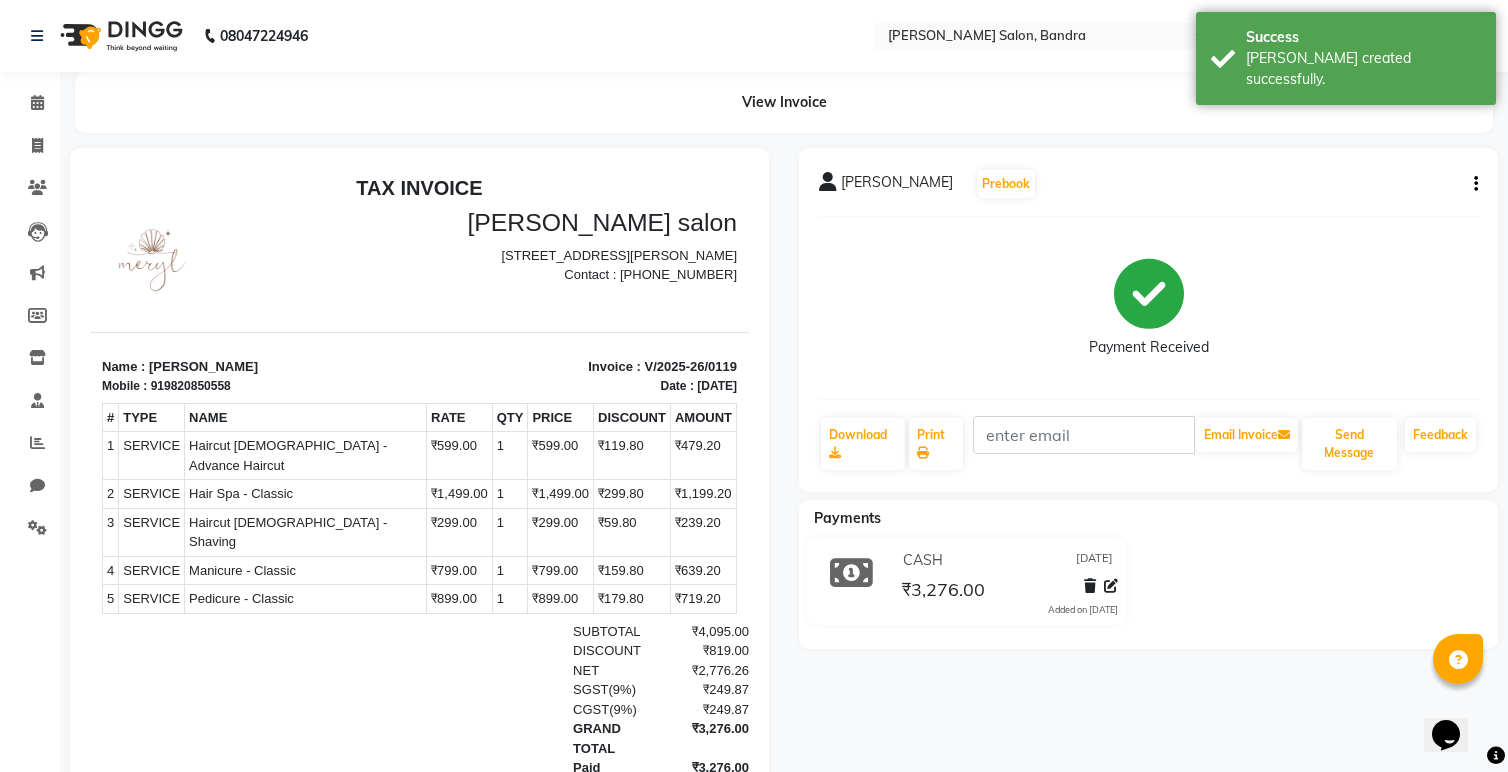 scroll, scrollTop: 0, scrollLeft: 0, axis: both 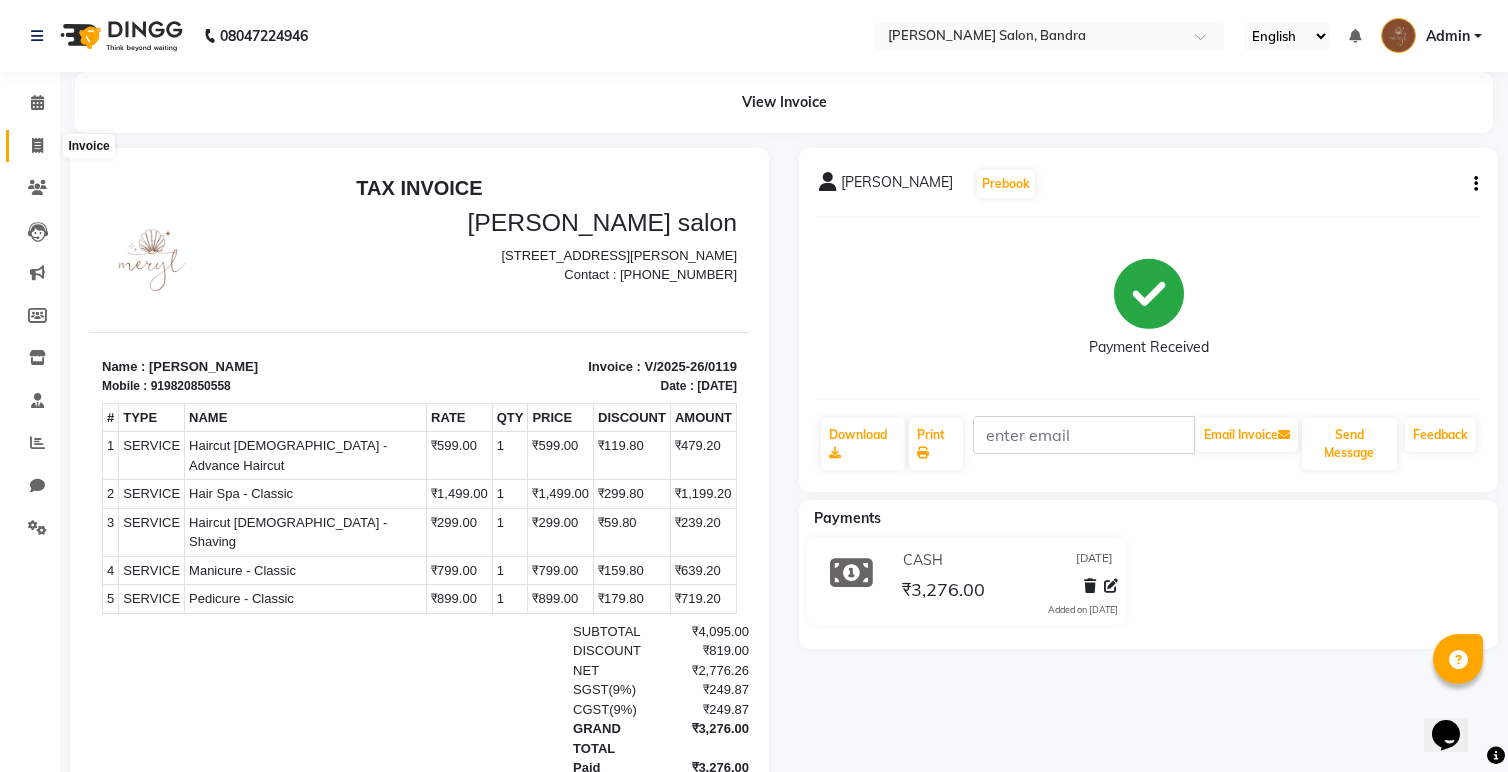 click 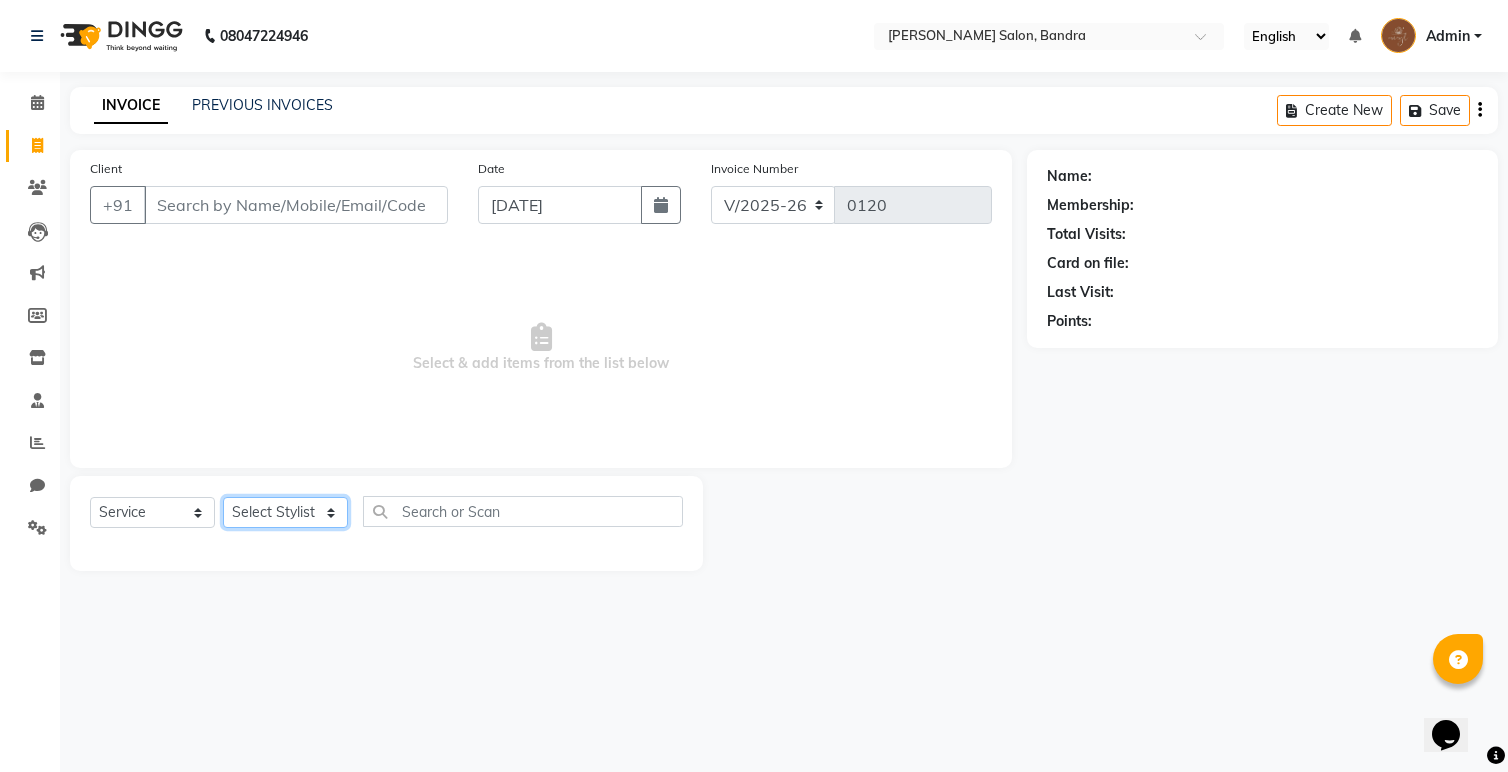 click on "Select Stylist Anita Dakshta  Priti Rajesh  Raju Rekha Sana  Shamal  Shivansh Sohail" 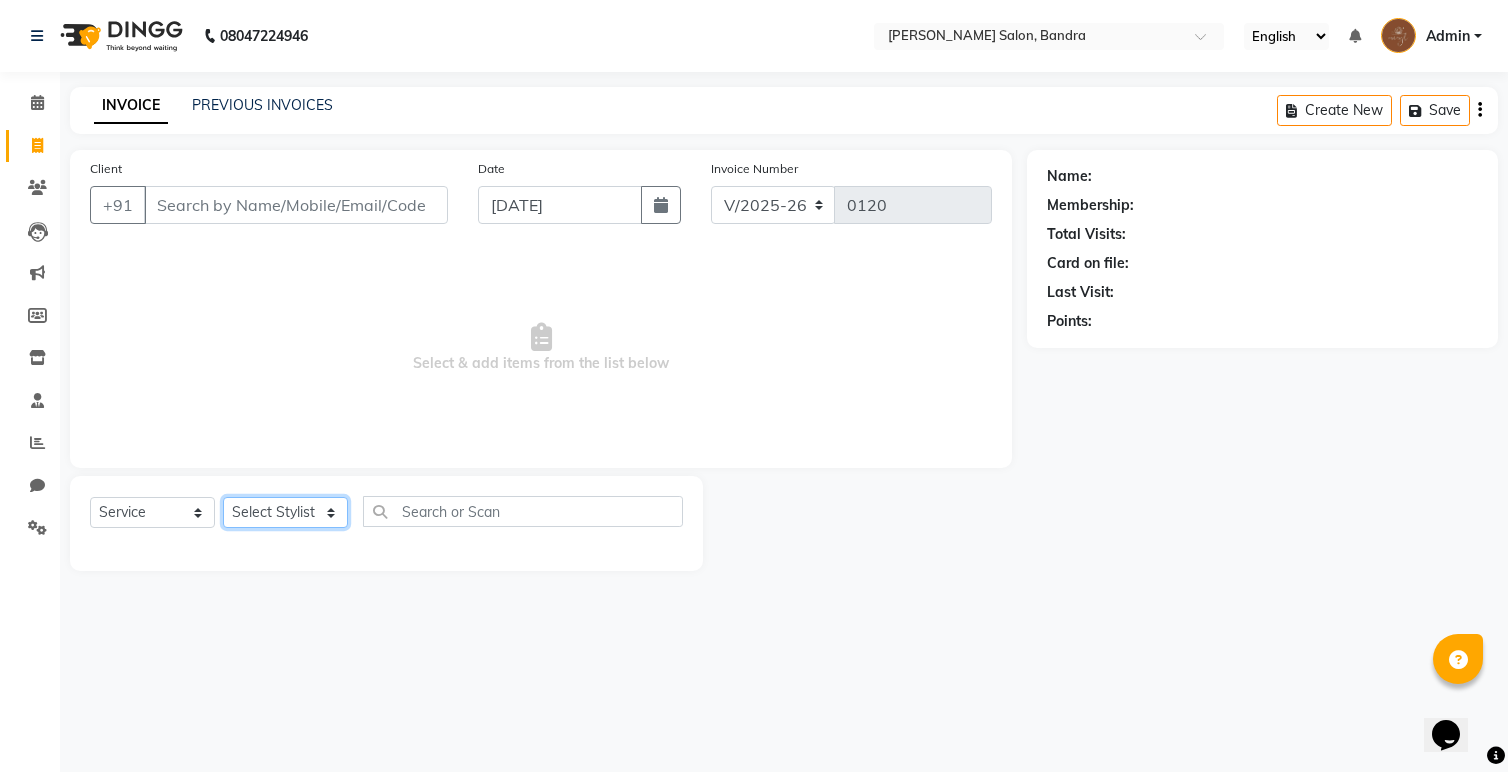 click on "Select Stylist Anita Dakshta  Priti Rajesh  Raju Rekha Sana  Shamal  Shivansh Sohail" 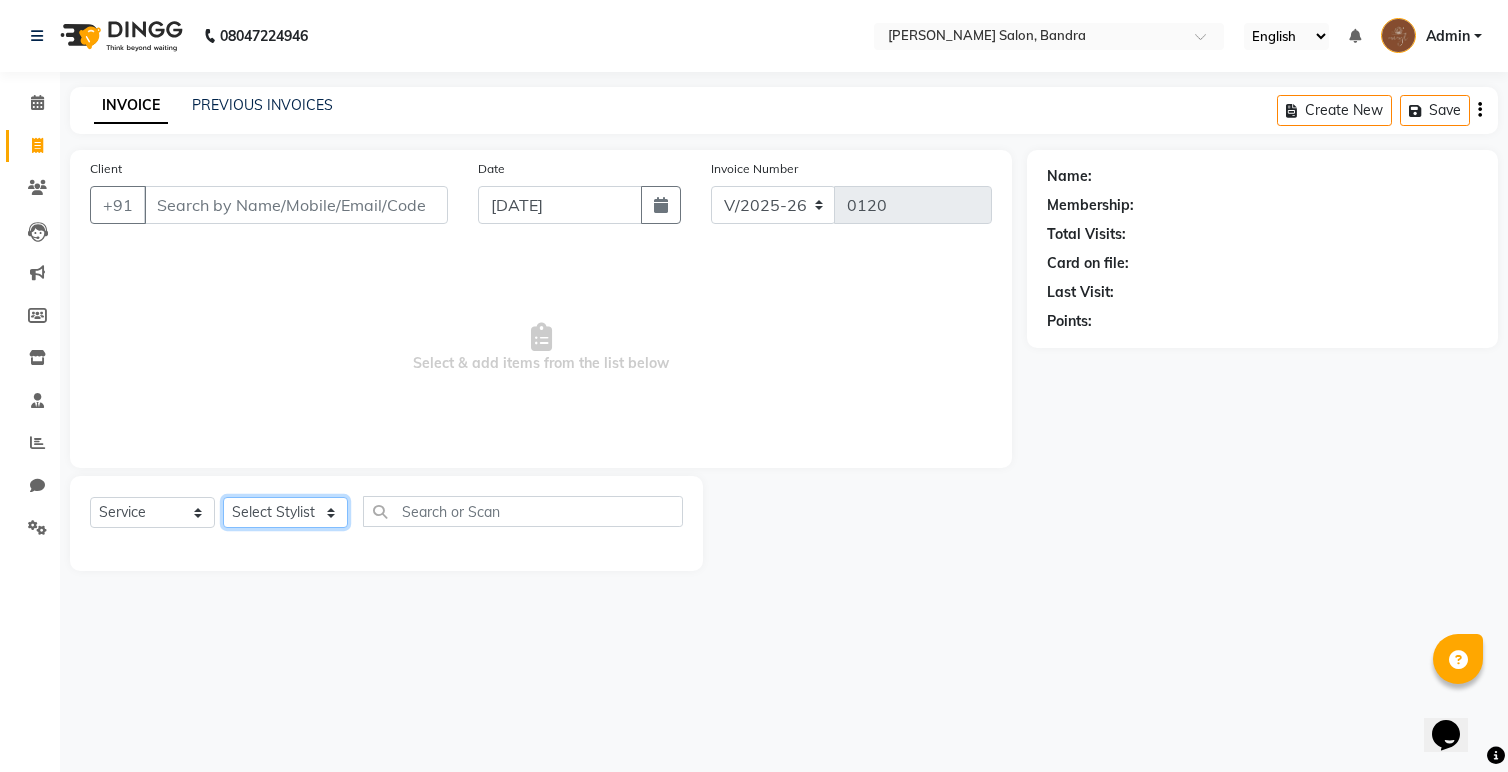 select on "70710" 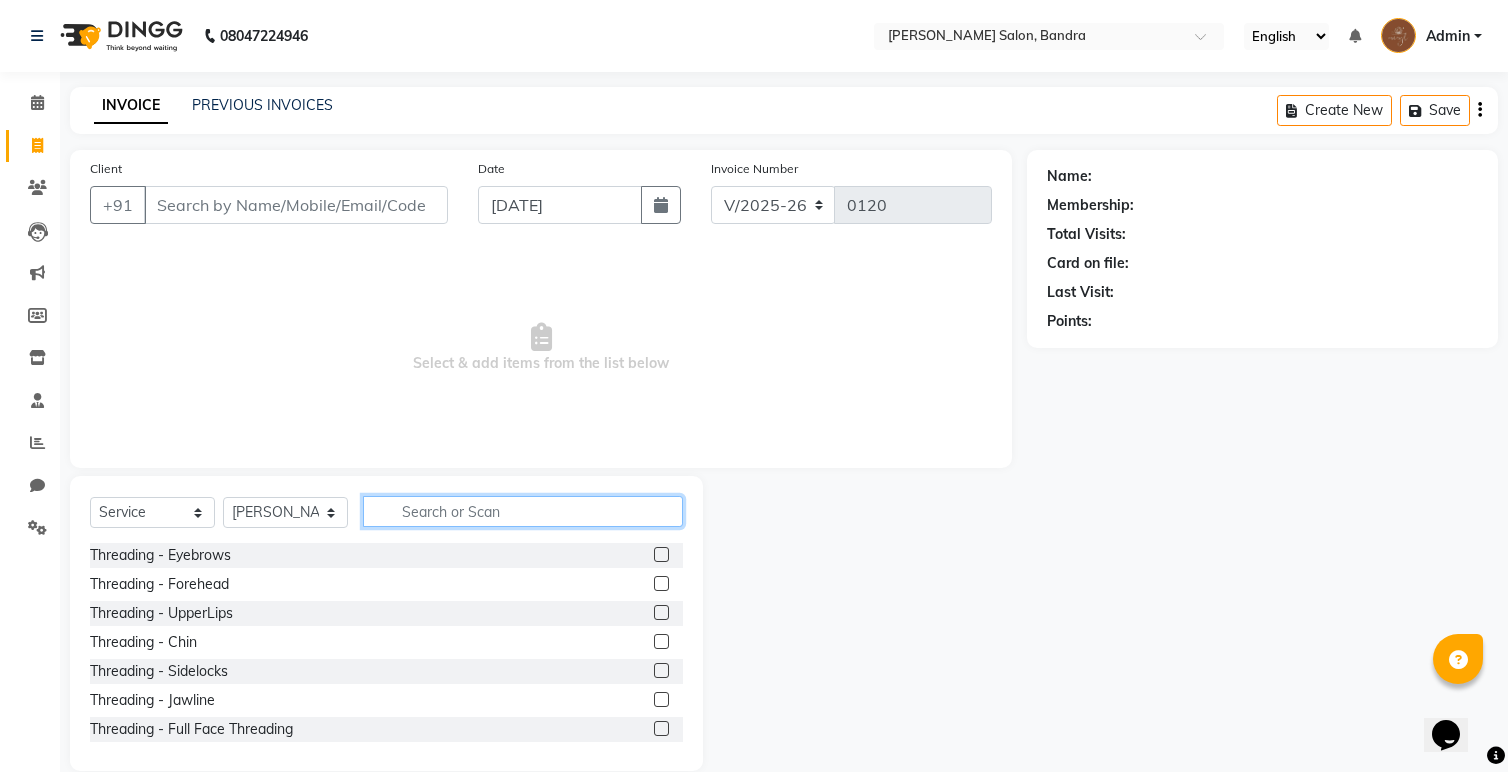 click 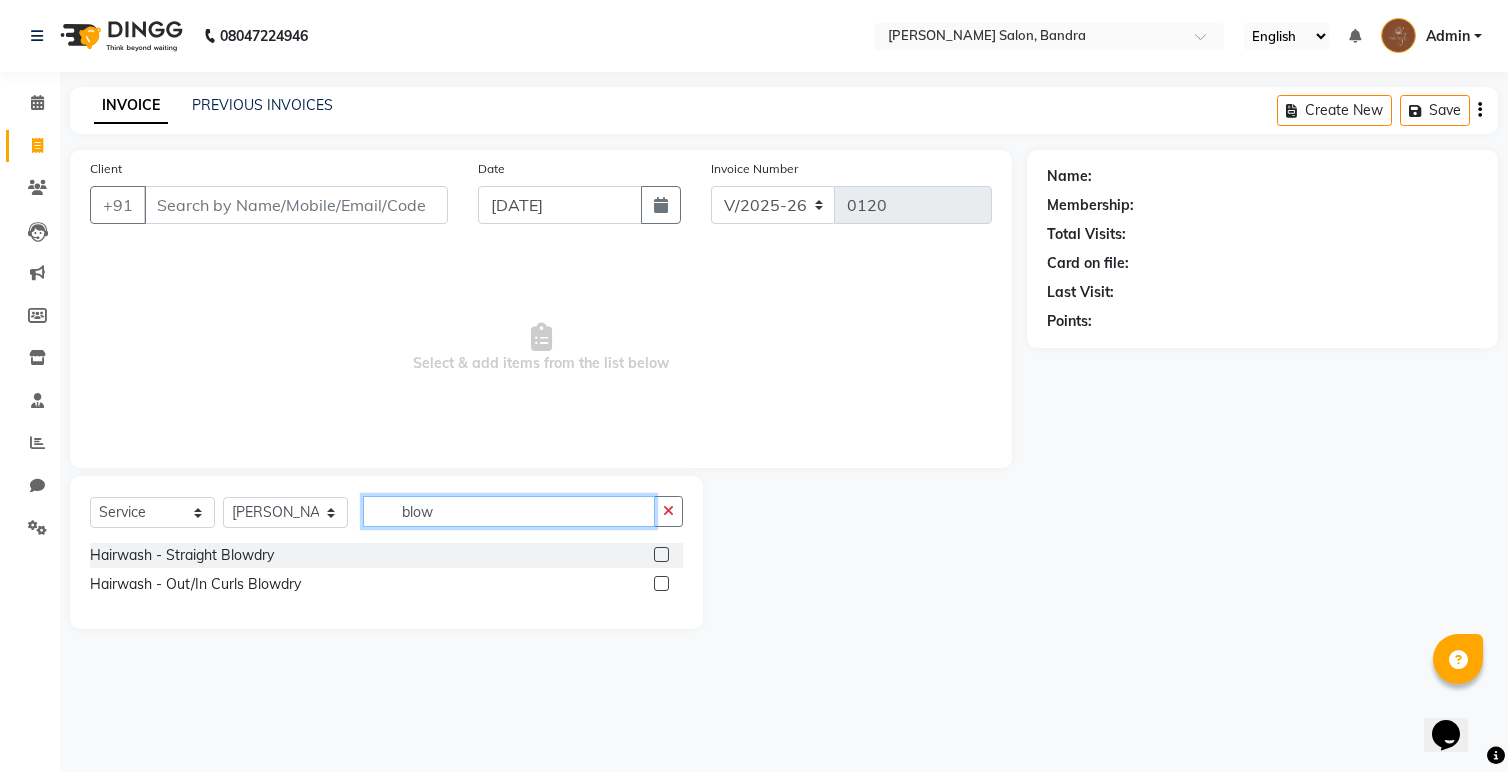 type on "blow" 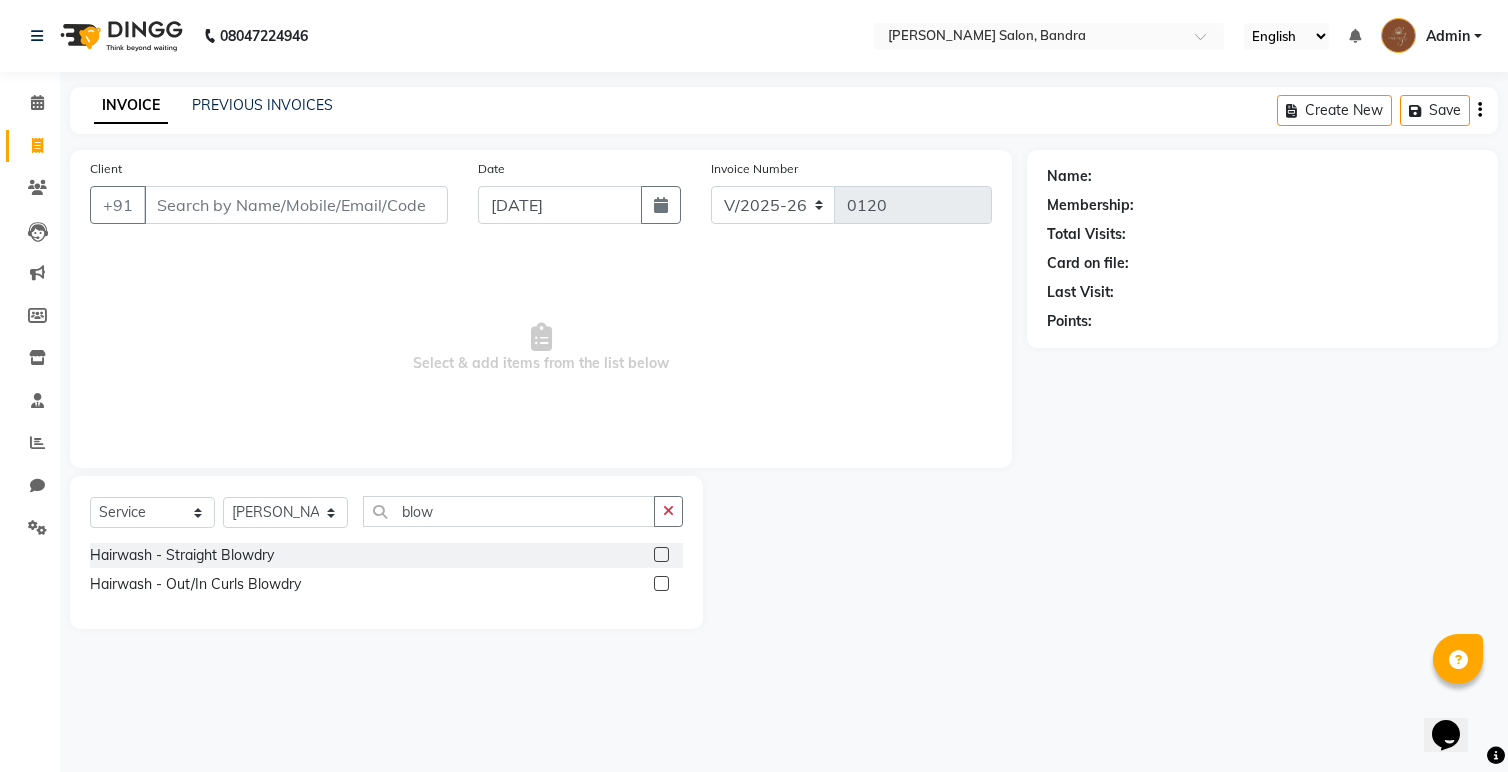 click 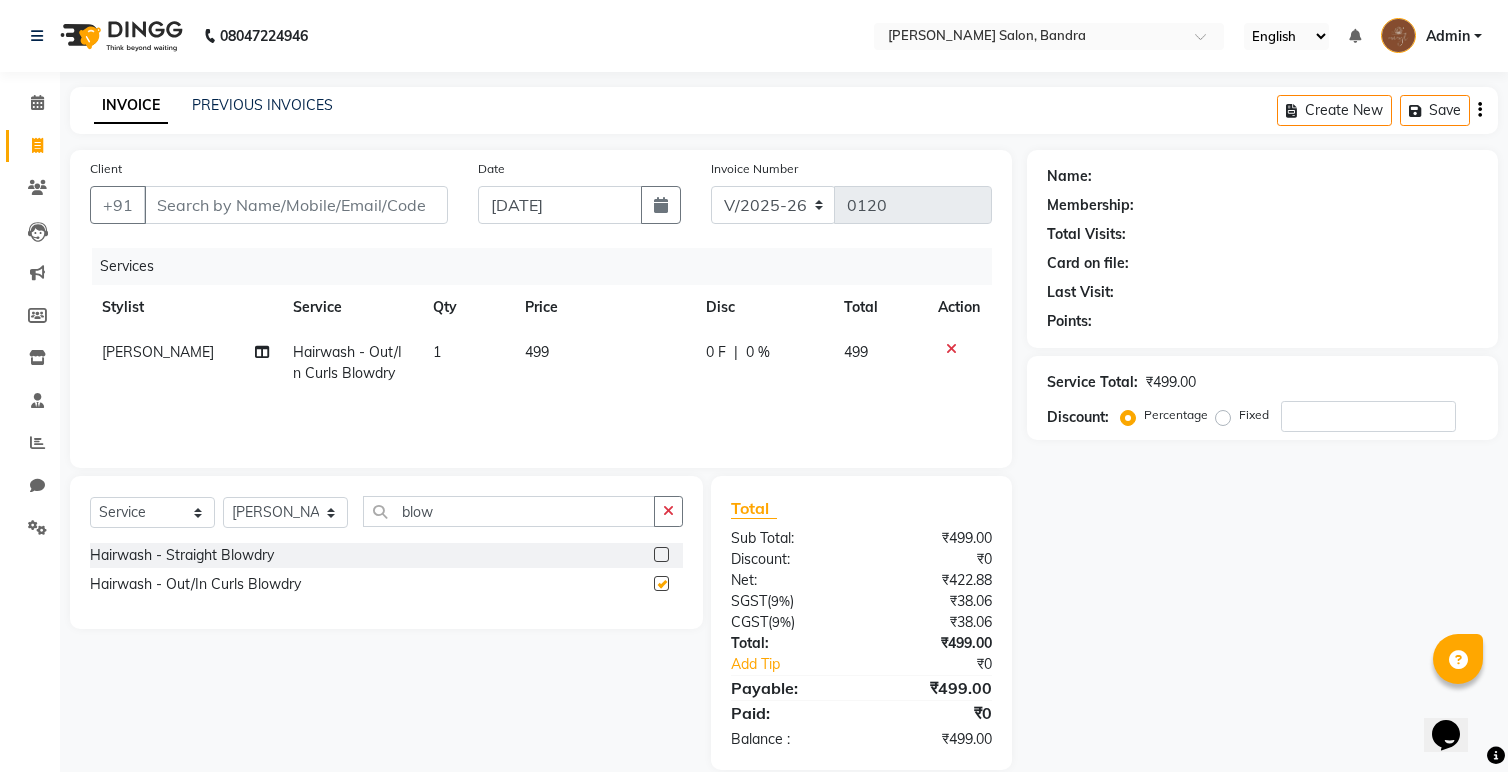 checkbox on "false" 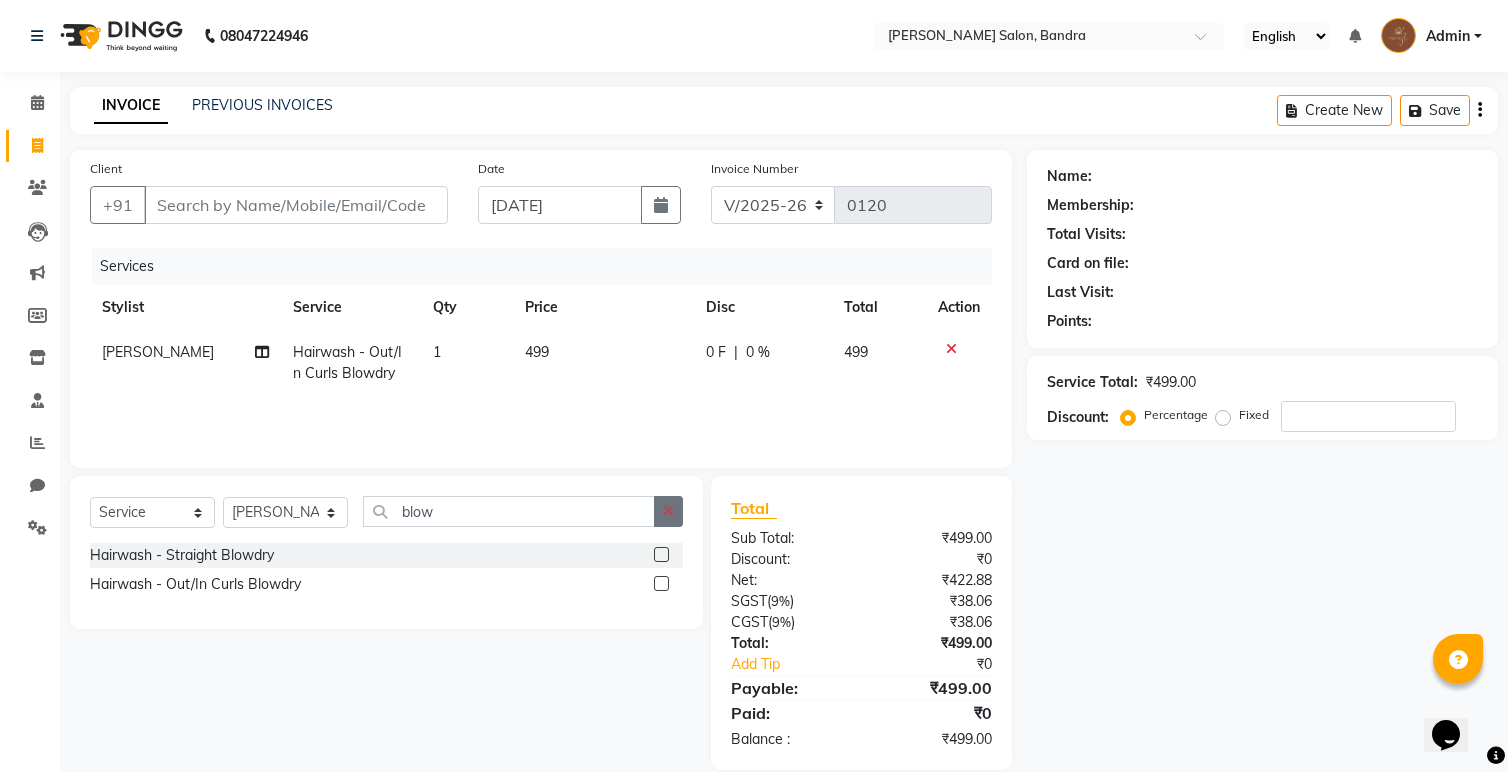 click 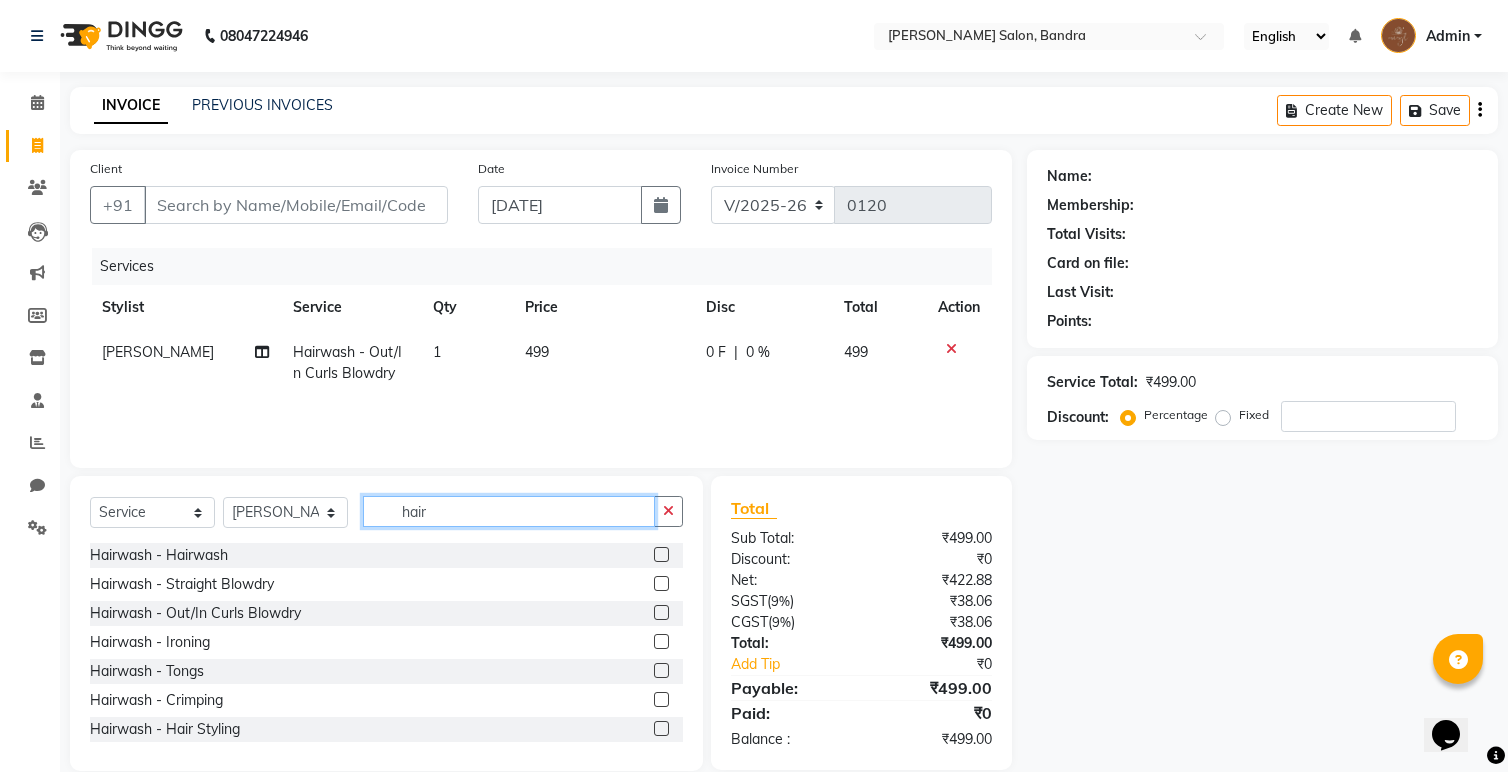 type on "hair" 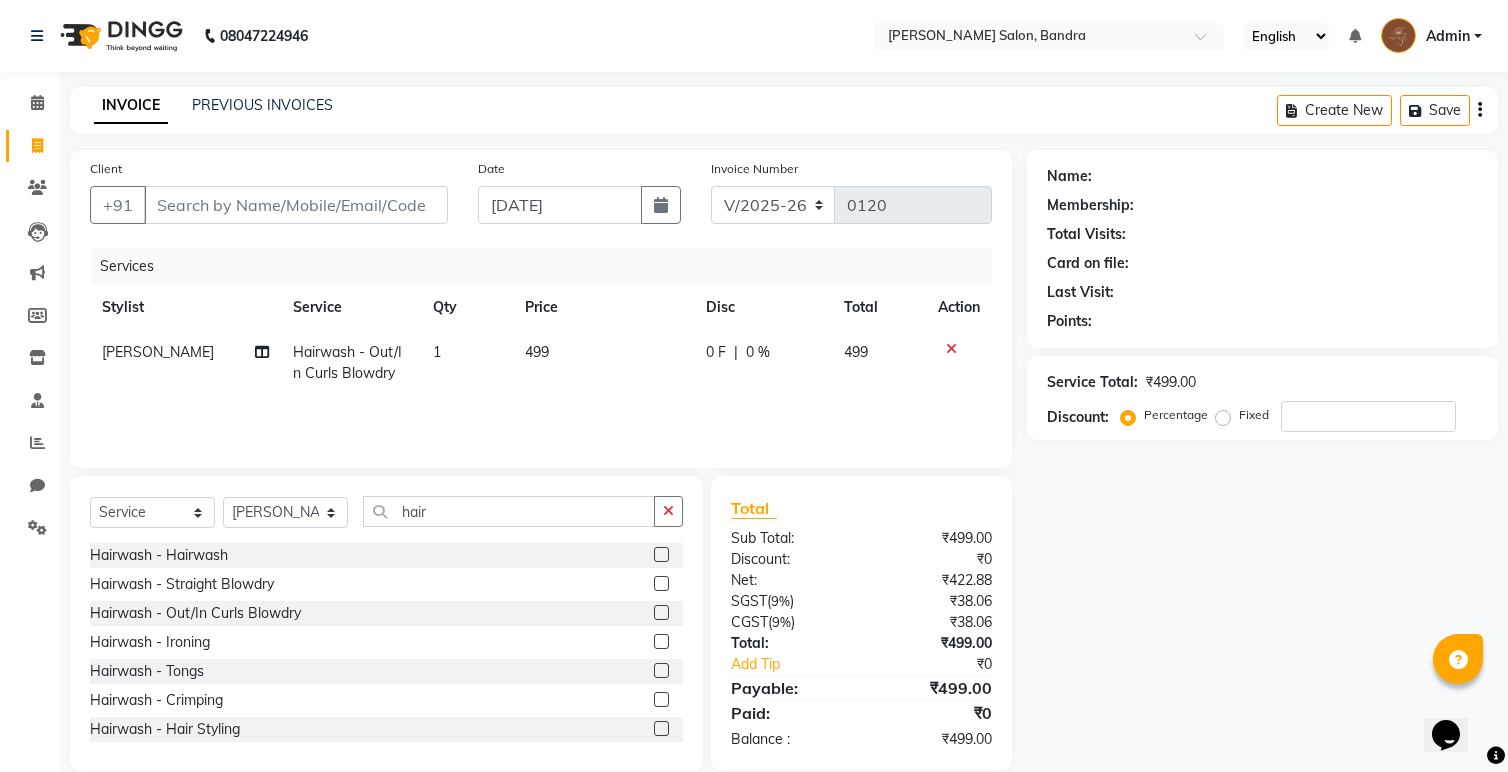click 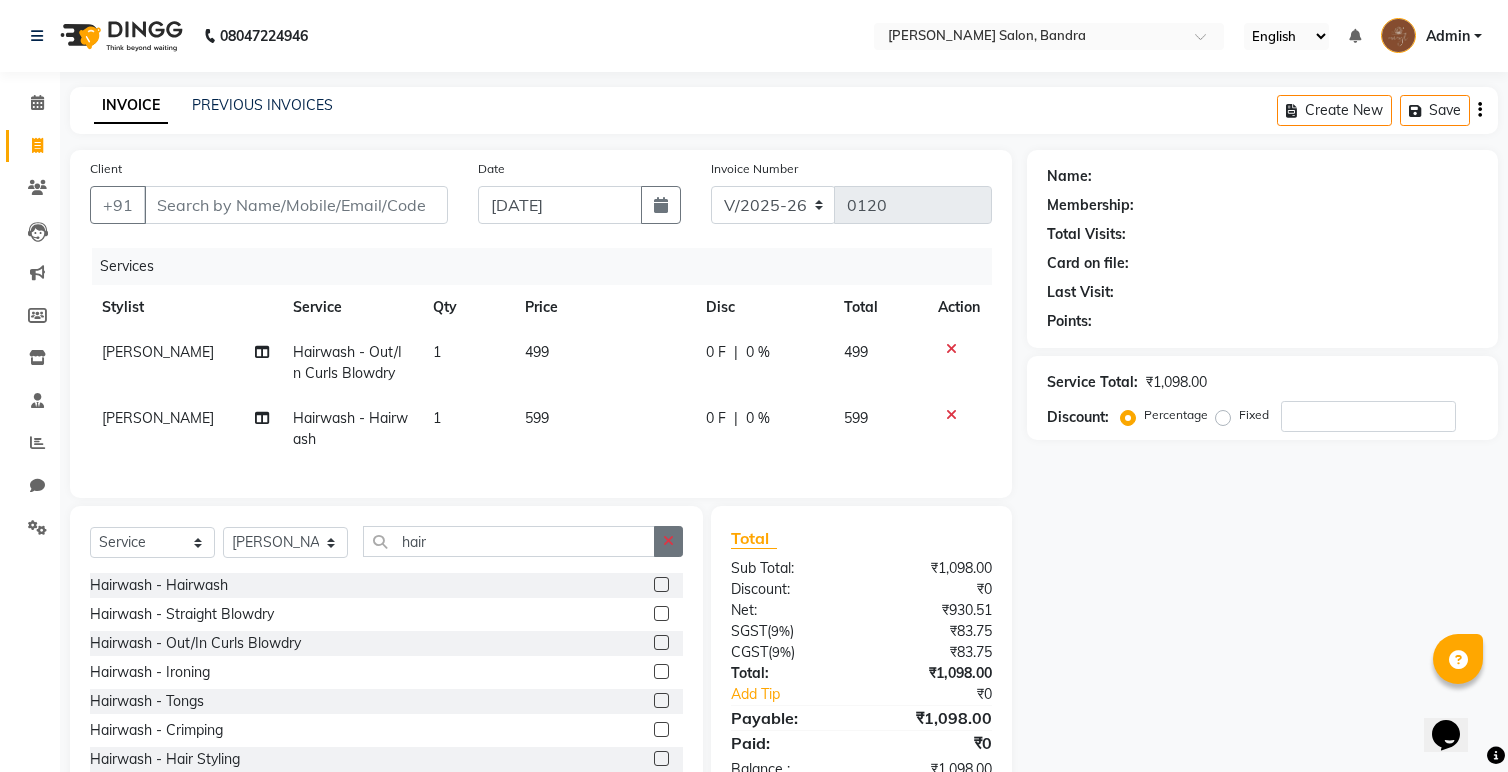 checkbox on "false" 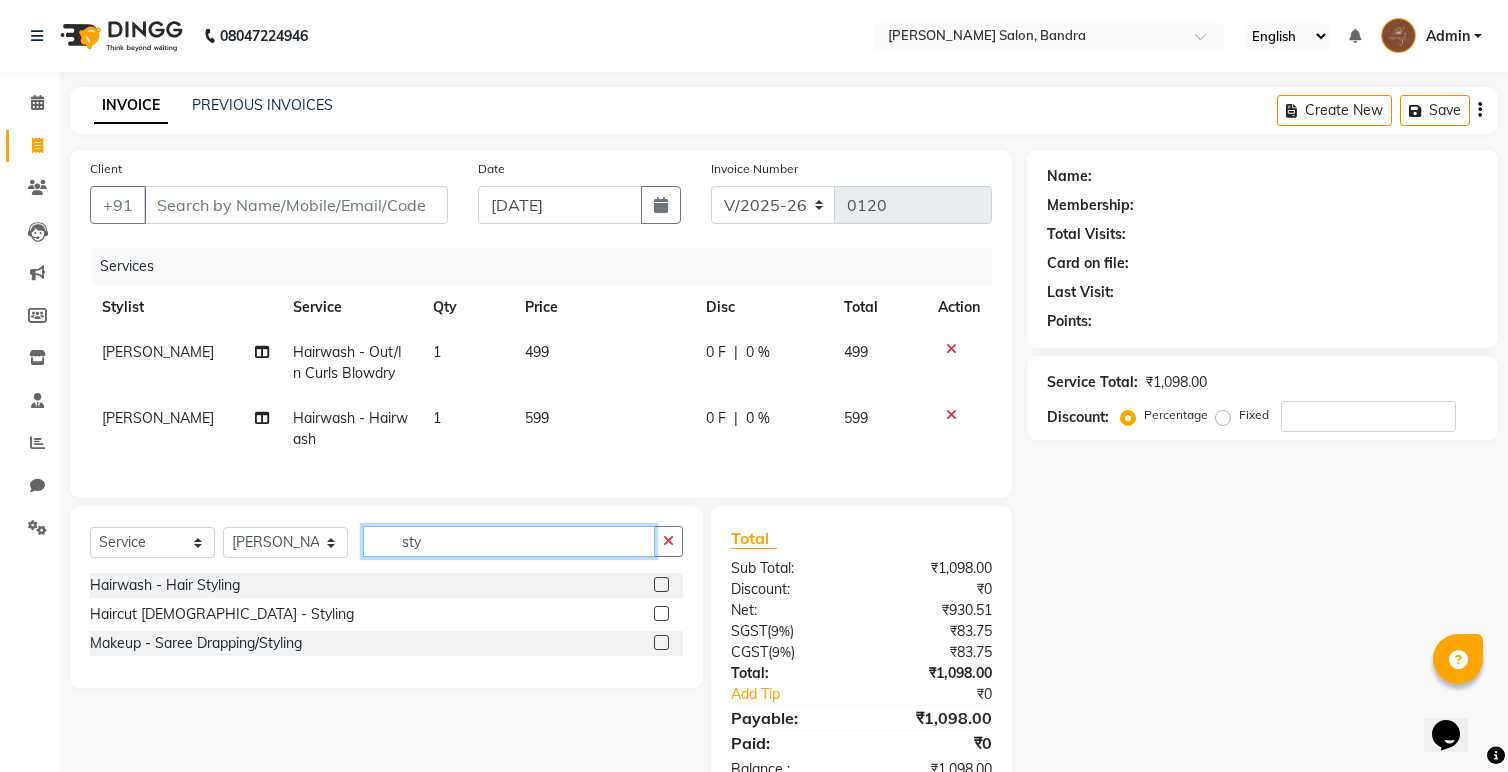 type on "sty" 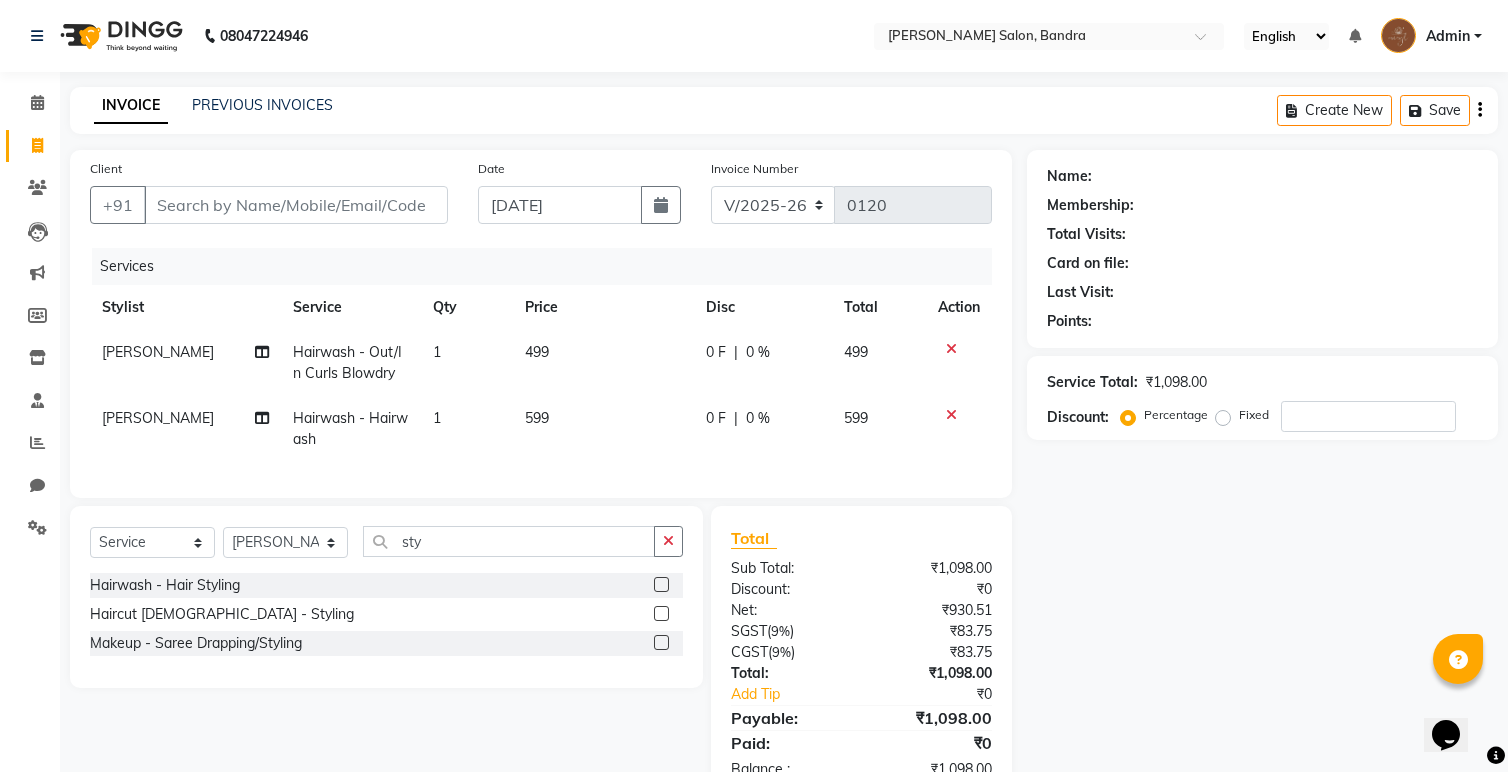 click 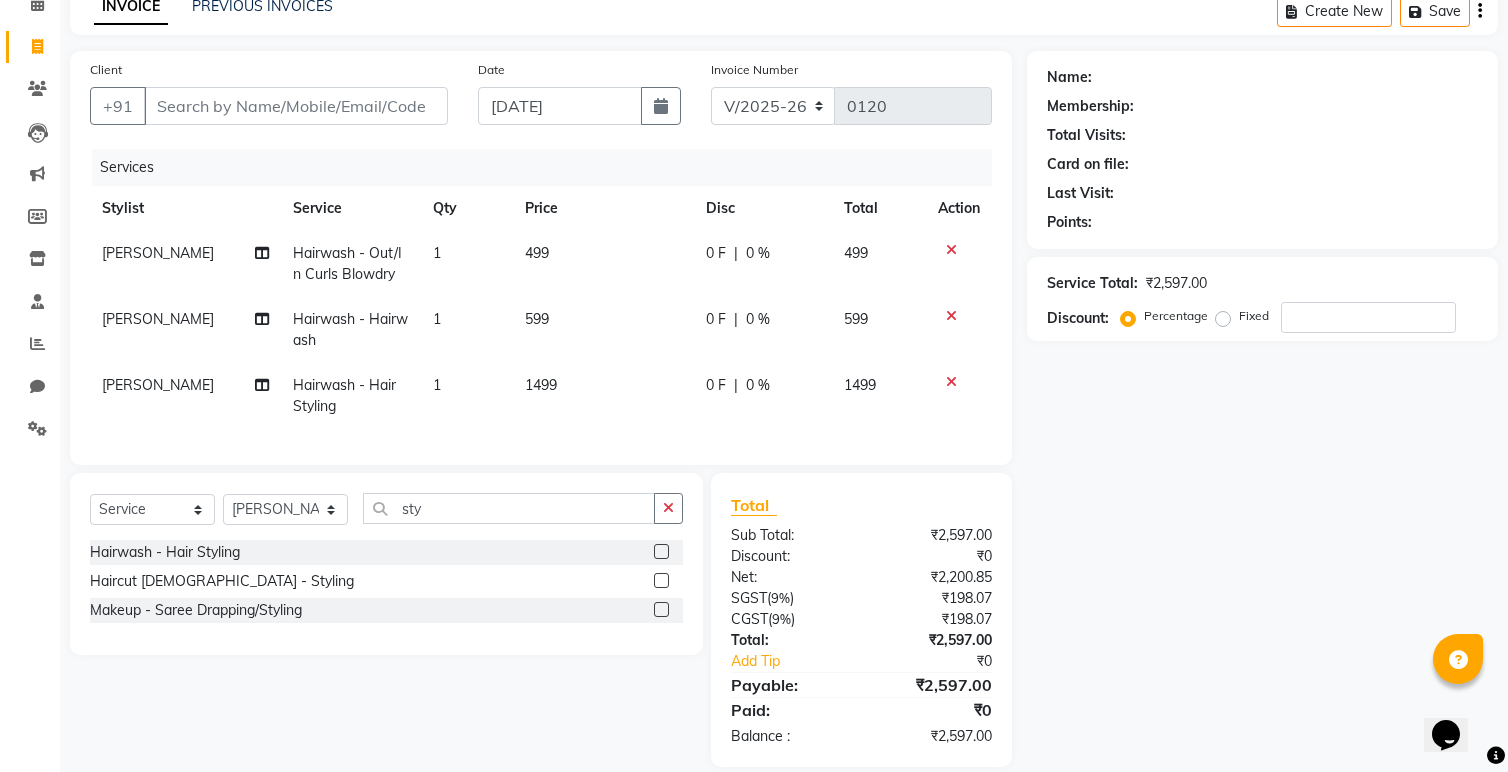 scroll, scrollTop: 124, scrollLeft: 0, axis: vertical 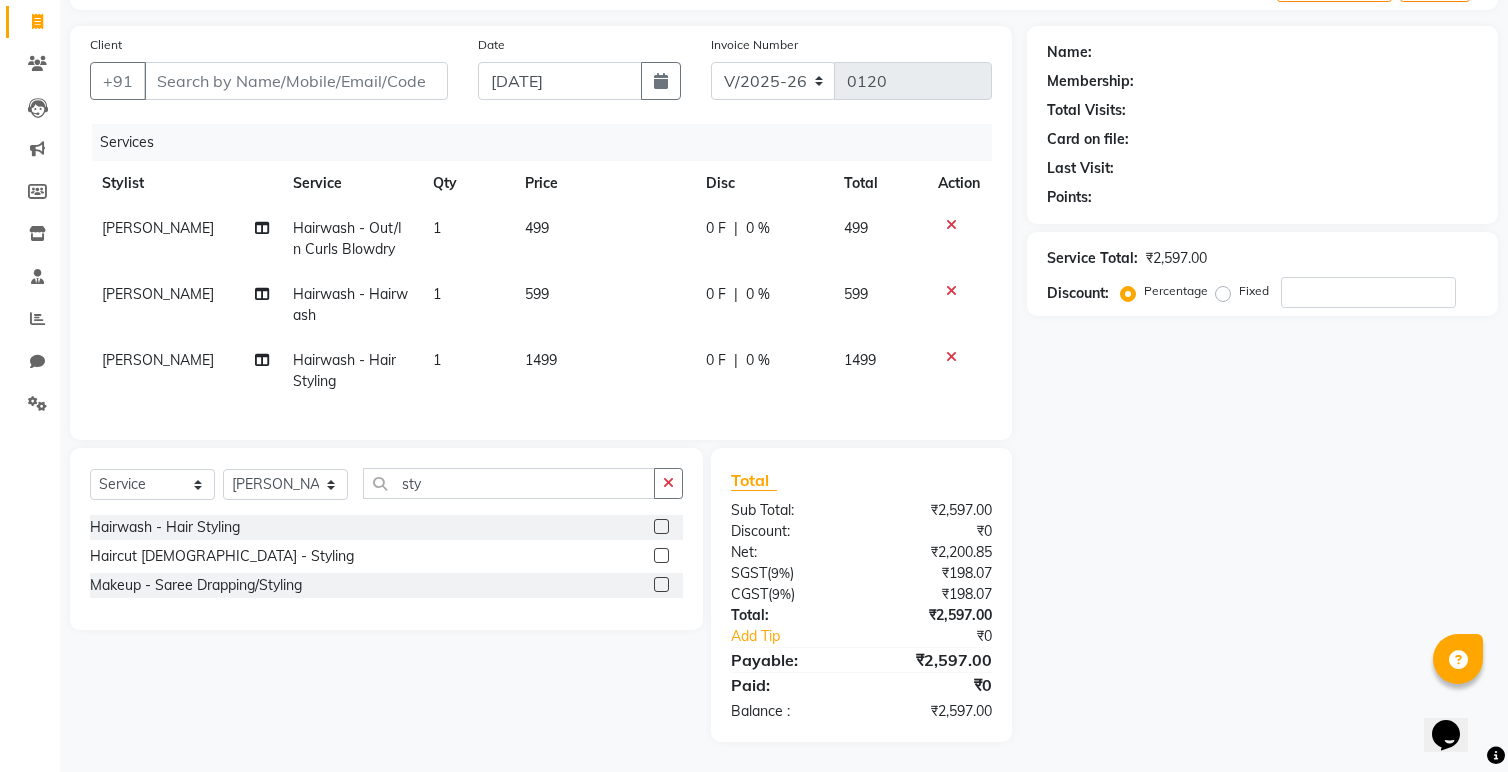 click 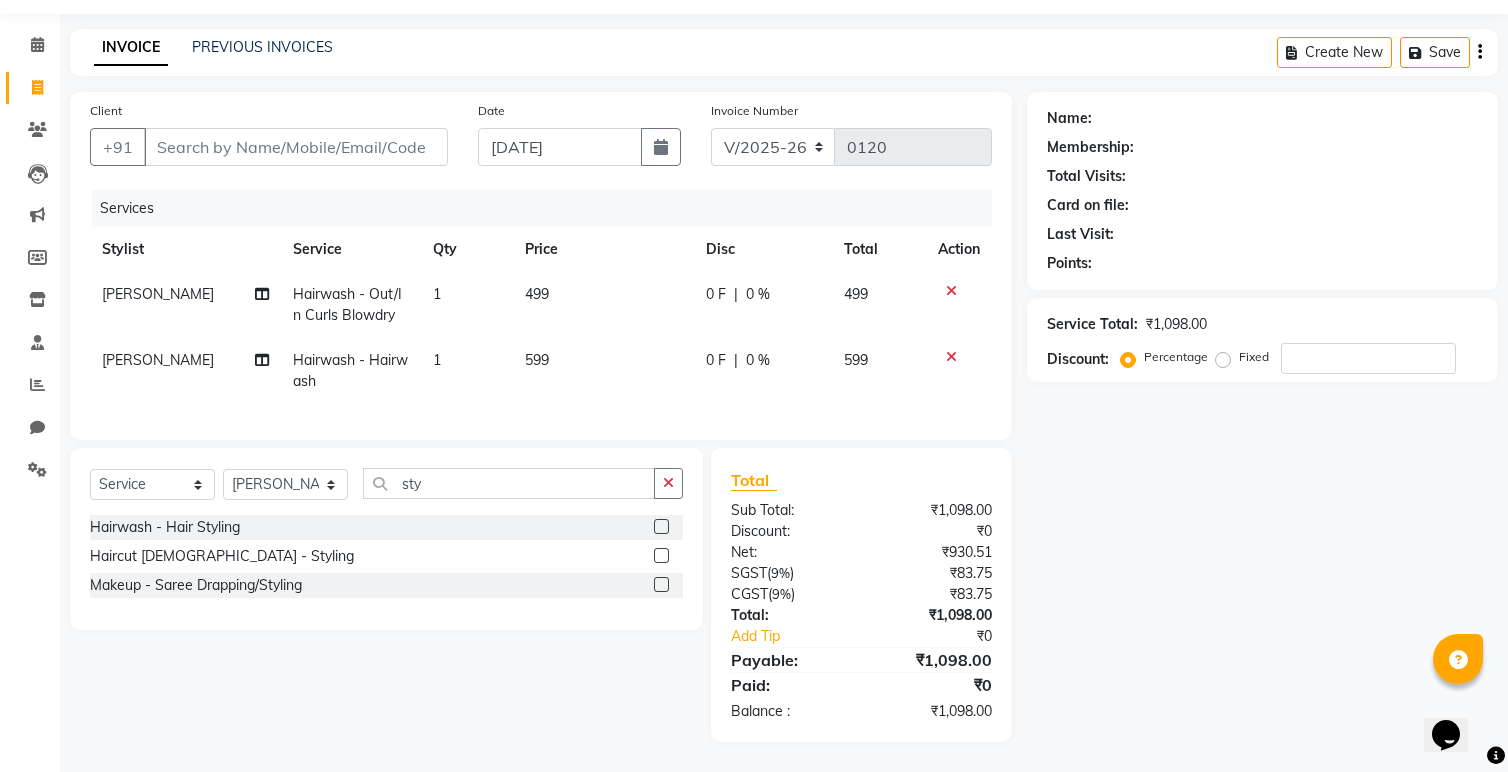 click 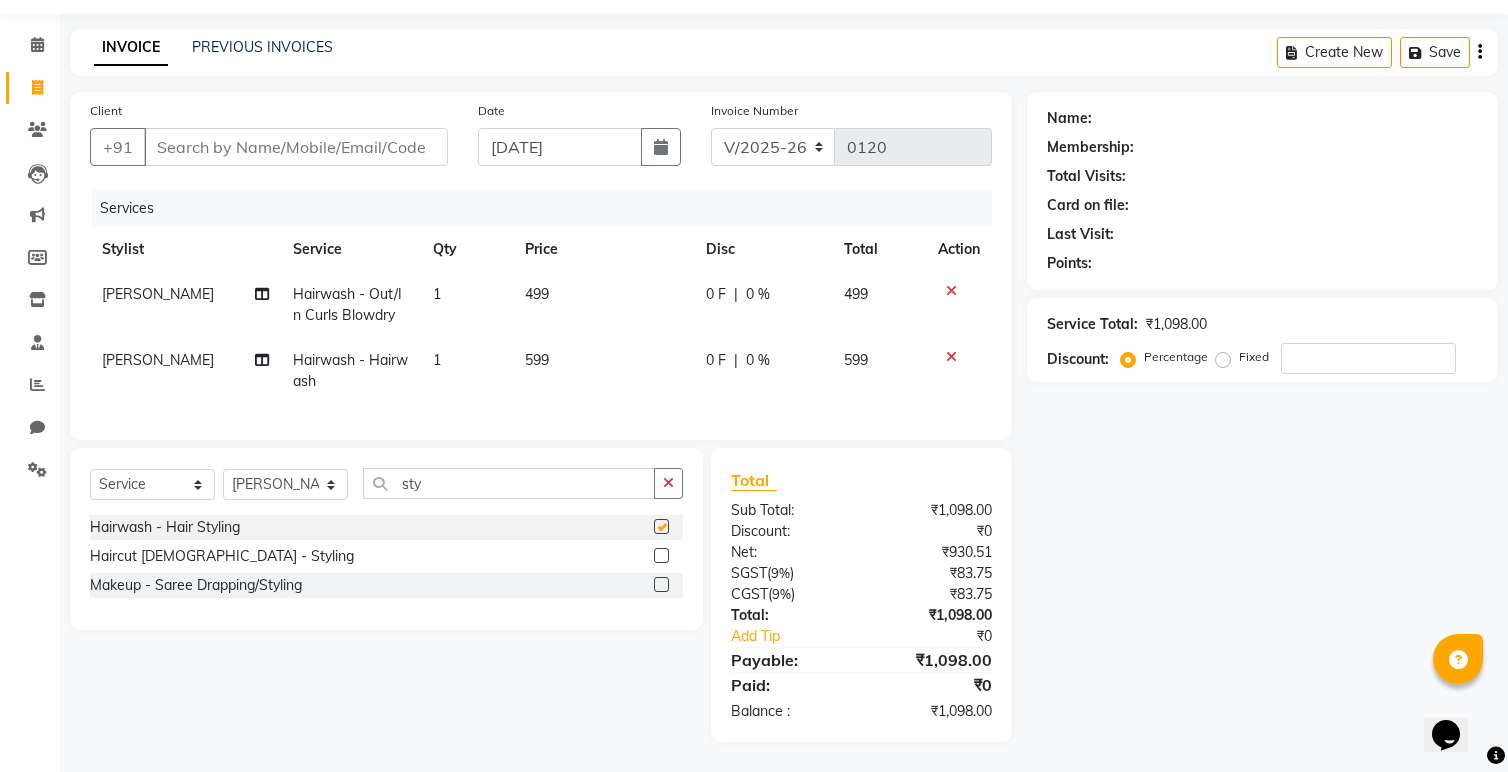 scroll, scrollTop: 124, scrollLeft: 0, axis: vertical 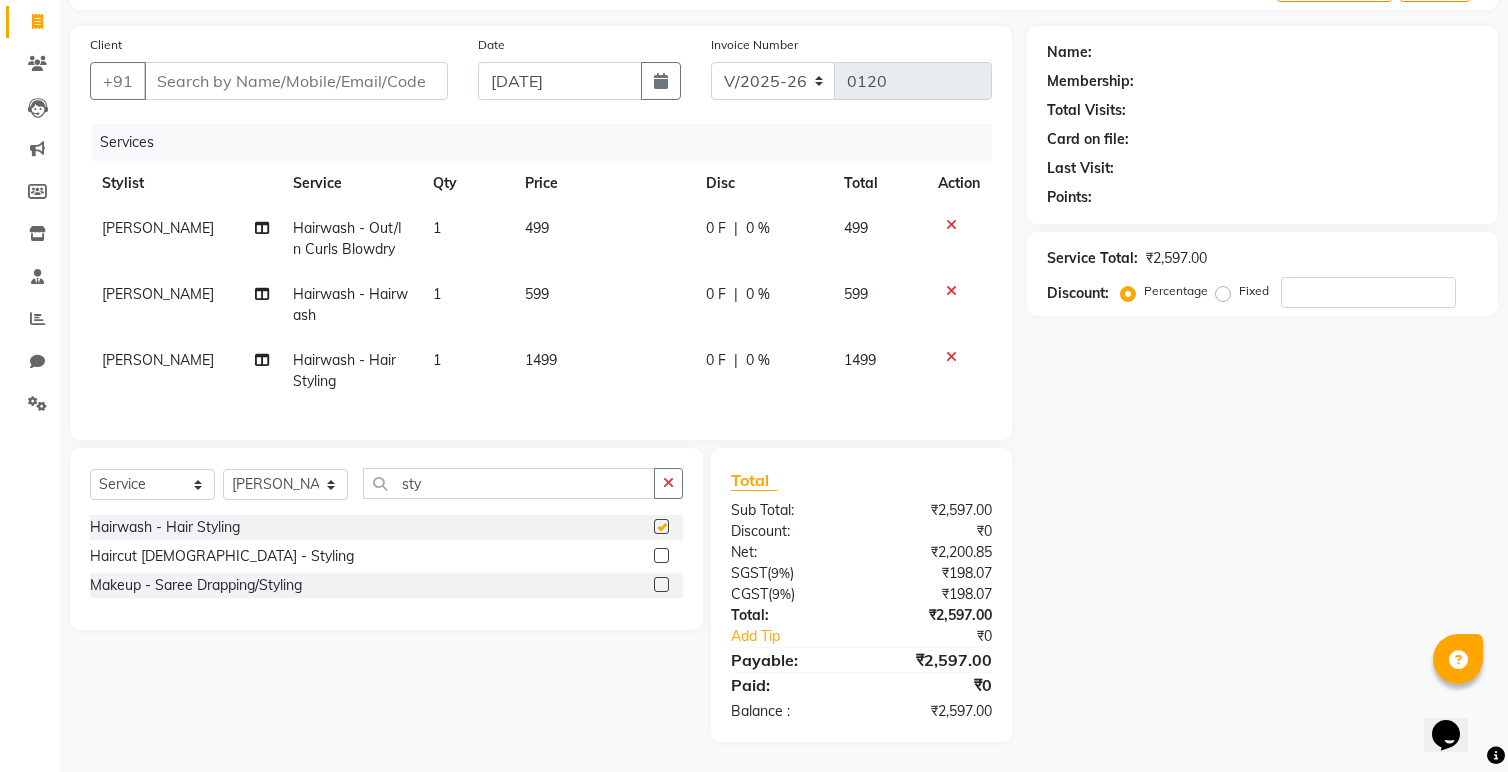 checkbox on "false" 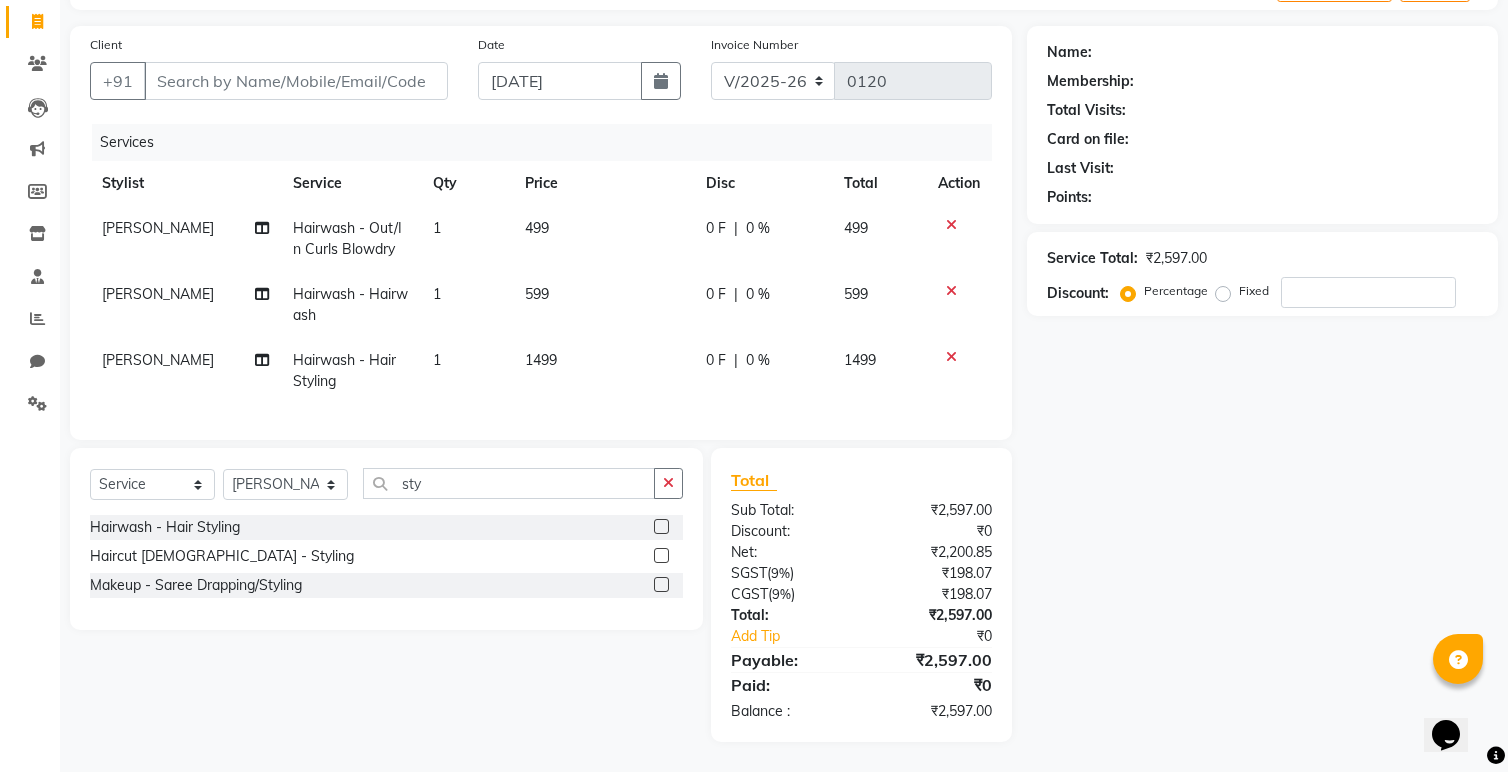 click on "1499" 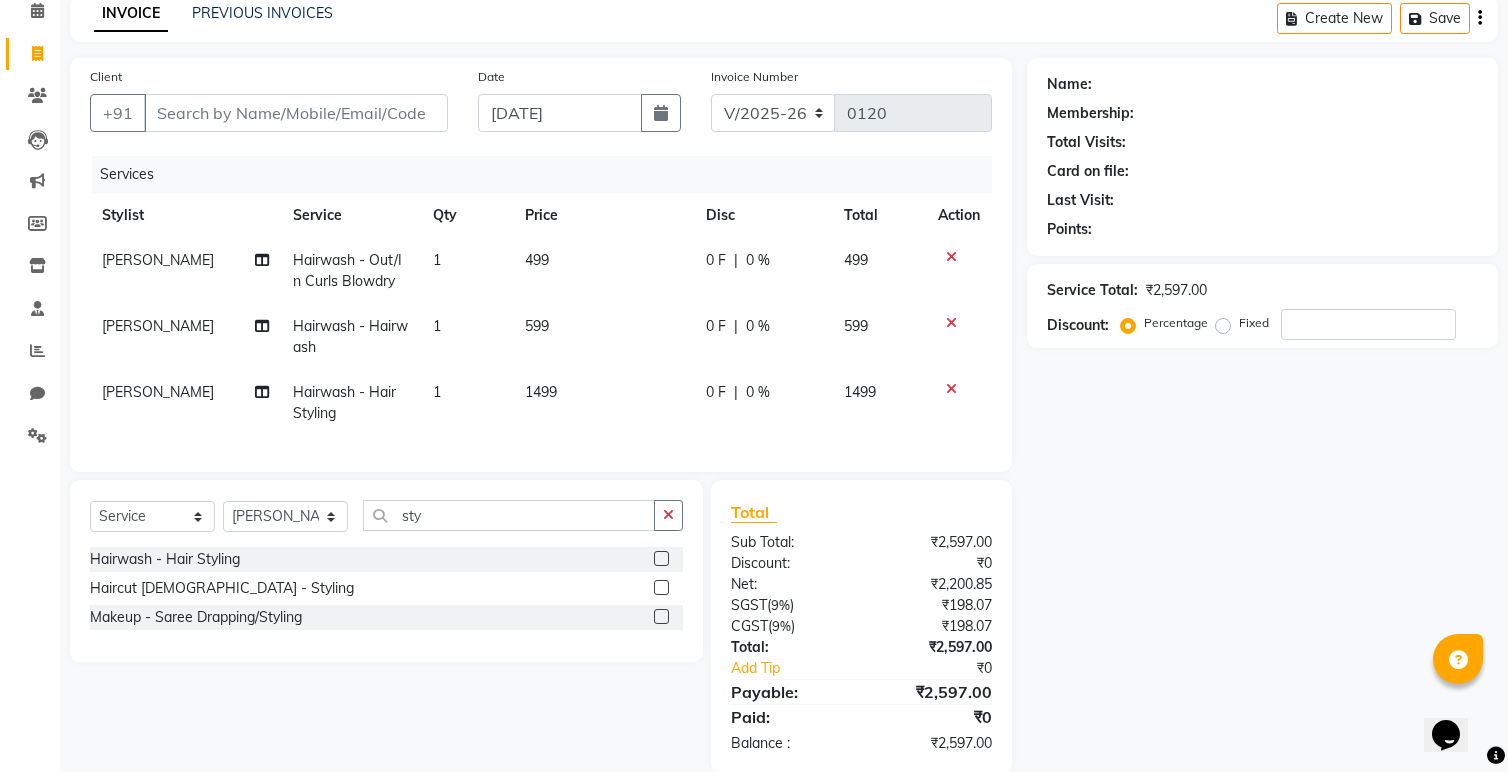 select on "70710" 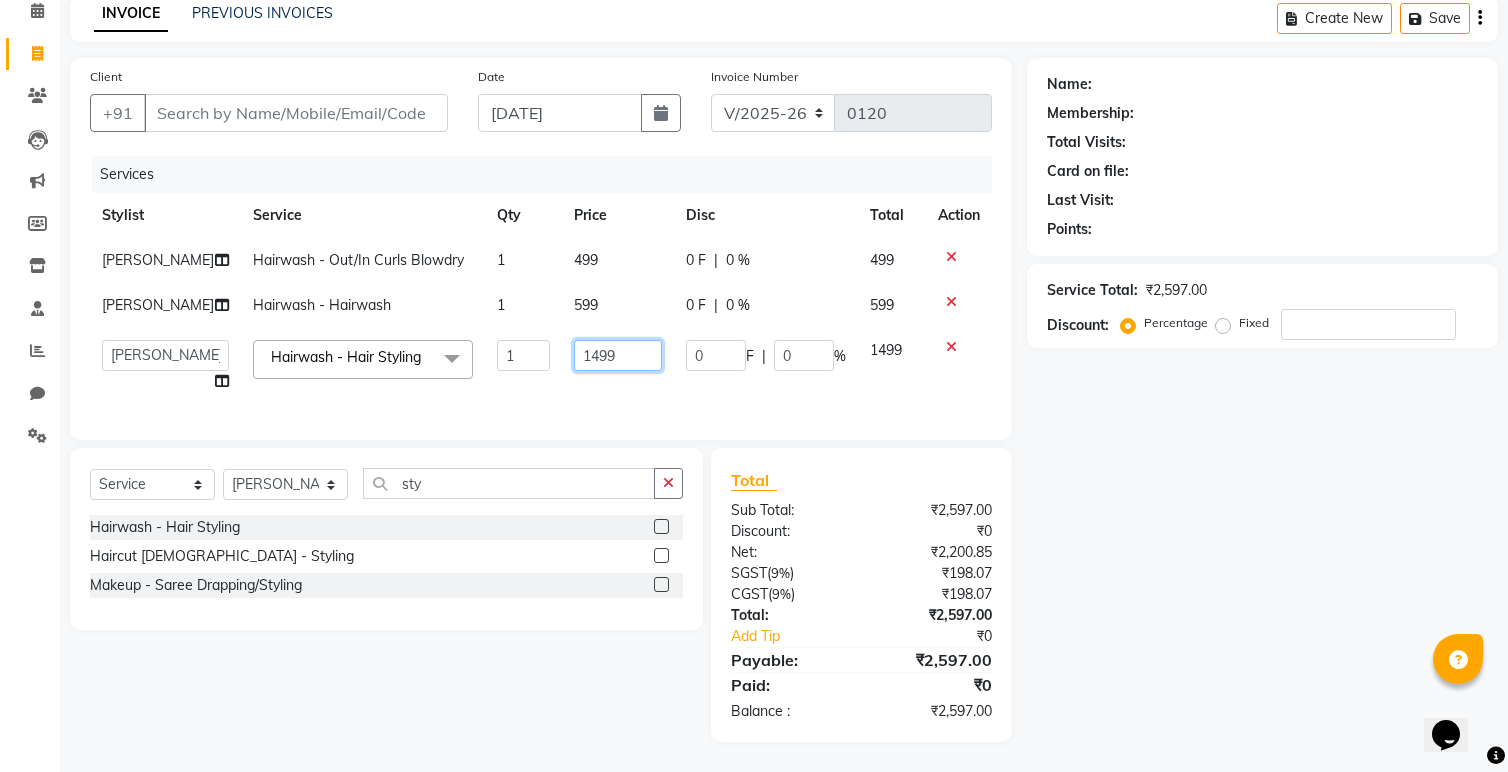 drag, startPoint x: 606, startPoint y: 353, endPoint x: 515, endPoint y: 352, distance: 91.00549 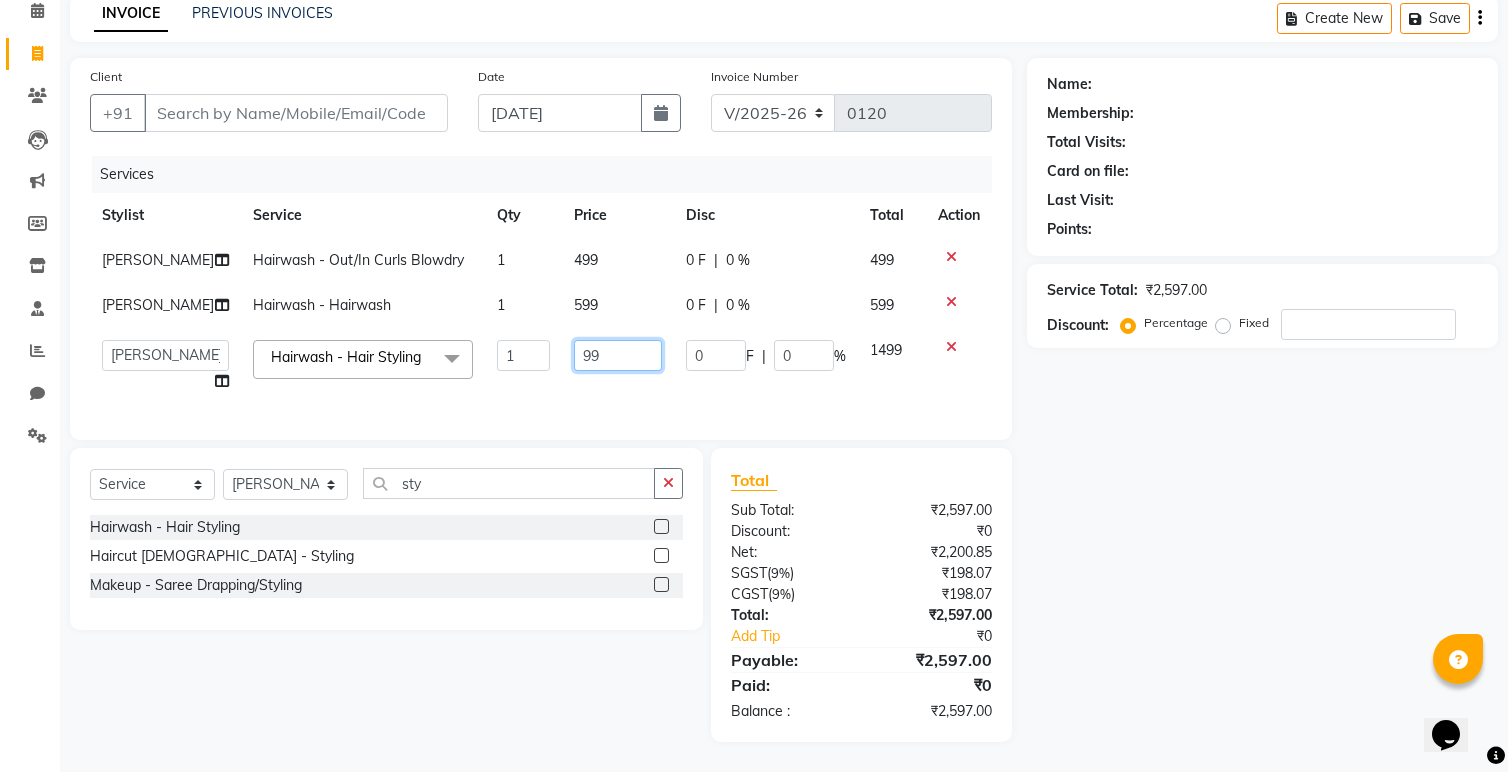 type on "999" 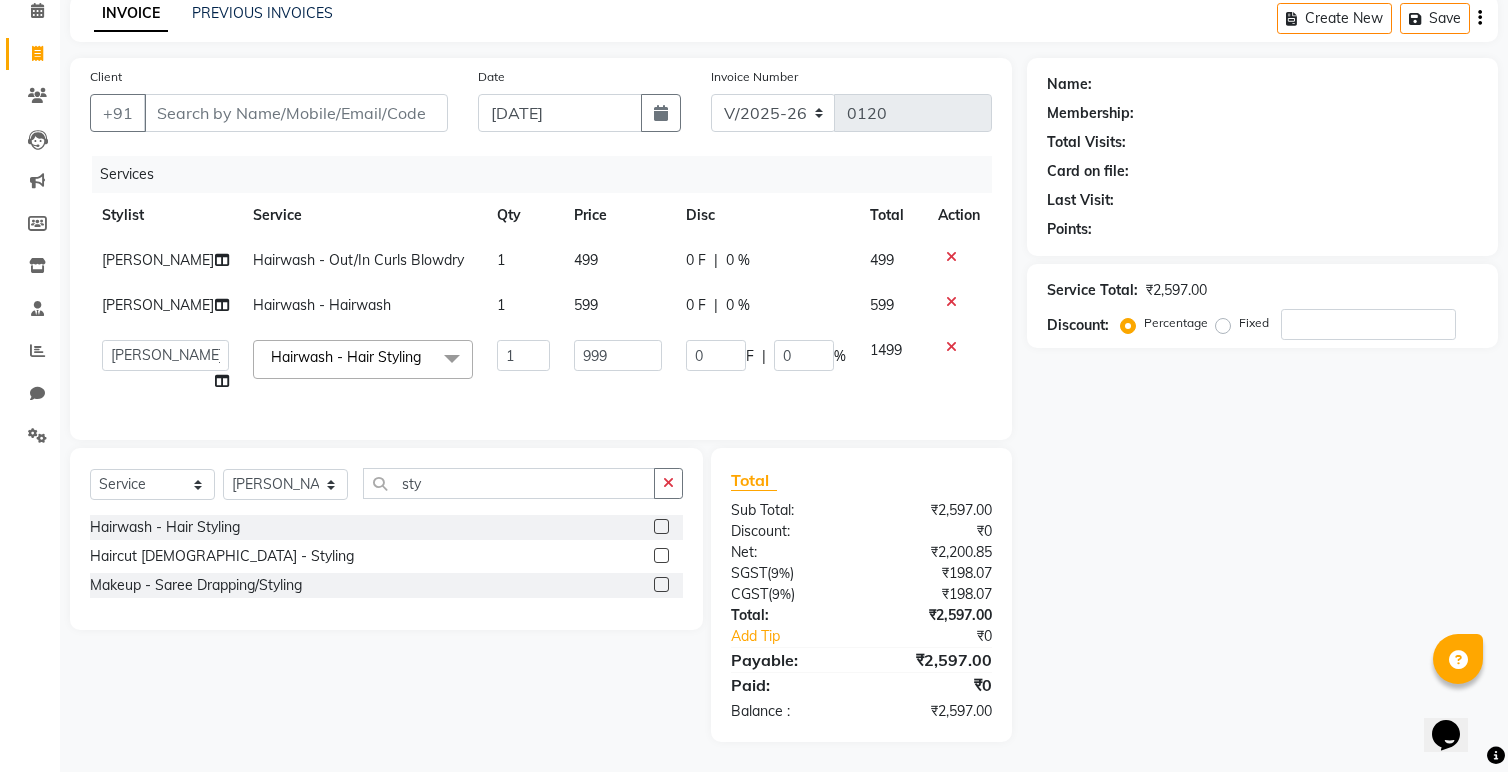 click on "999" 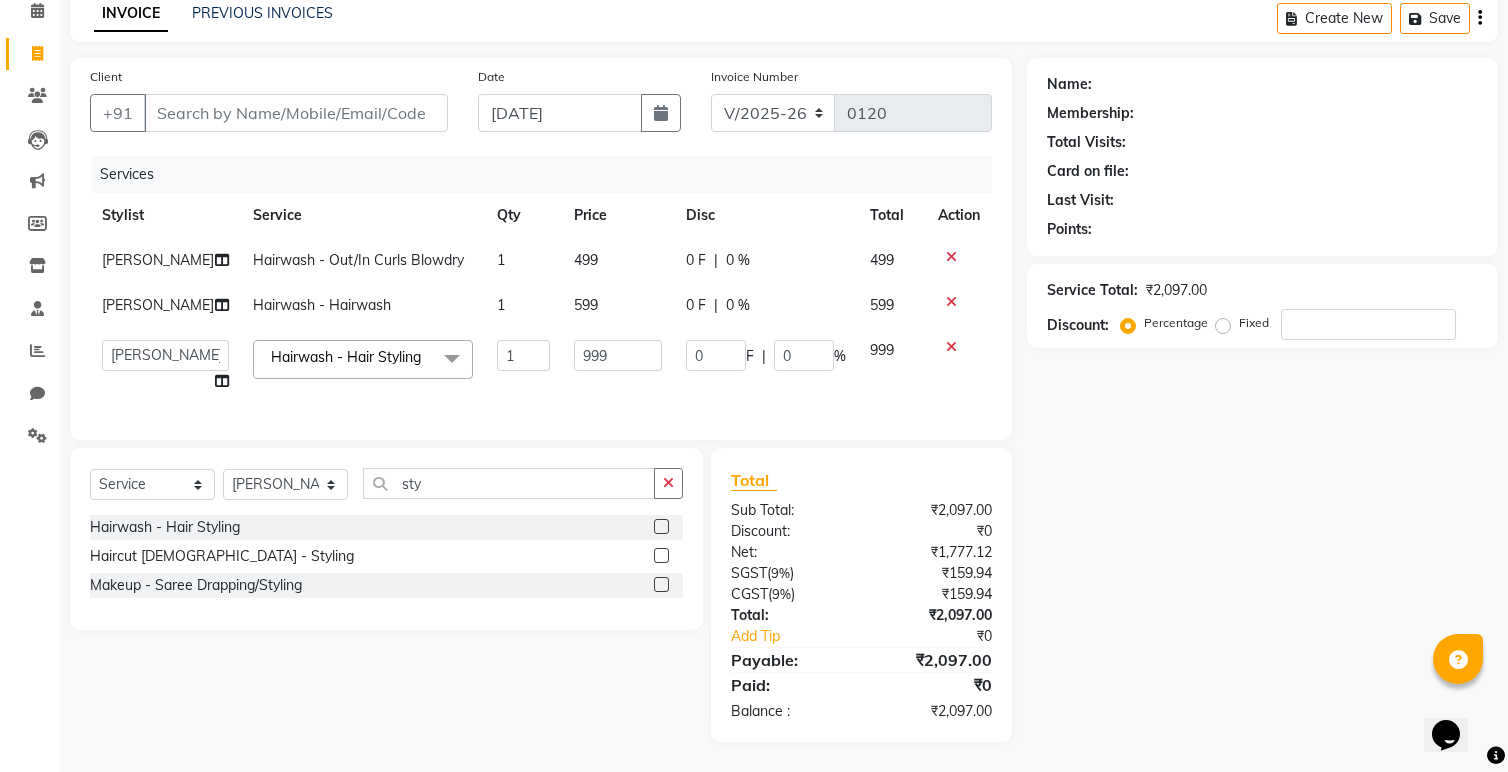 click on "Name: Membership: Total Visits: Card on file: Last Visit:  Points:  Service Total:  ₹2,097.00  Discount:  Percentage   Fixed" 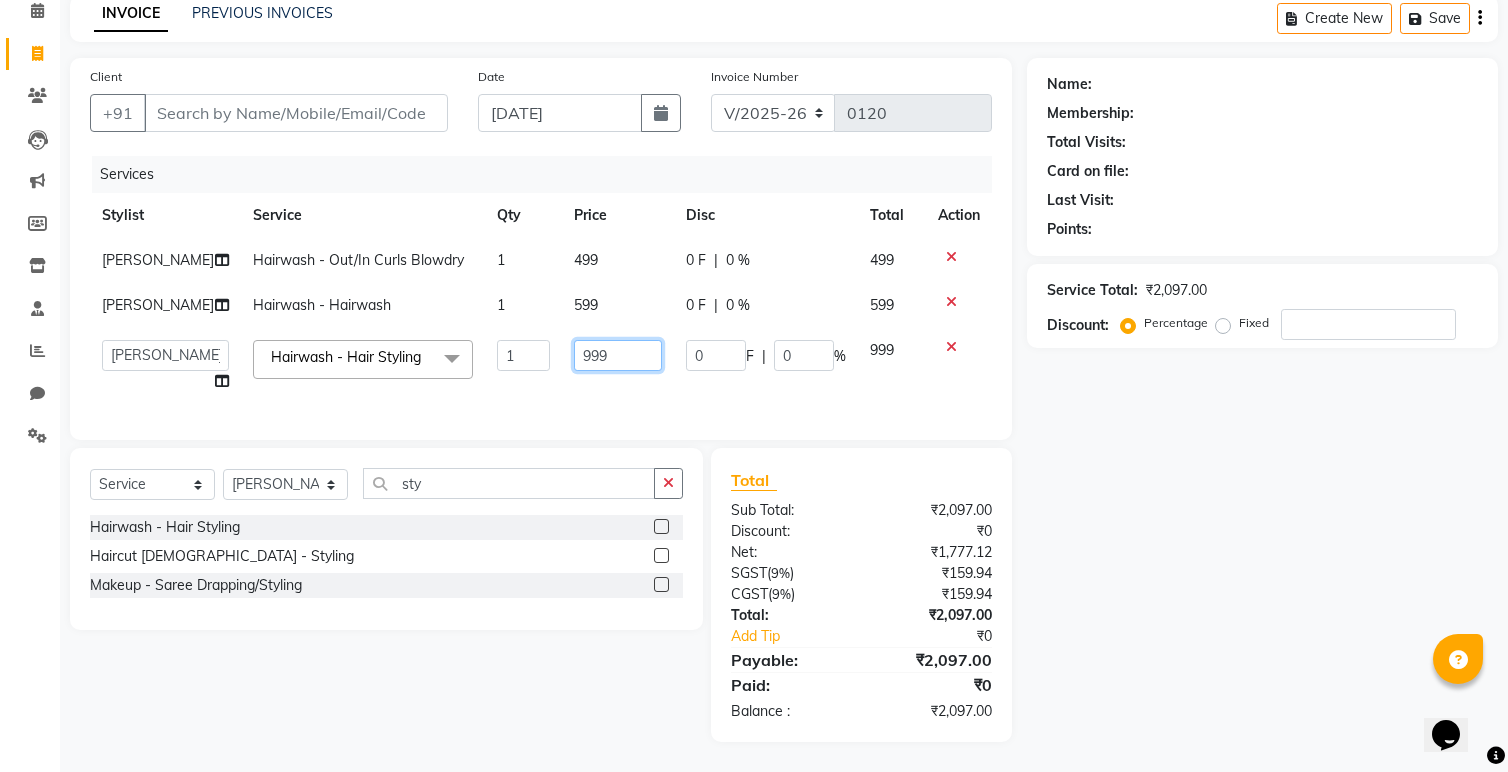 click on "999" 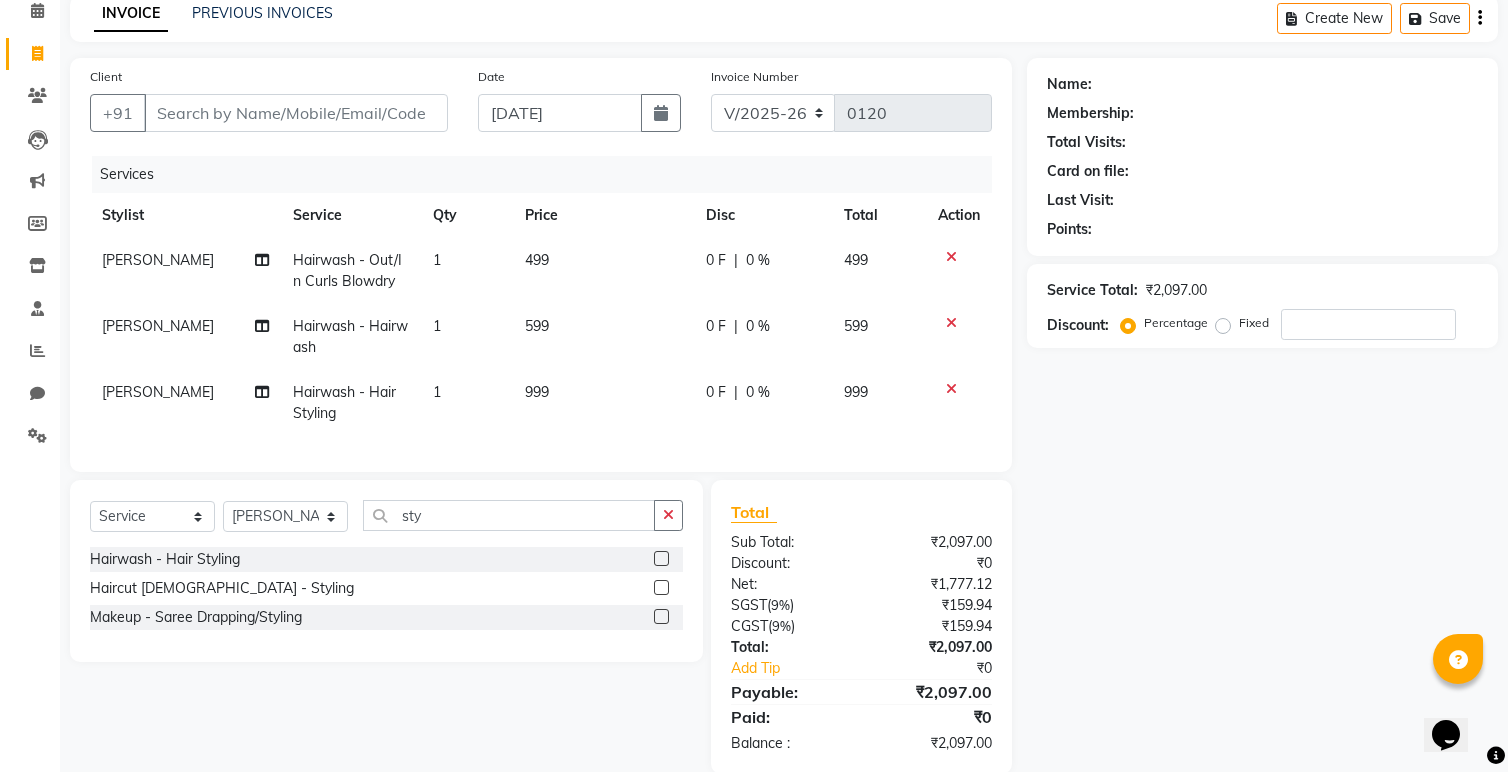 click on "999" 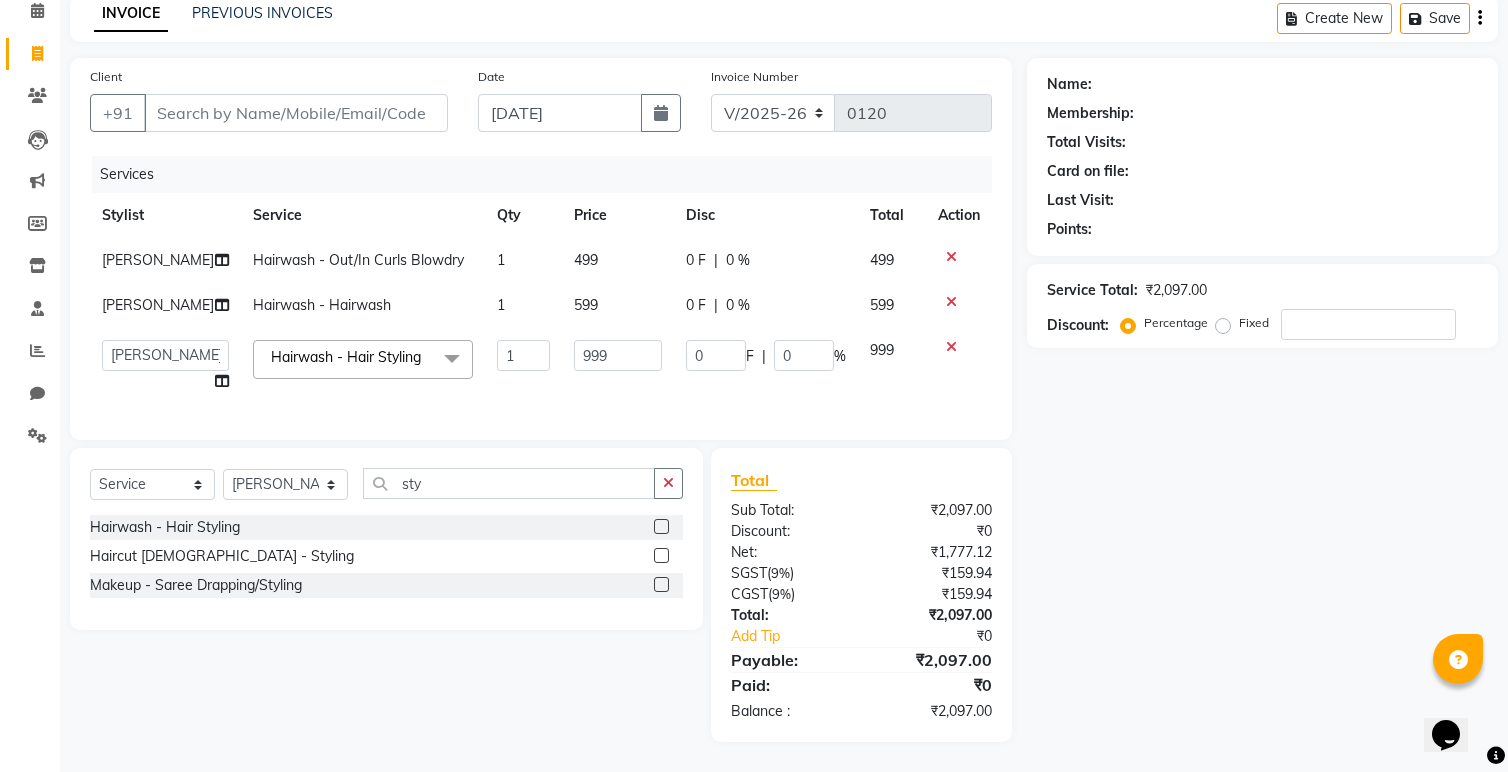 click on "999" 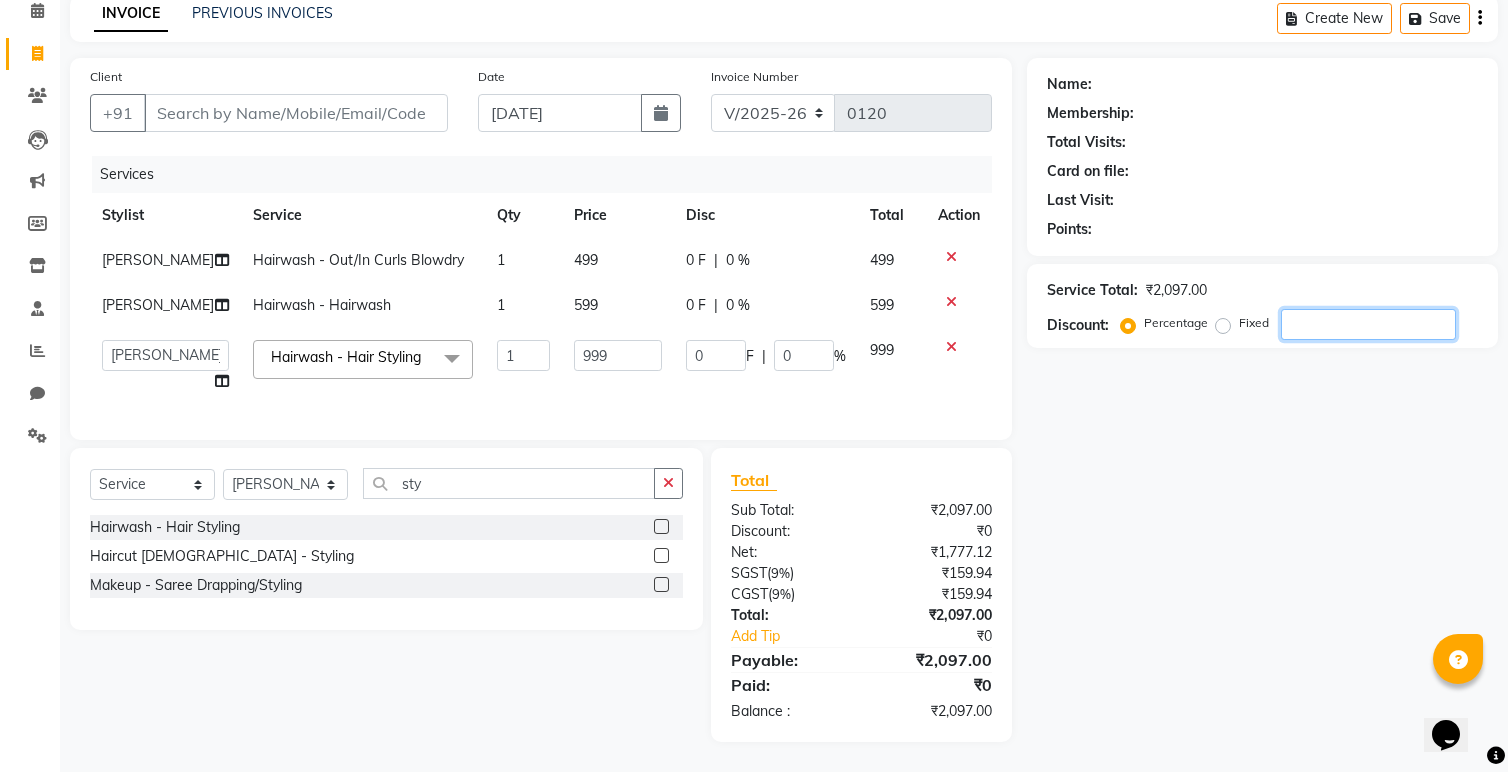 click 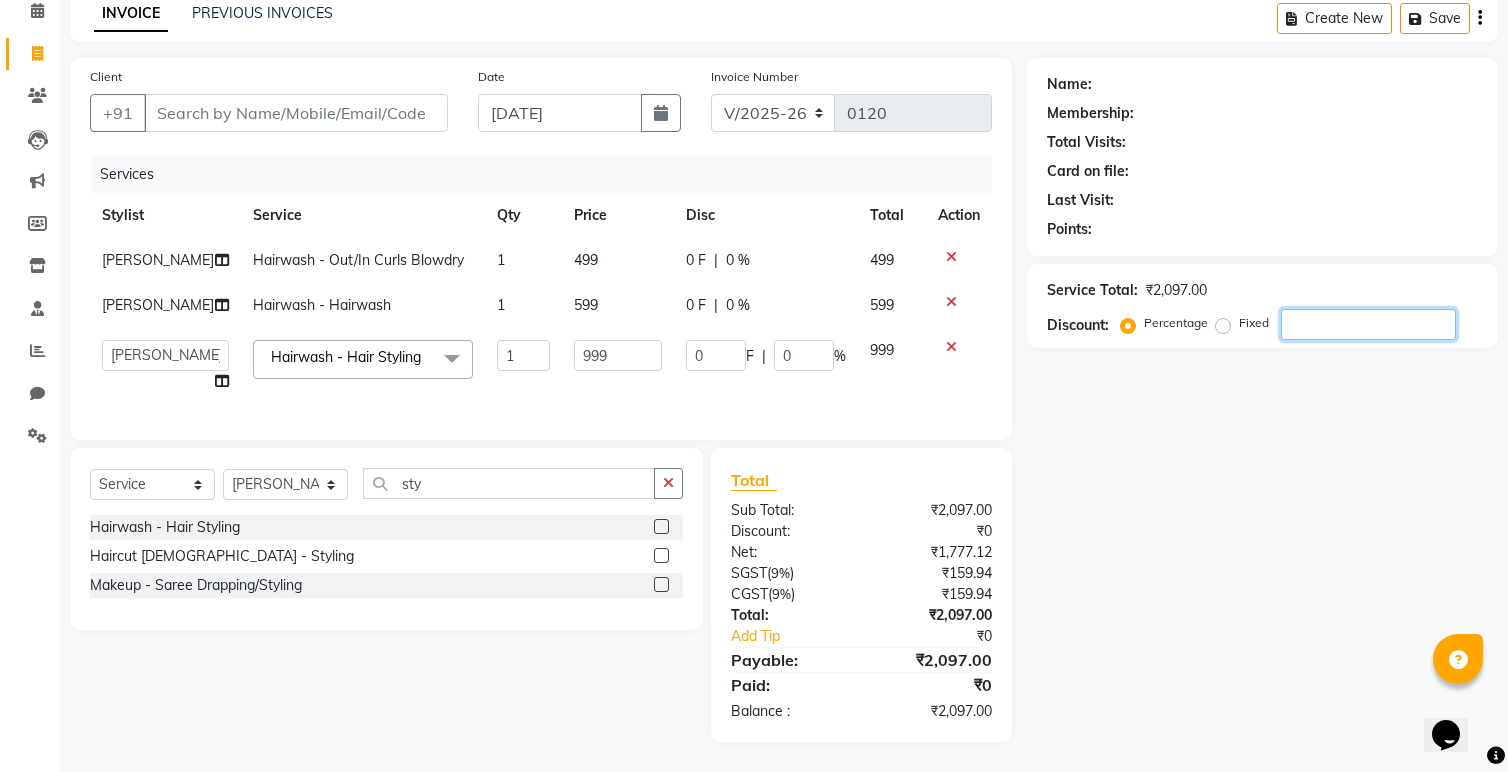 type on "2" 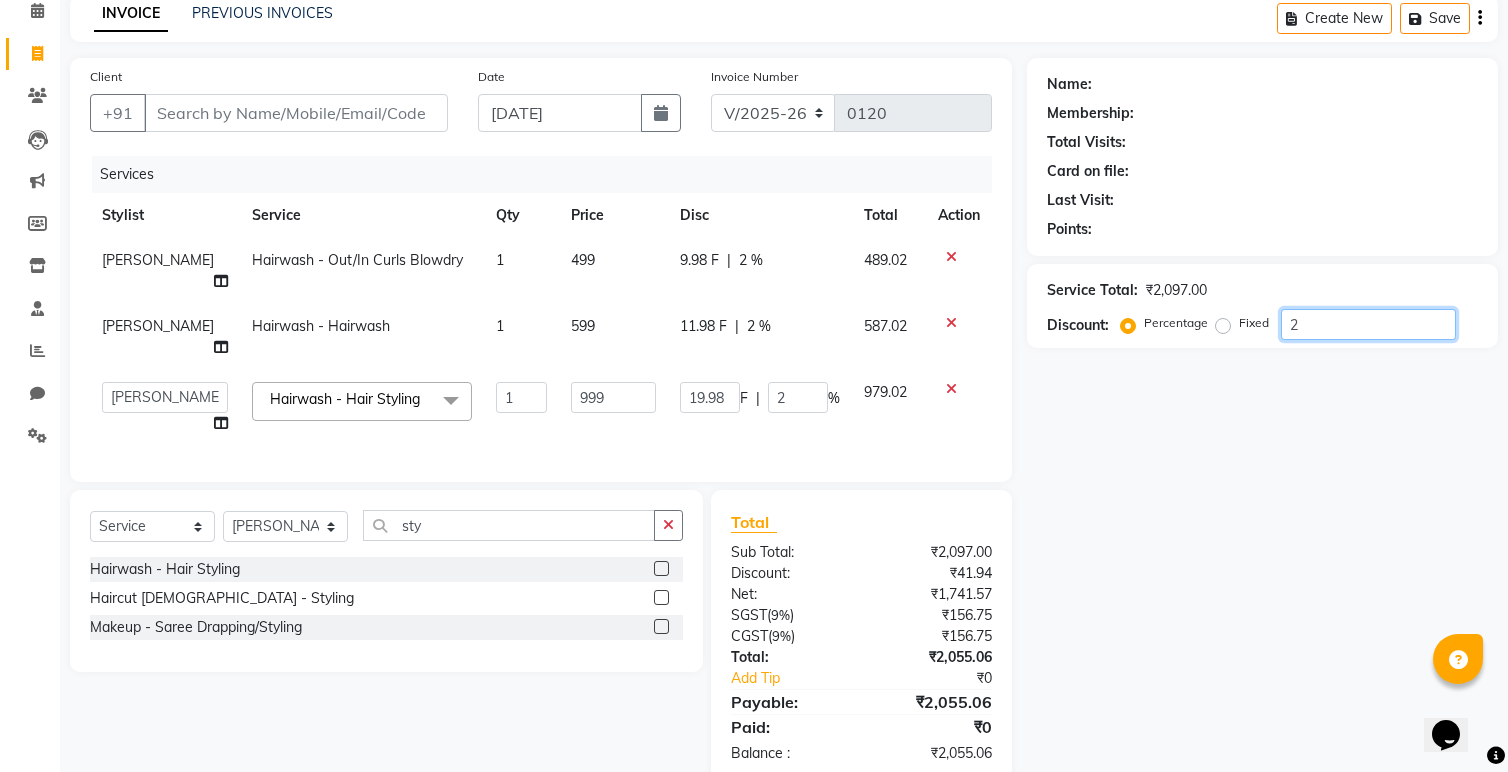 type on "20" 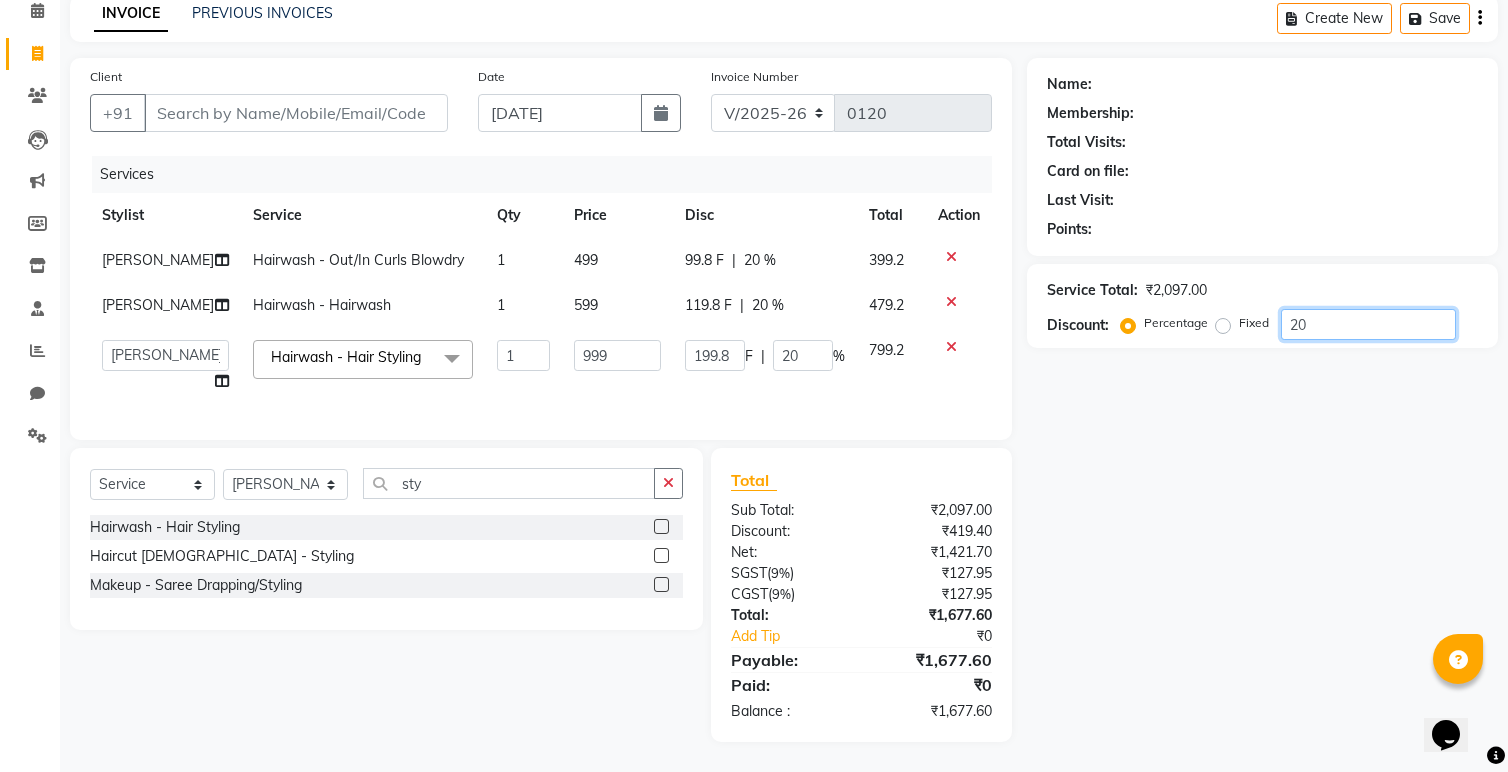 type on "2" 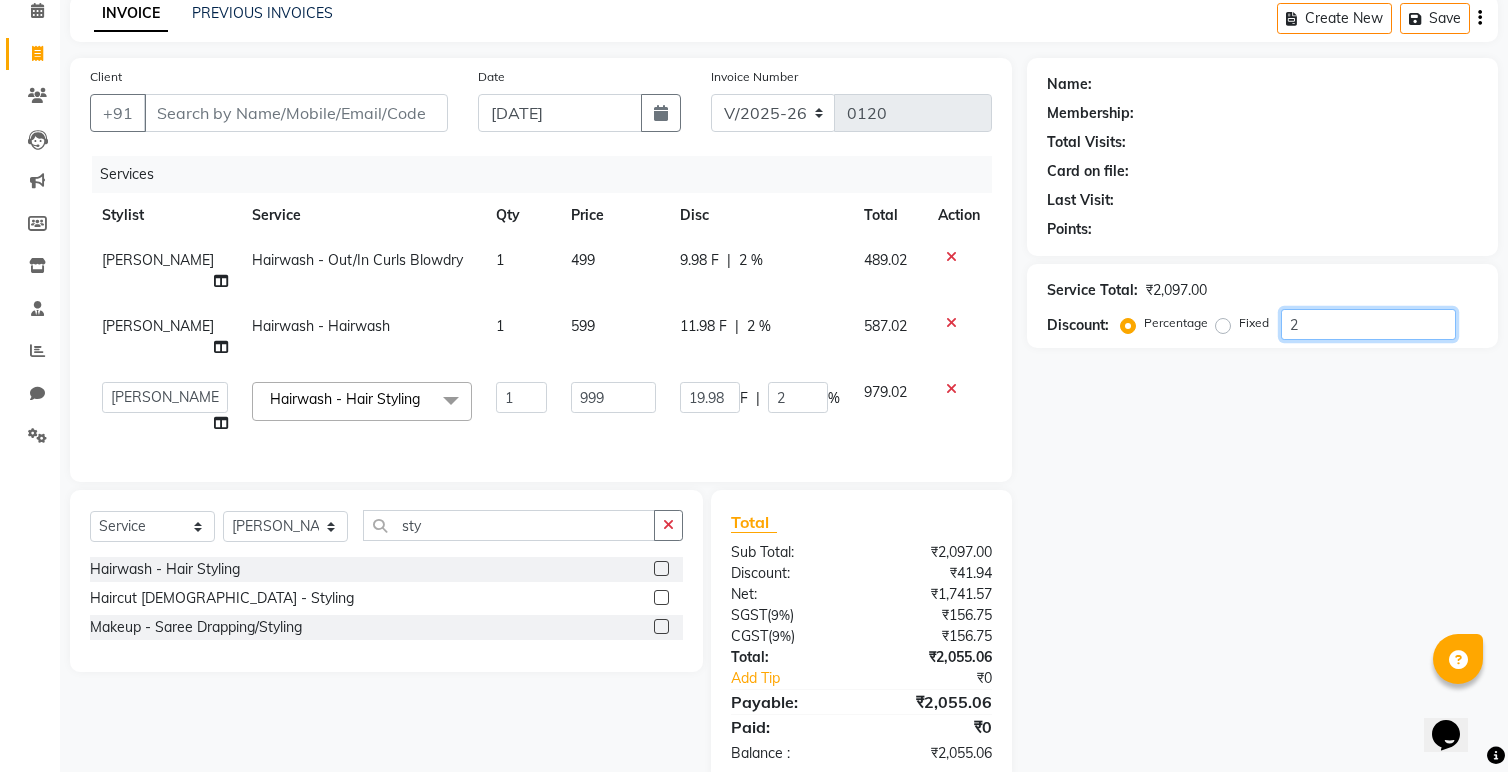 type 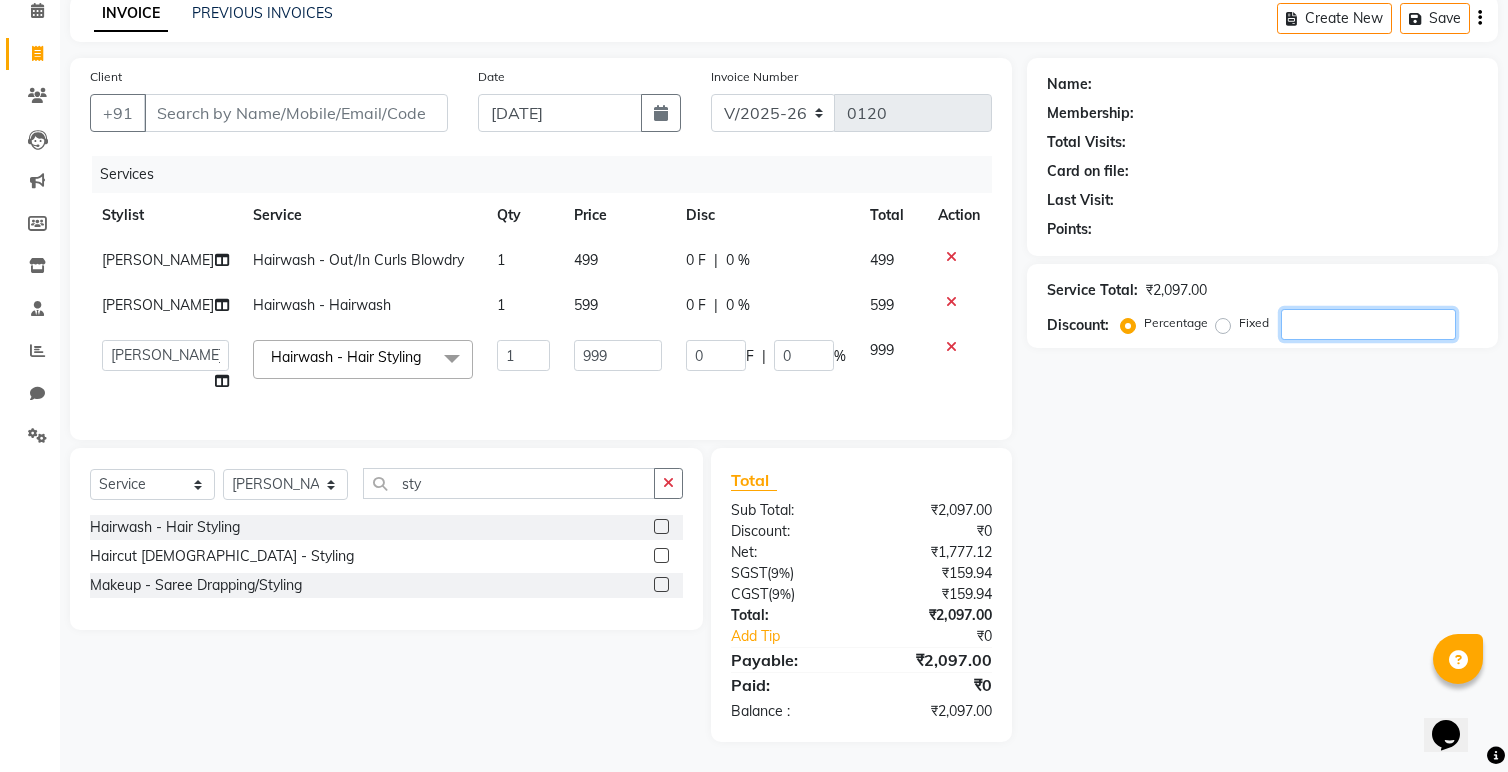 type on "2" 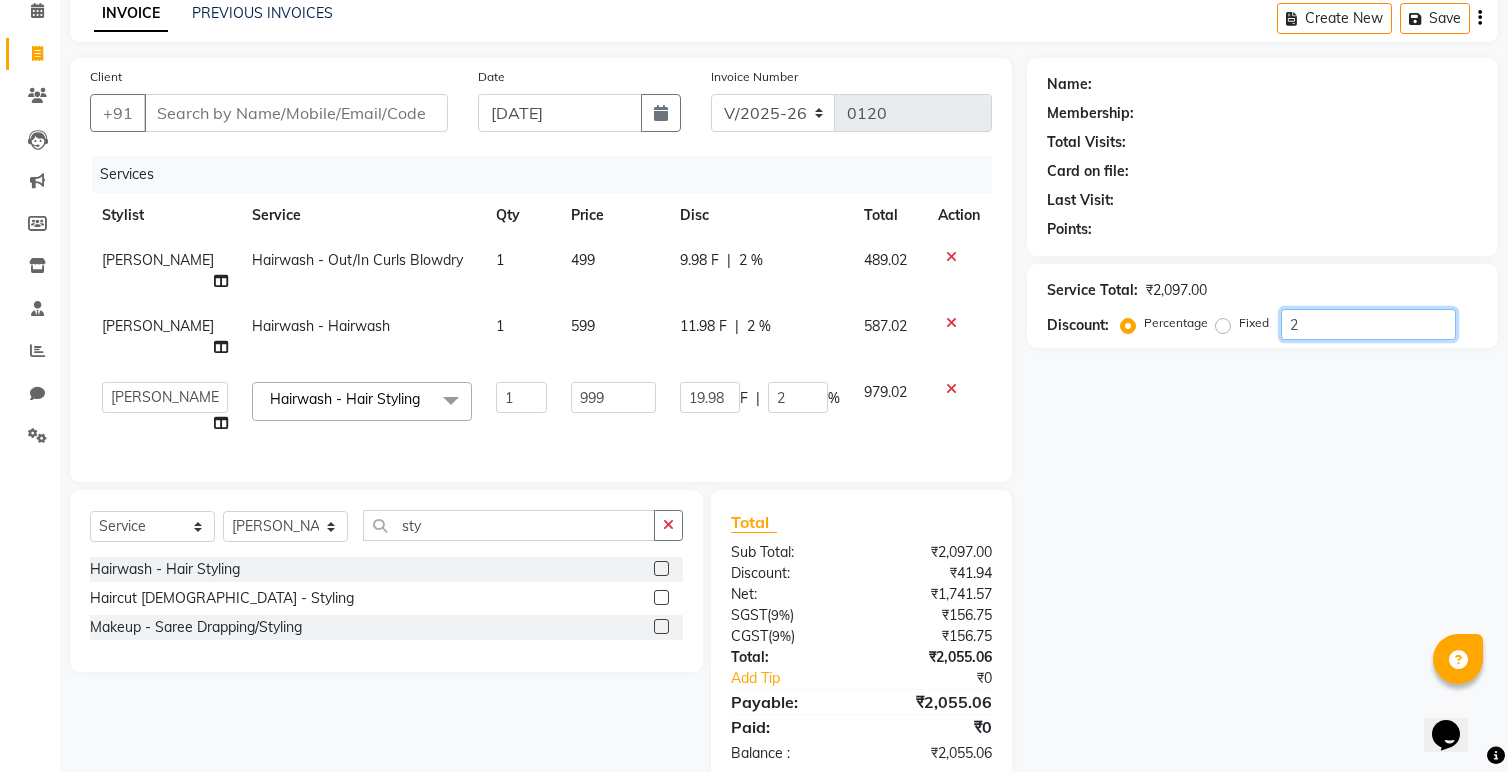 type on "20" 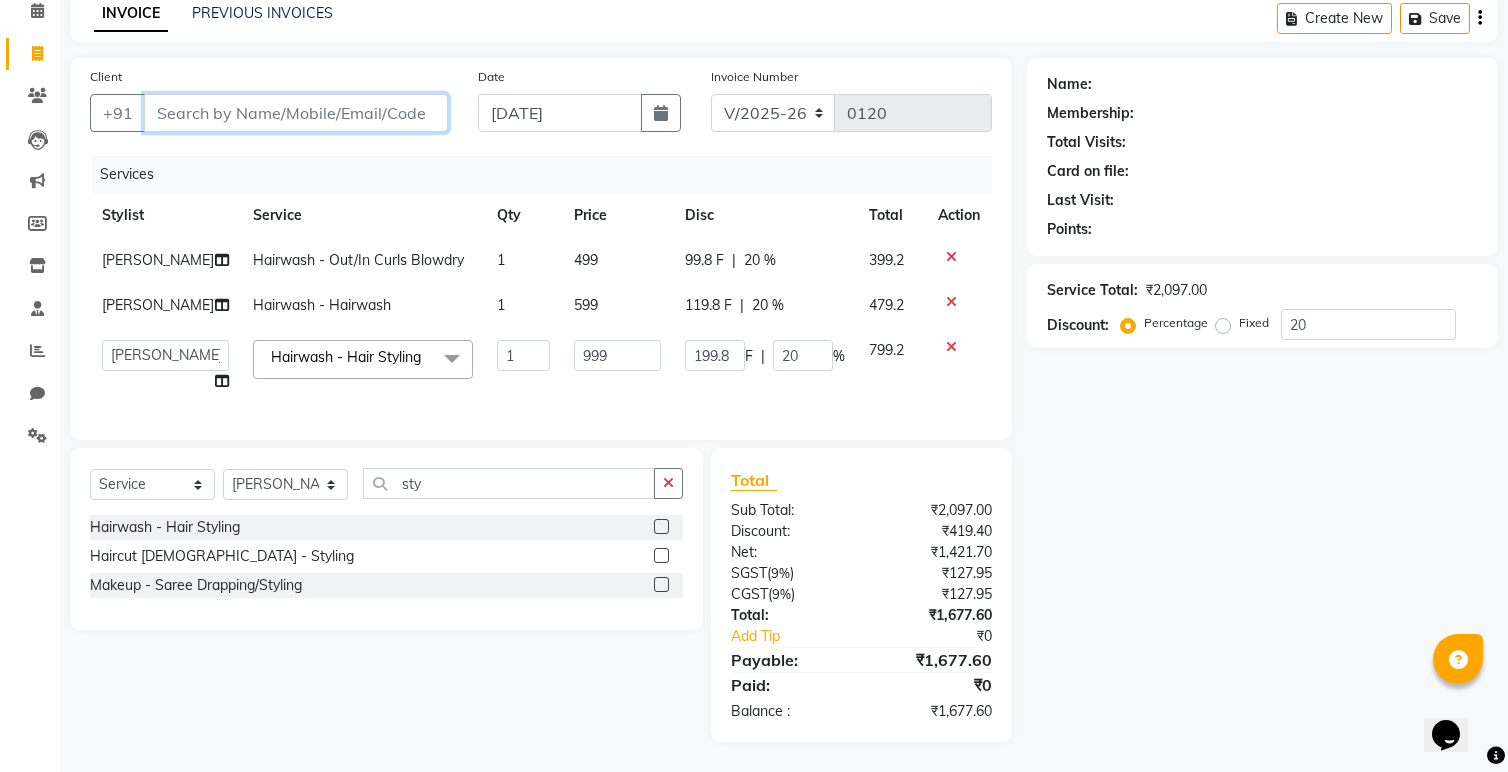click on "Client" at bounding box center (296, 113) 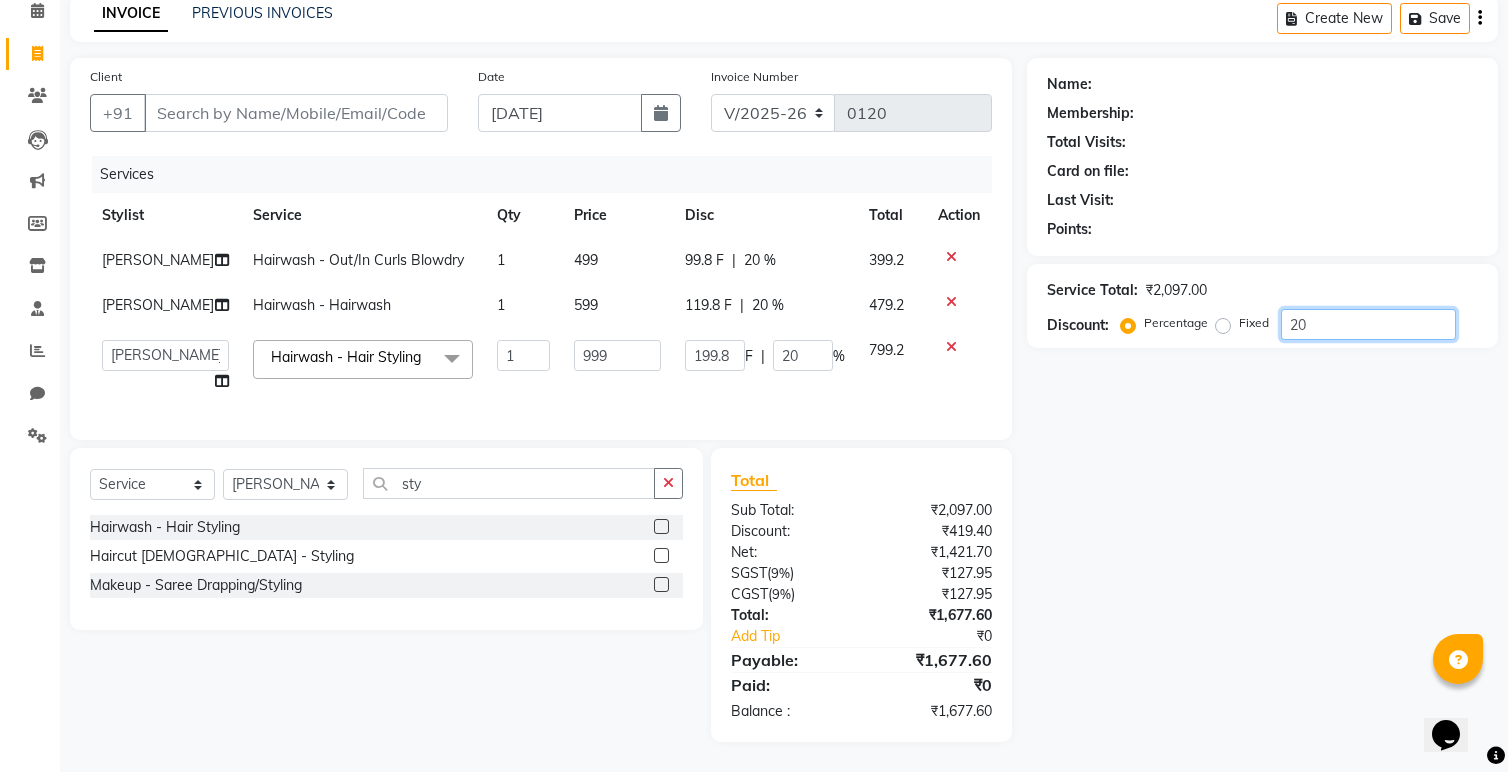 click on "20" 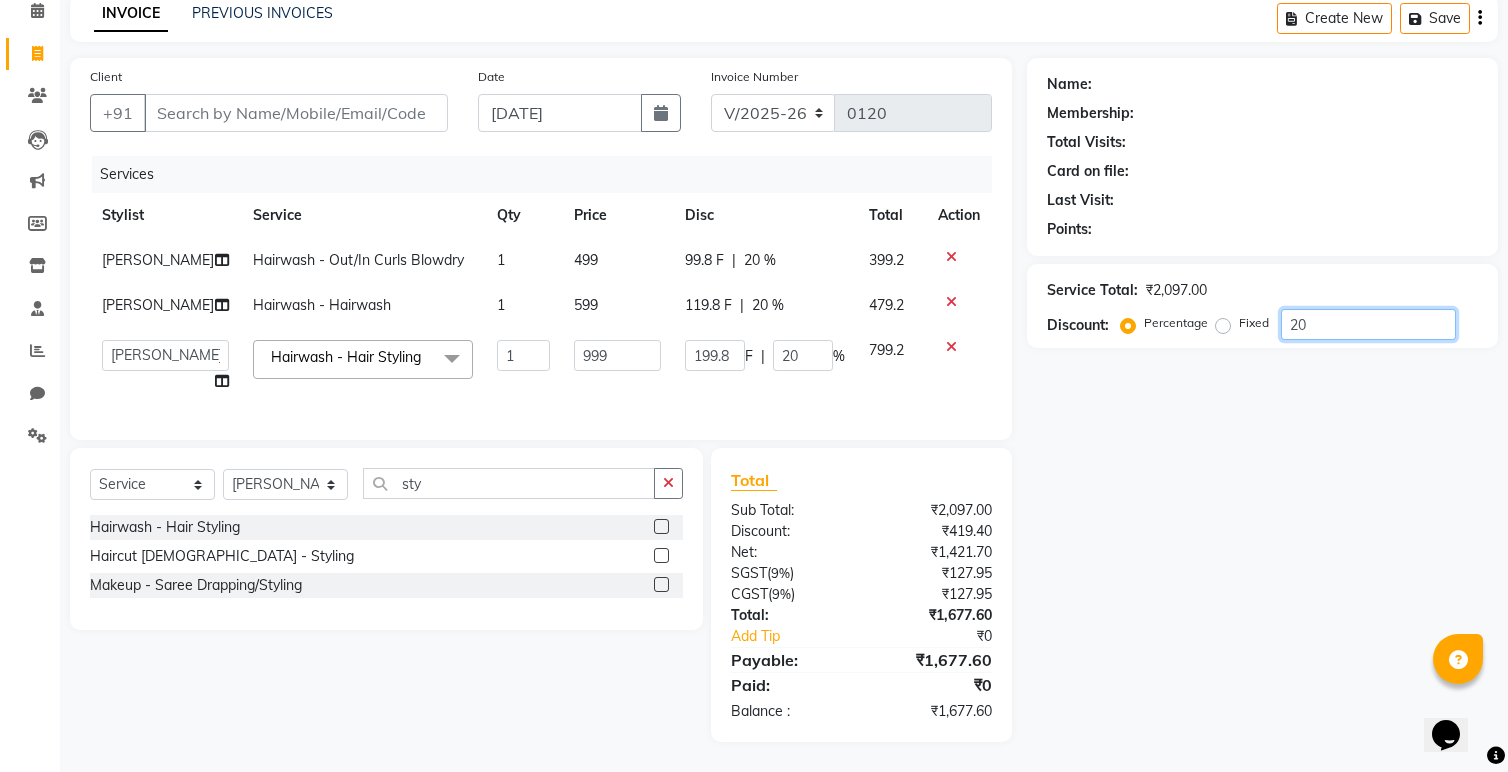type on "2" 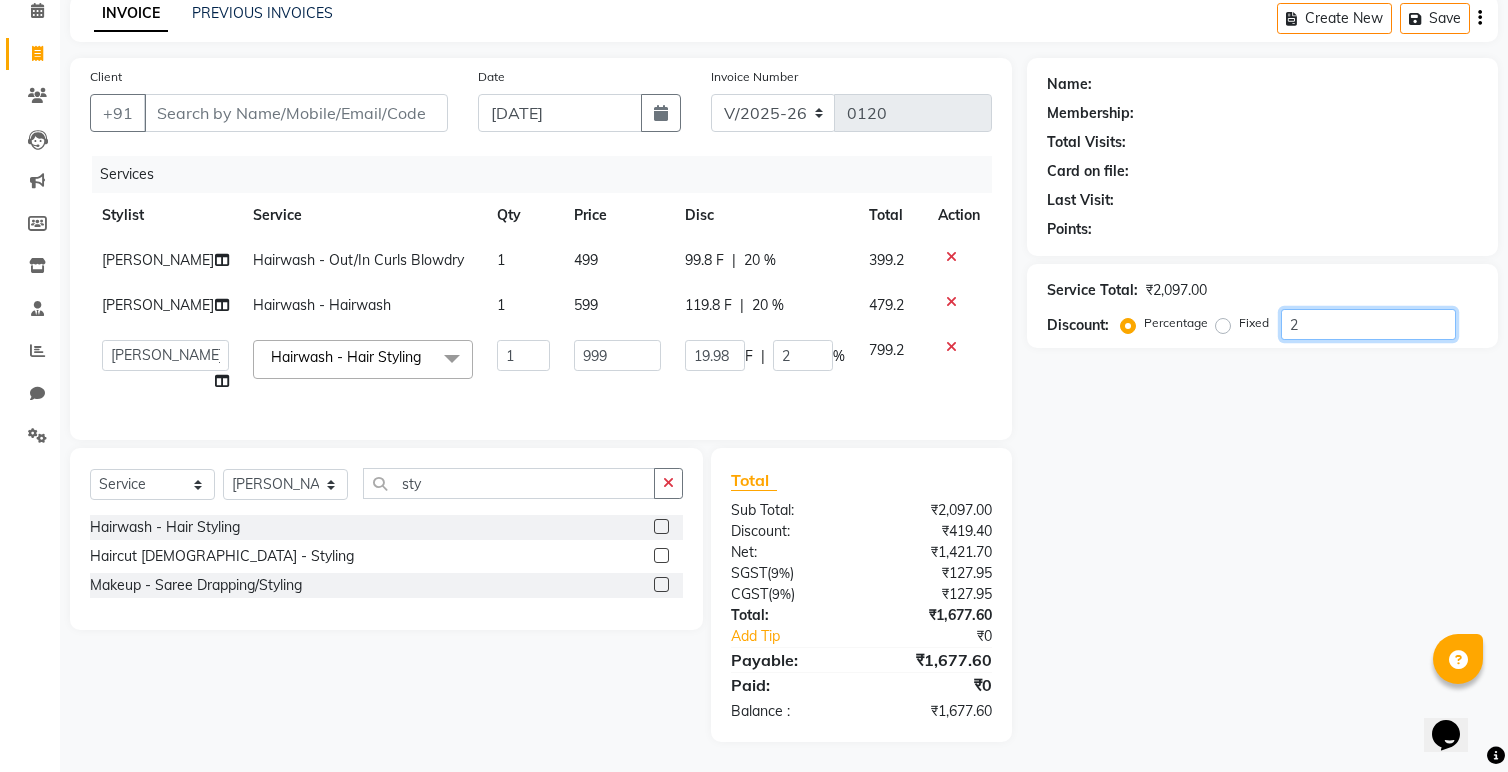 type 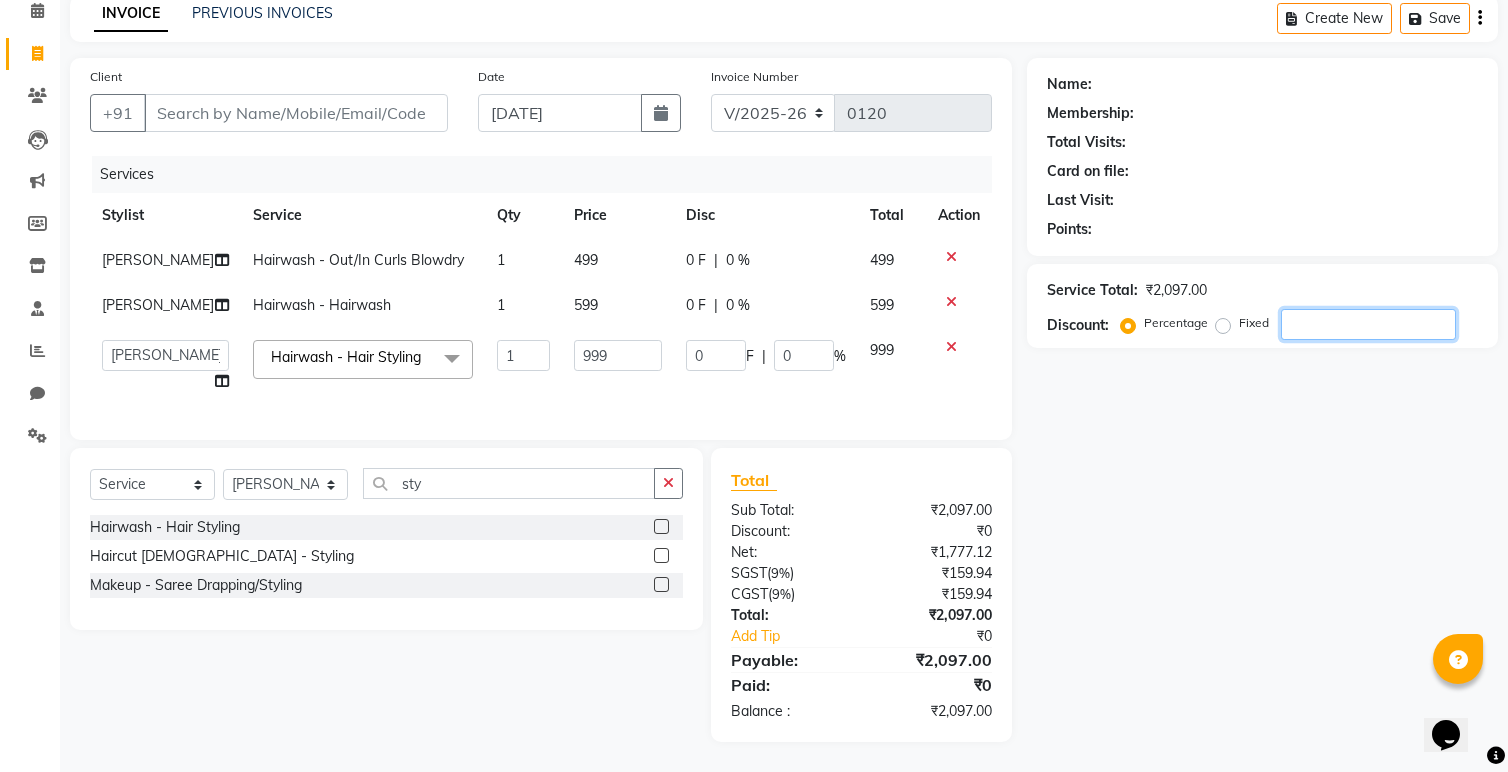 type 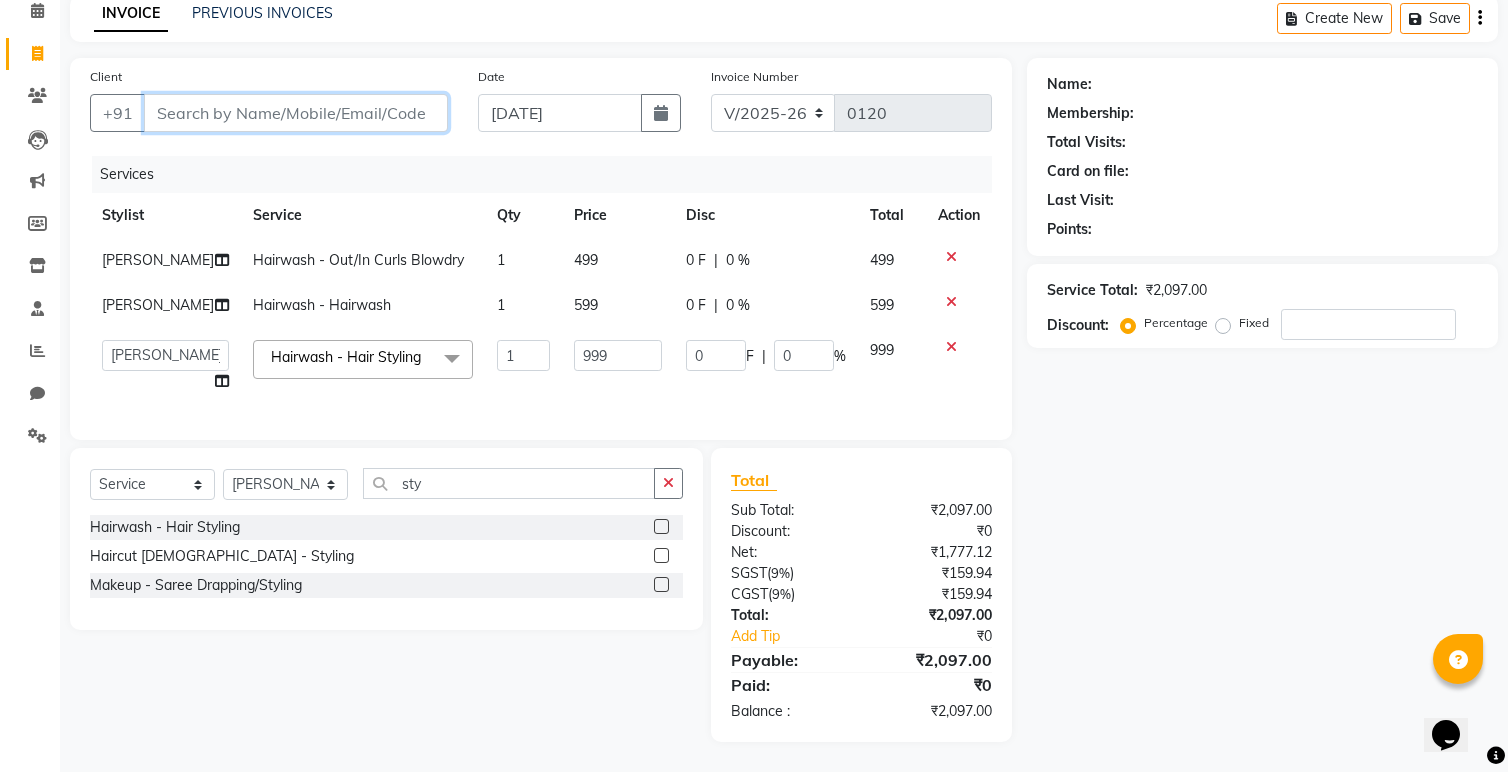 click on "Client" at bounding box center [296, 113] 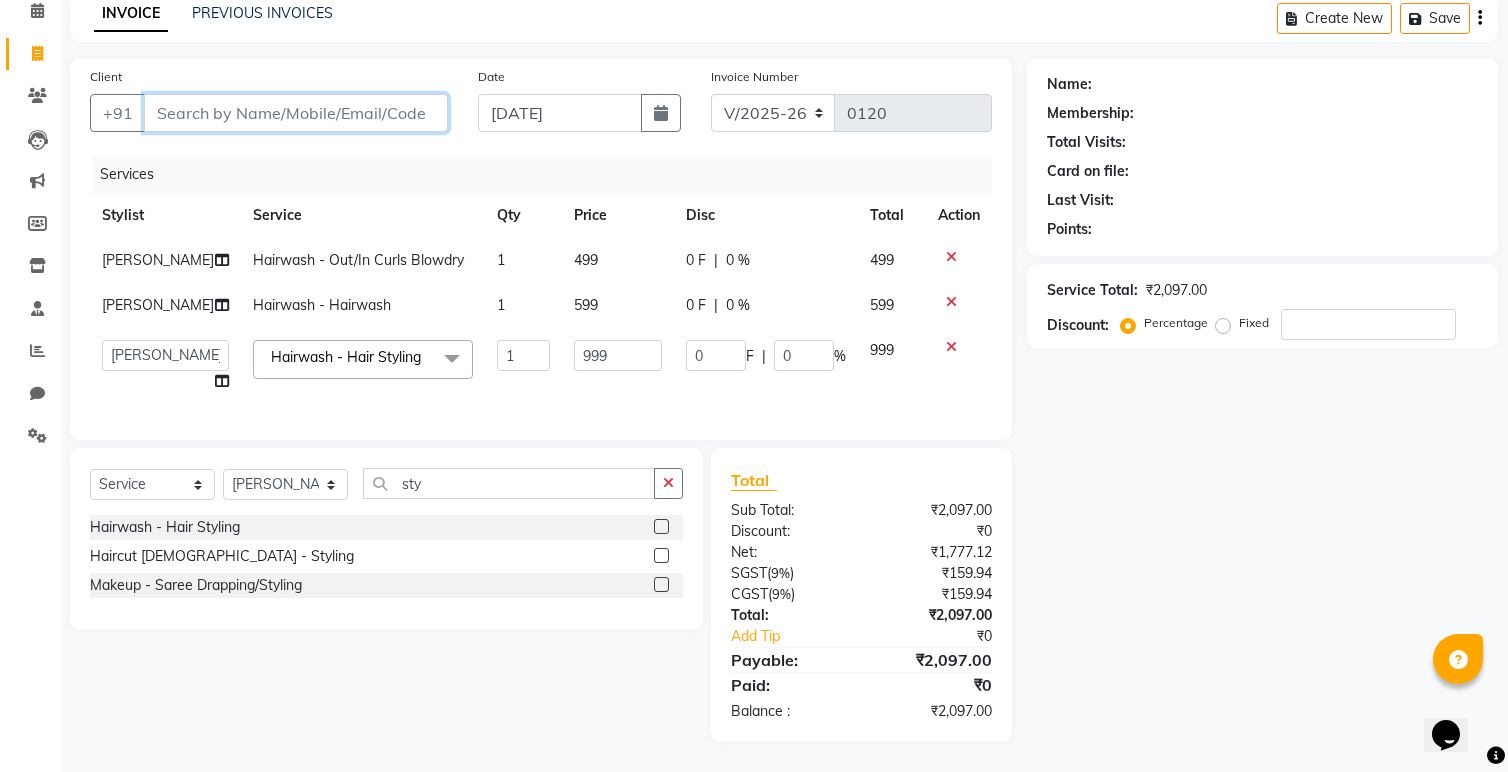 type on "9" 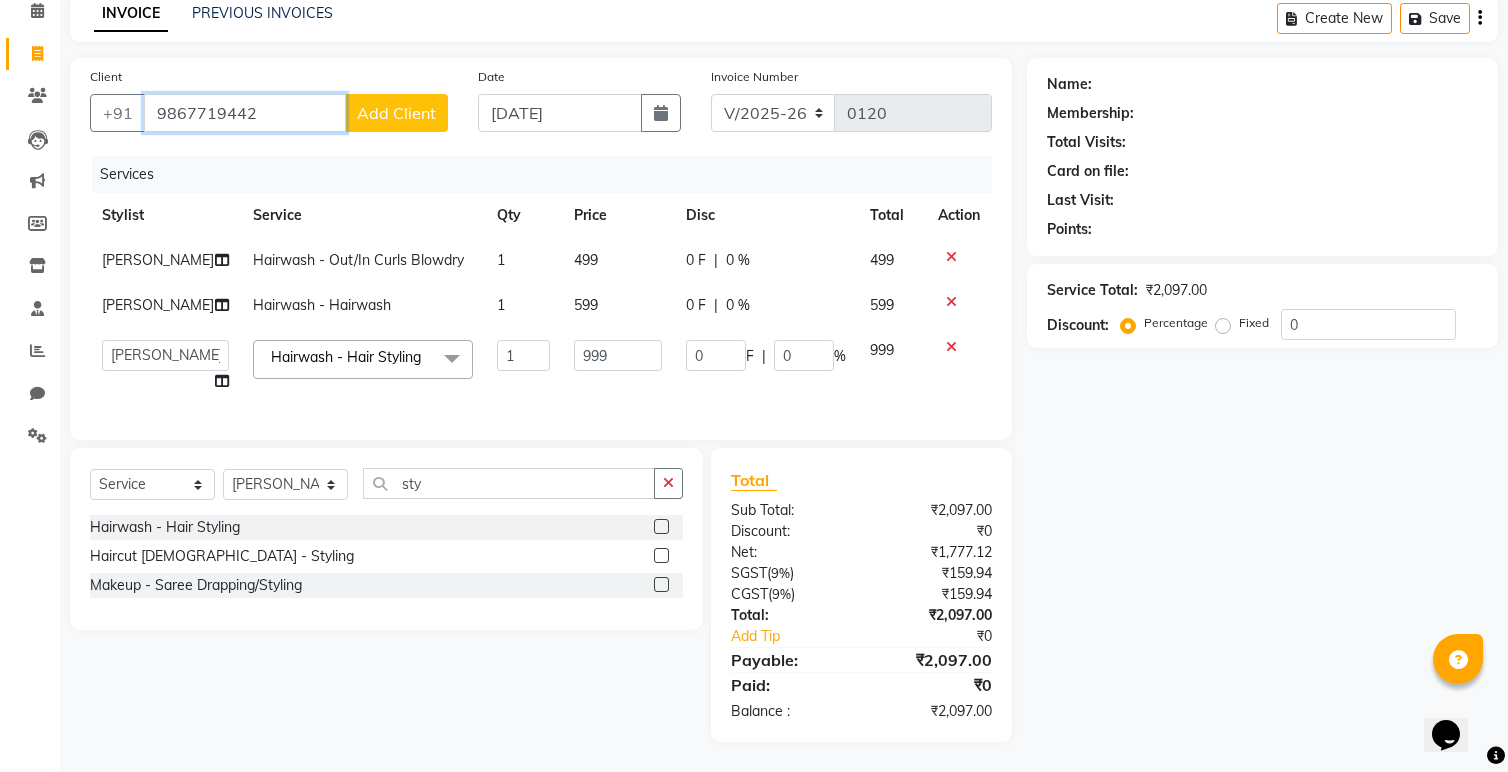 type on "9867719442" 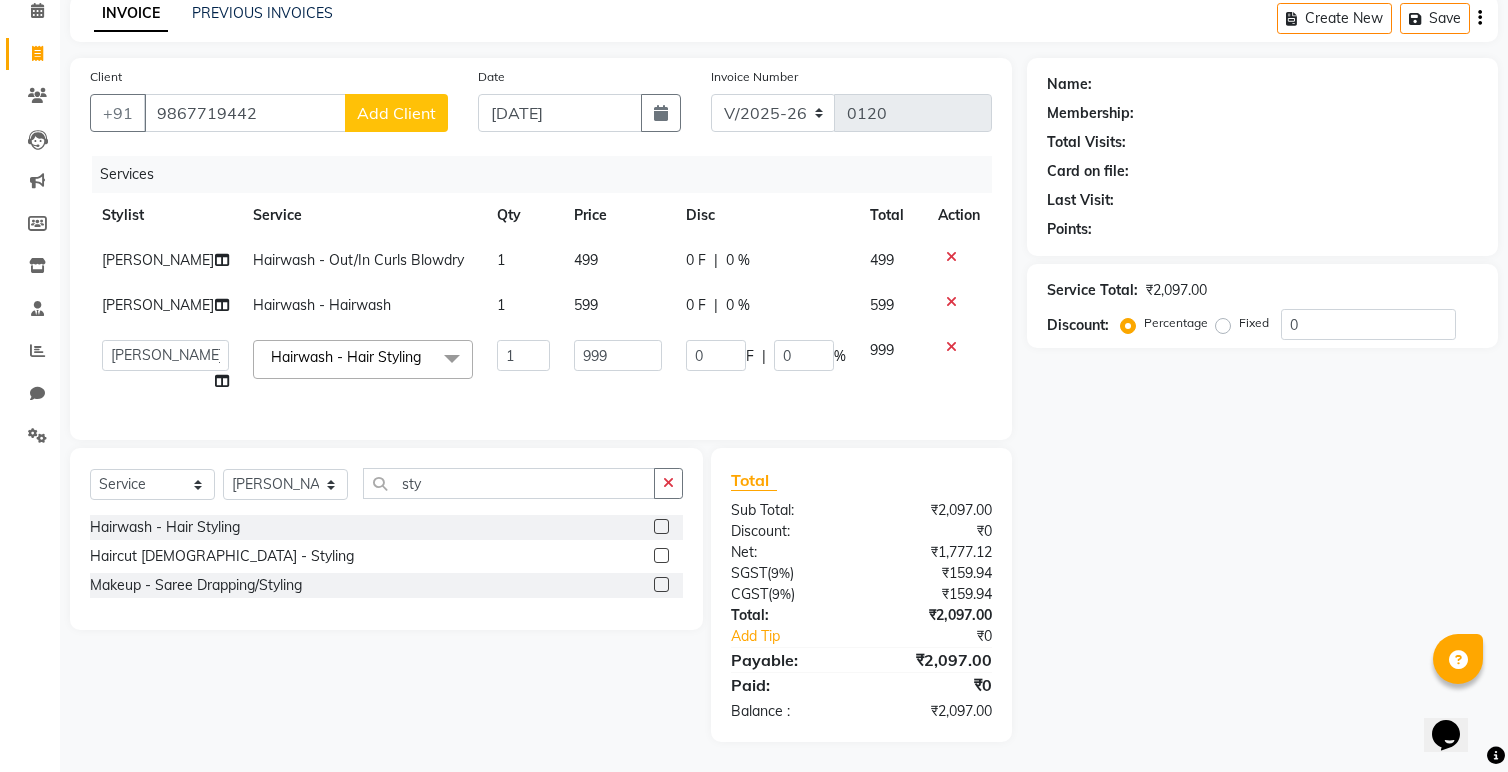 click on "Add Client" 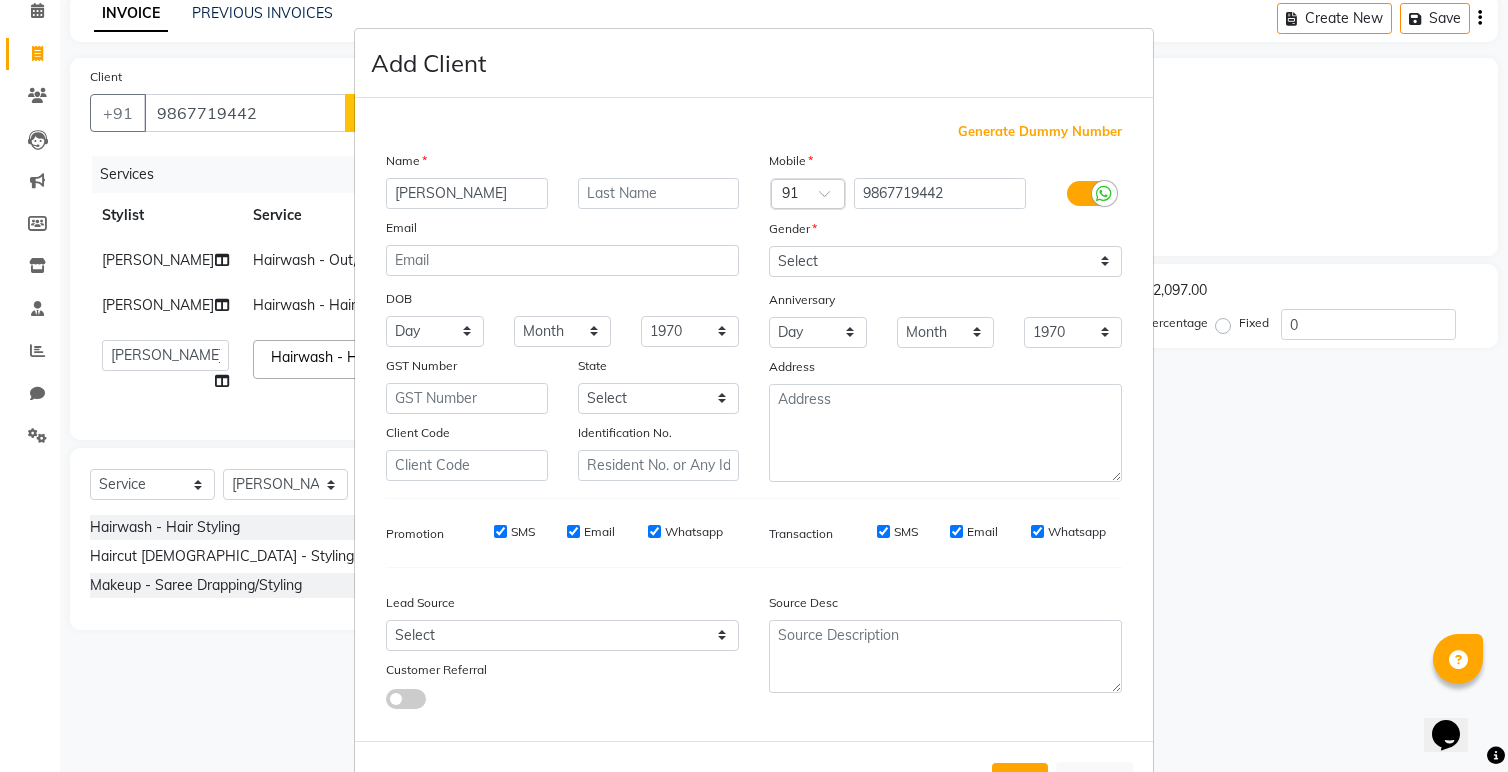 type on "Shamiraah" 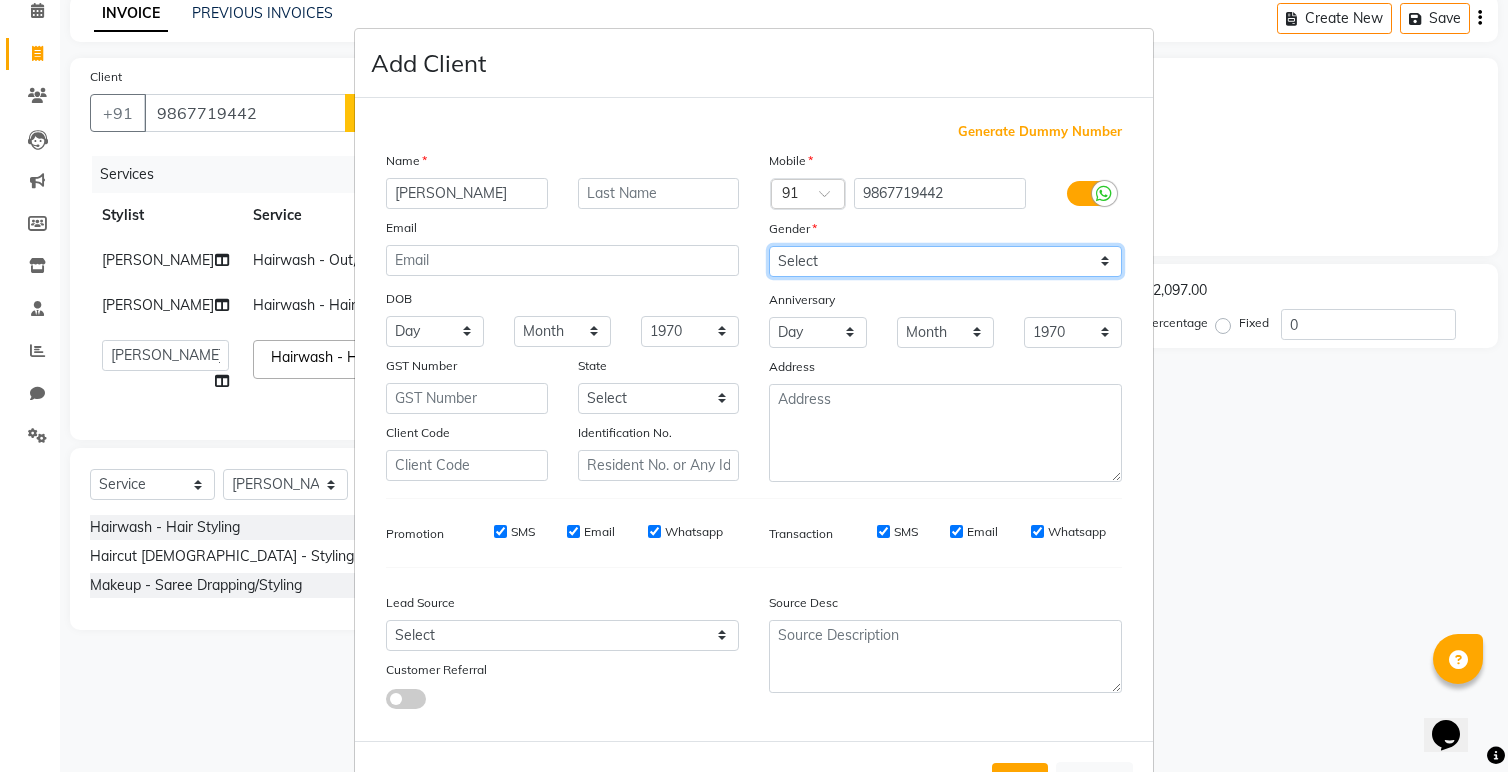 click on "Select Male Female Other Prefer Not To Say" at bounding box center [945, 261] 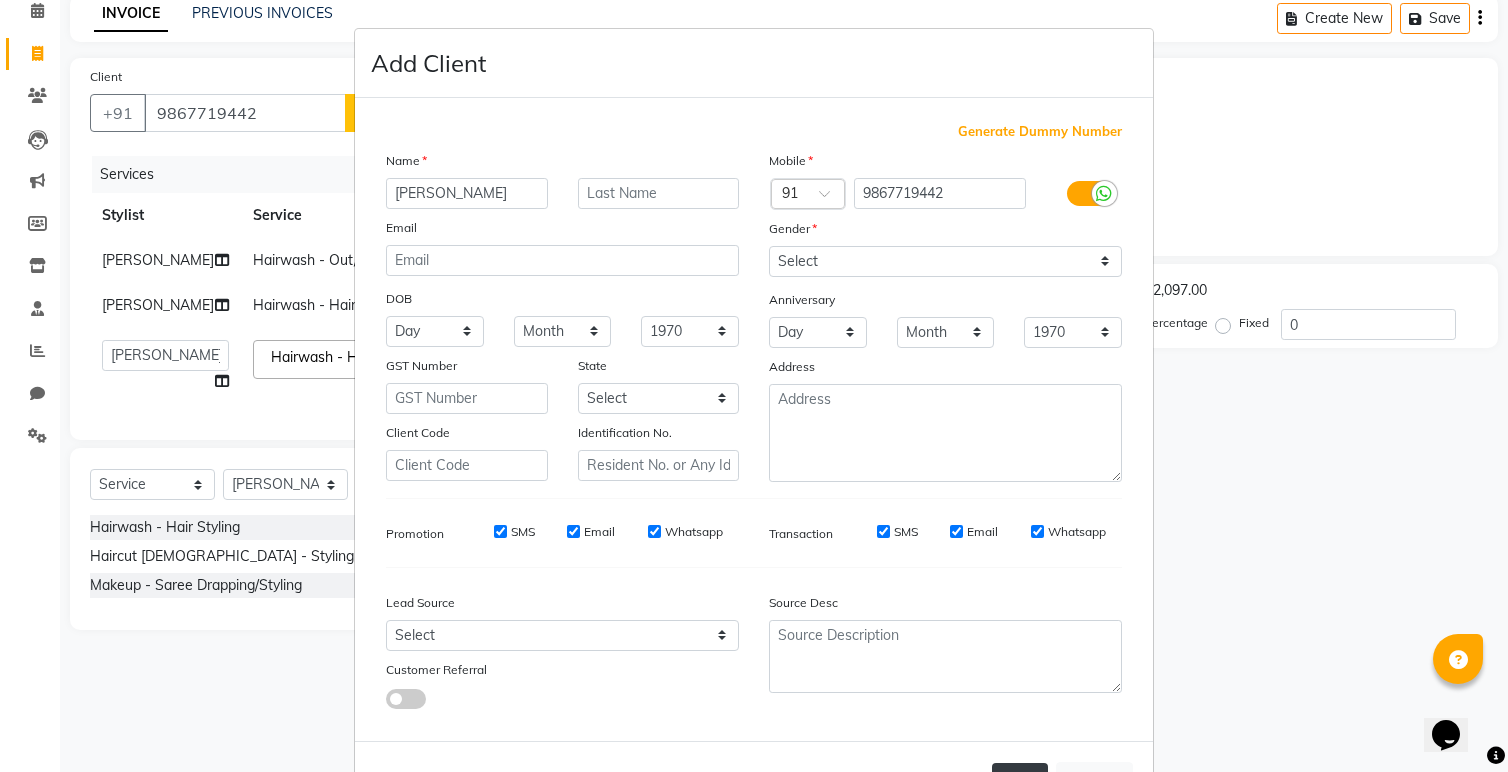 click on "Add" at bounding box center (1020, 781) 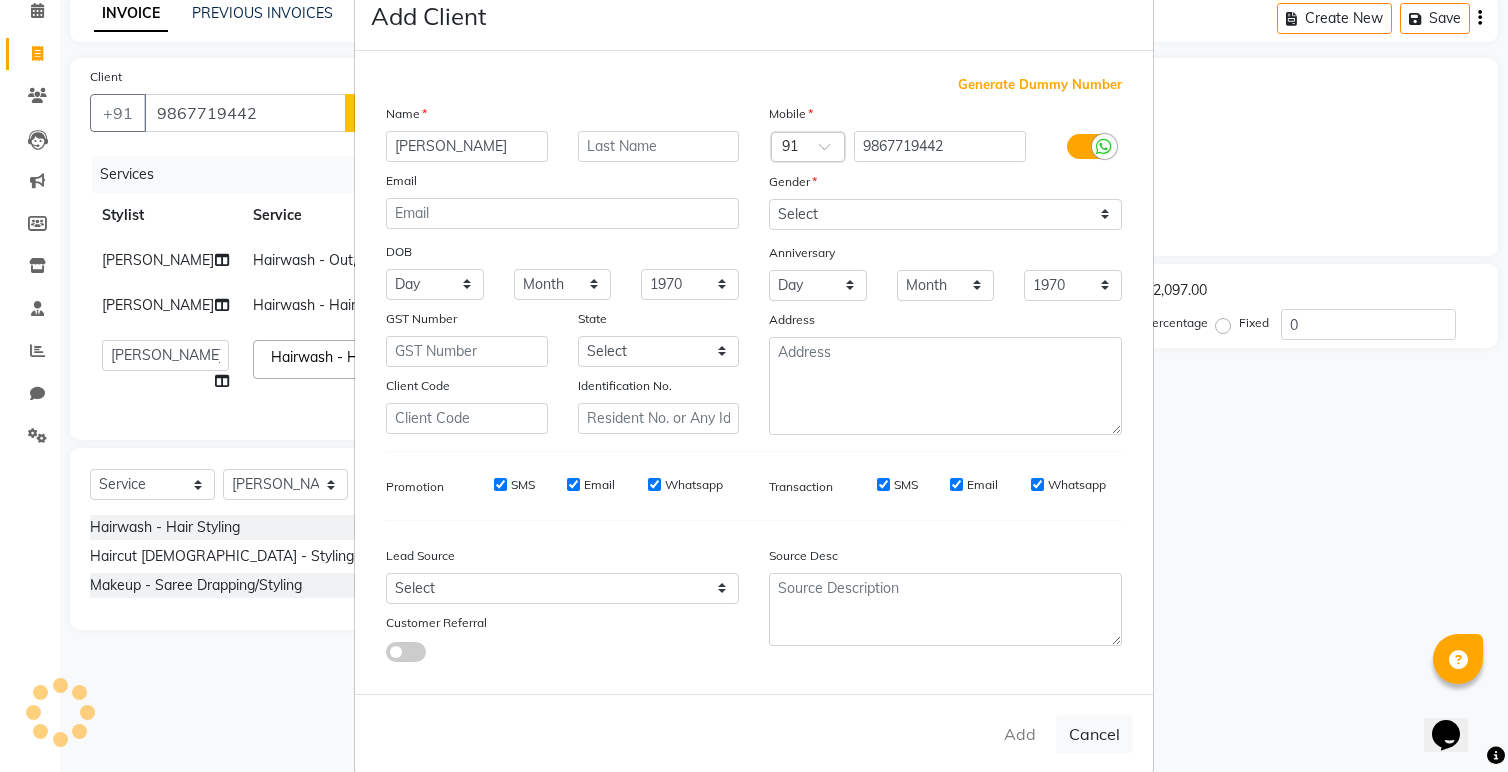 scroll, scrollTop: 54, scrollLeft: 0, axis: vertical 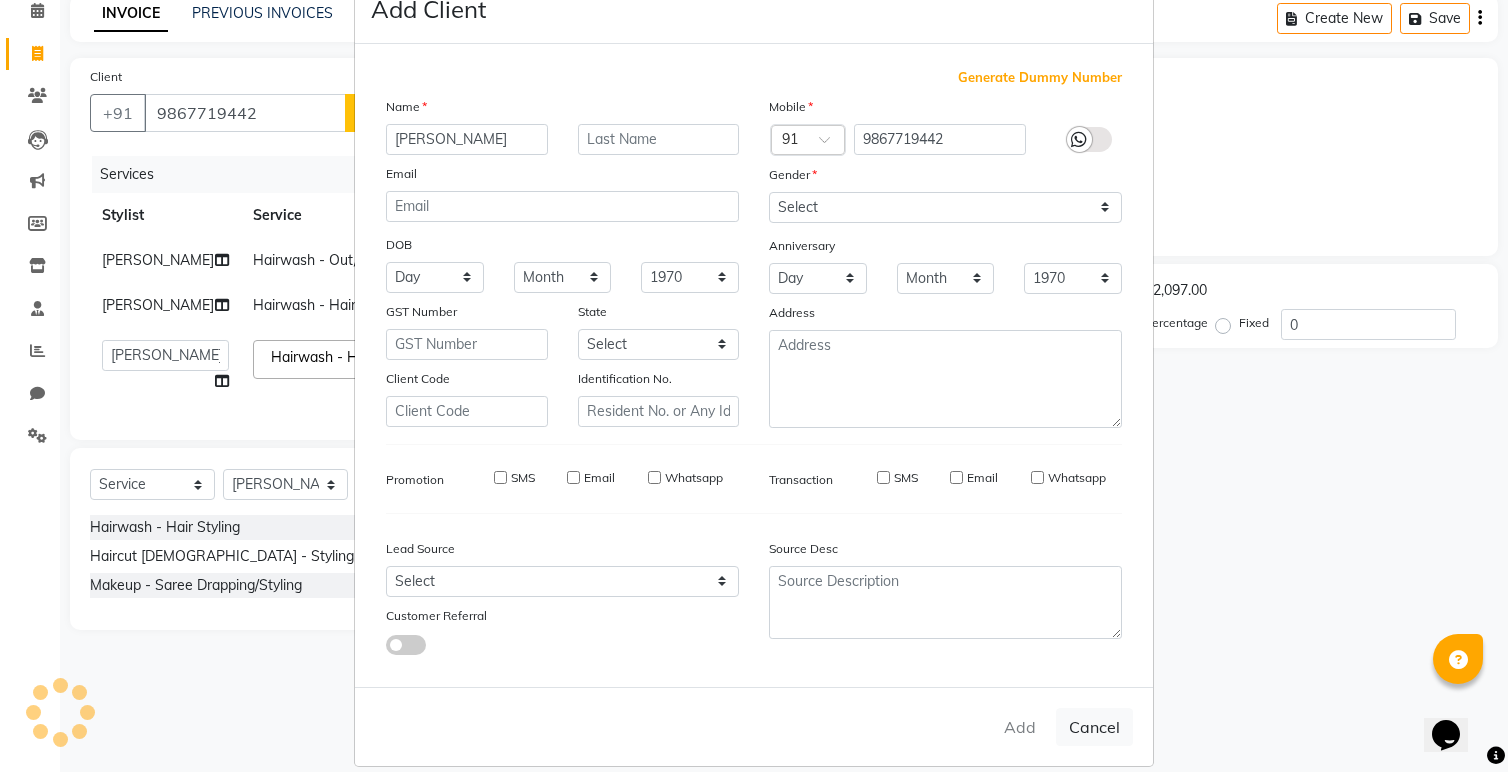 type 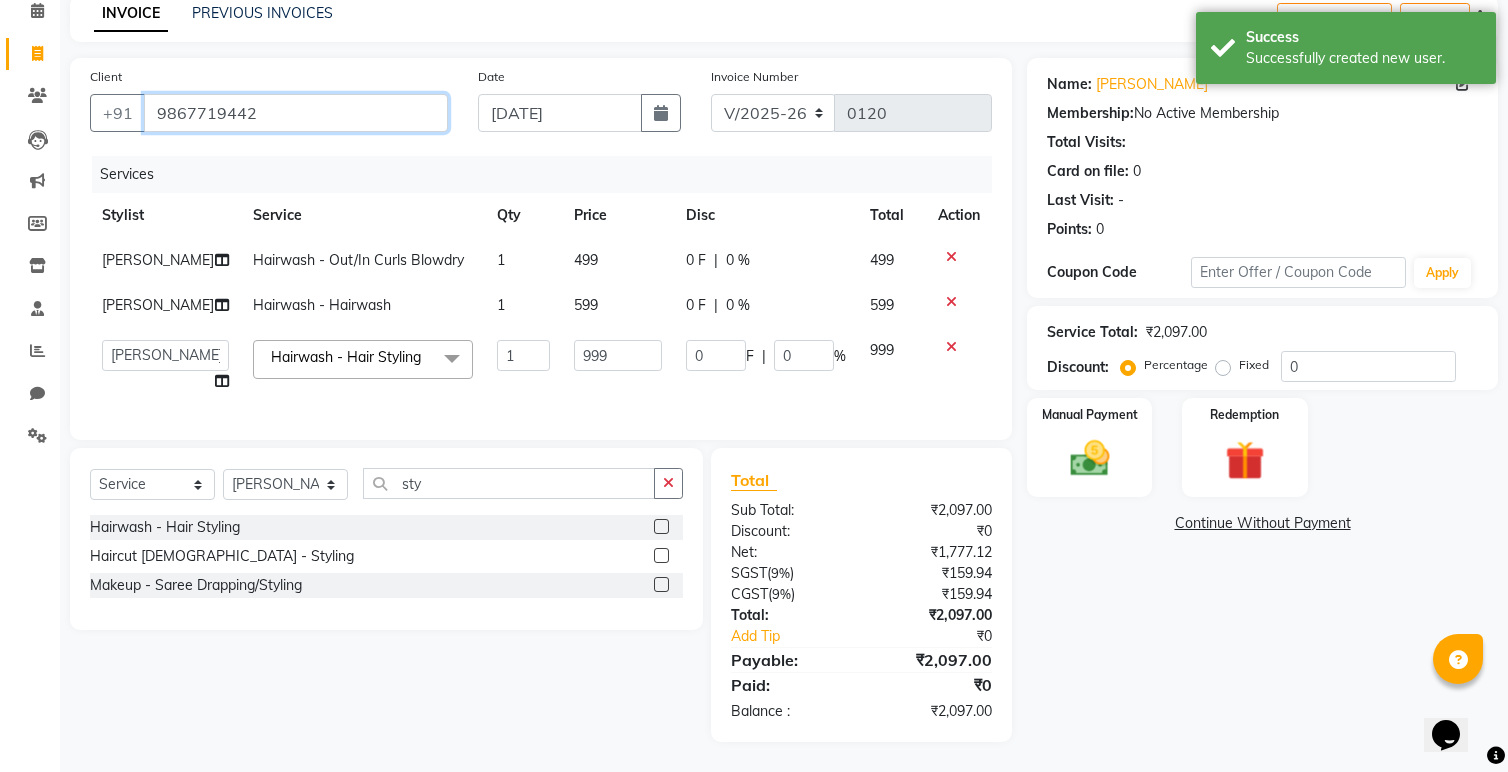 click on "9867719442" at bounding box center [296, 113] 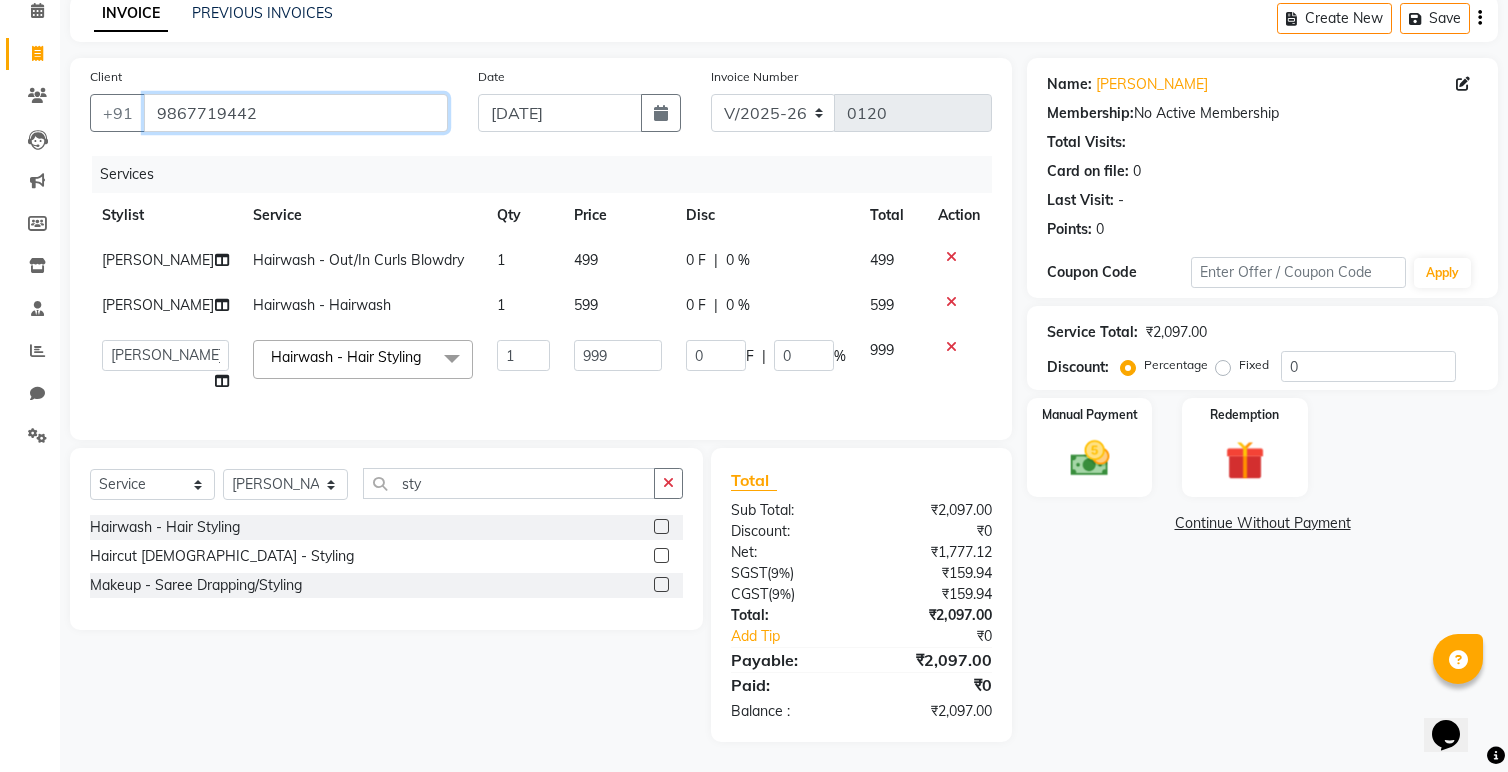drag, startPoint x: 269, startPoint y: 114, endPoint x: 146, endPoint y: 120, distance: 123.146255 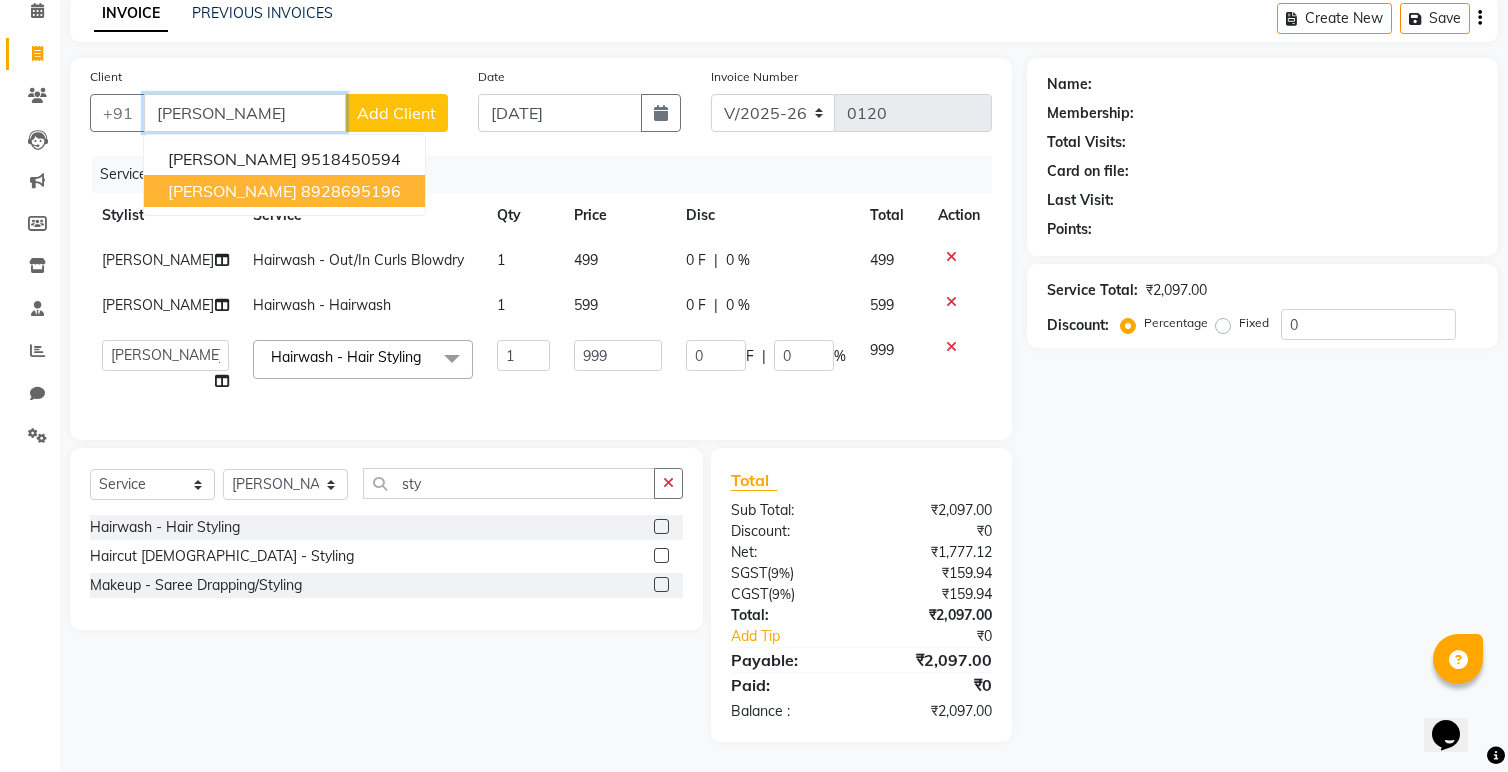 click on "shivansh" at bounding box center (232, 191) 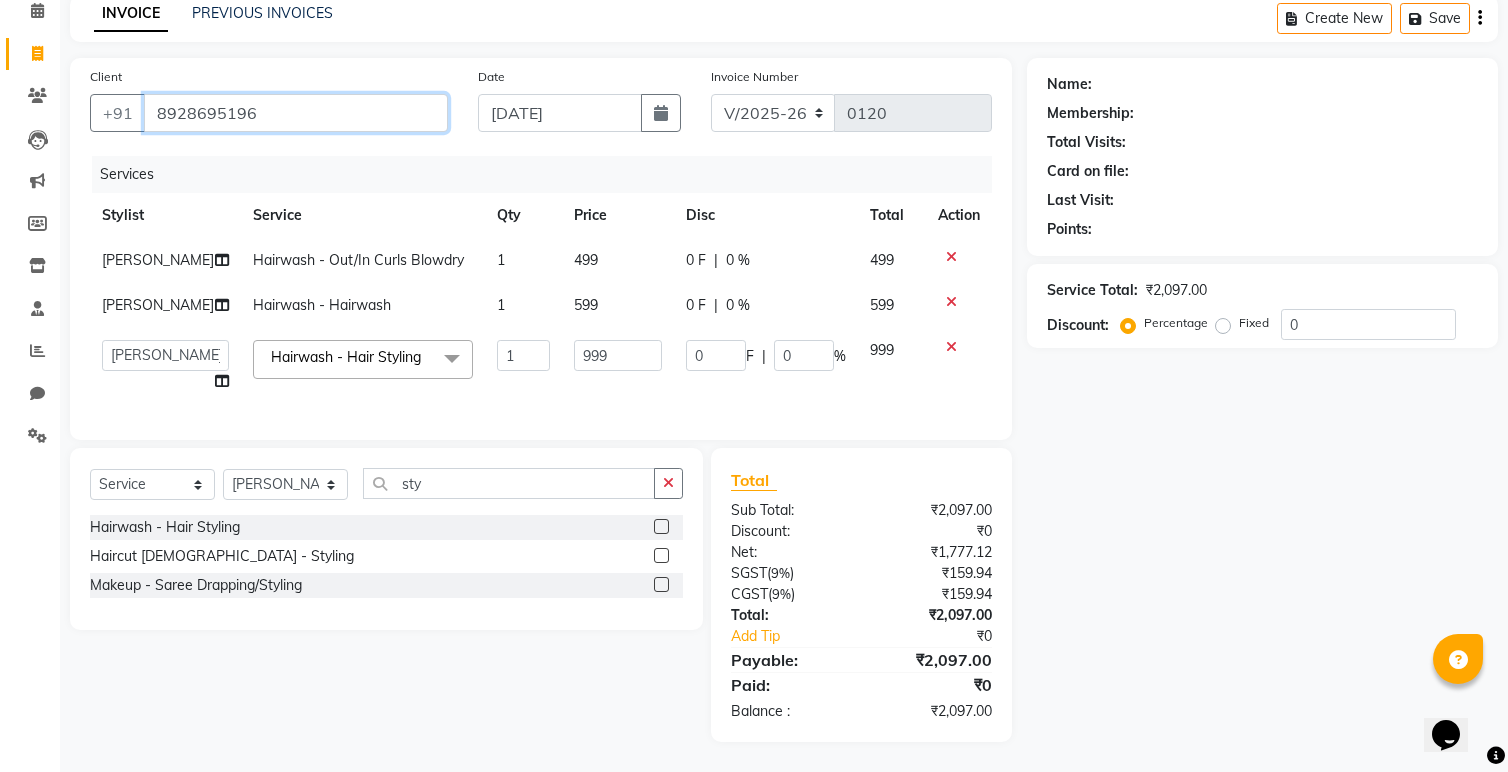 type on "8928695196" 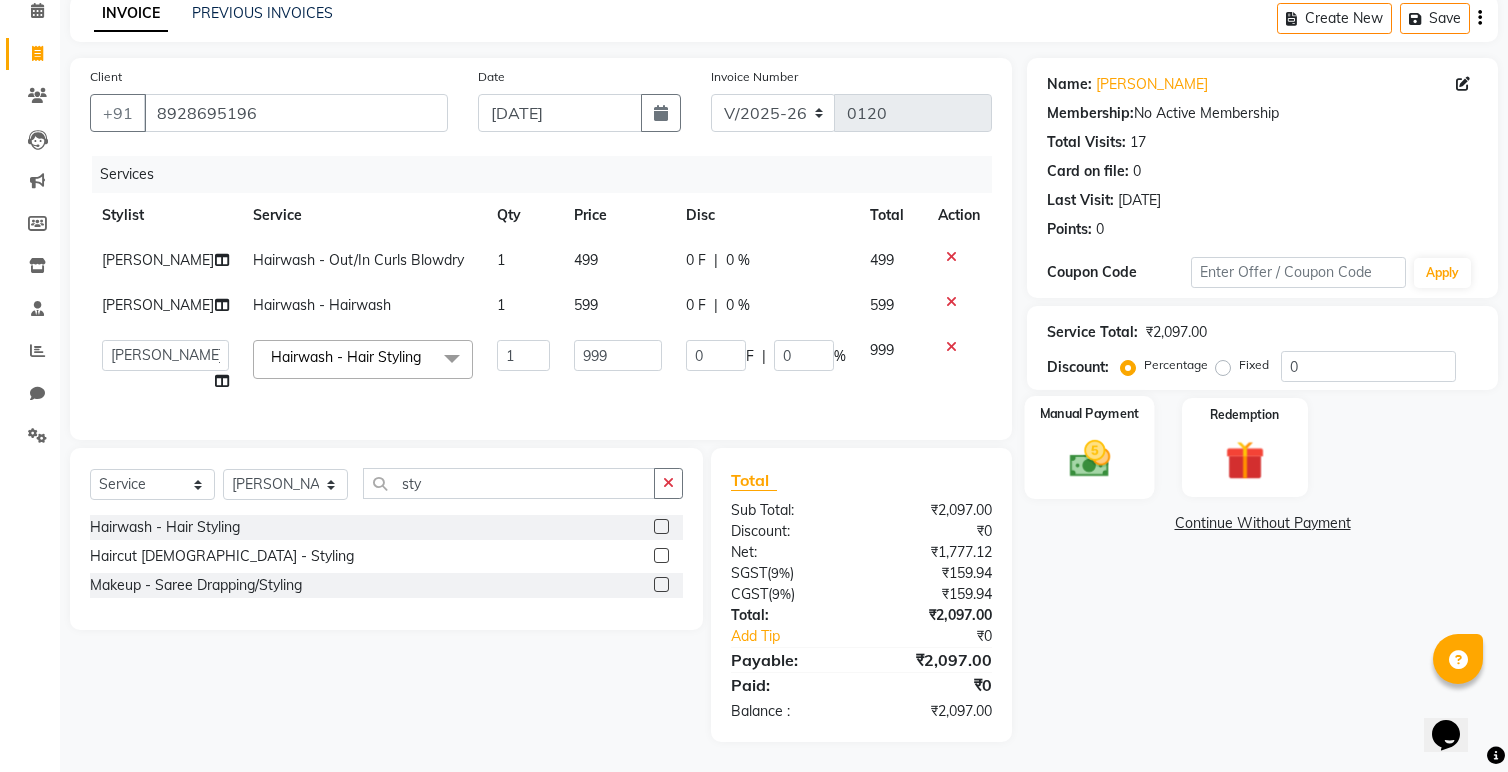 click on "Manual Payment" 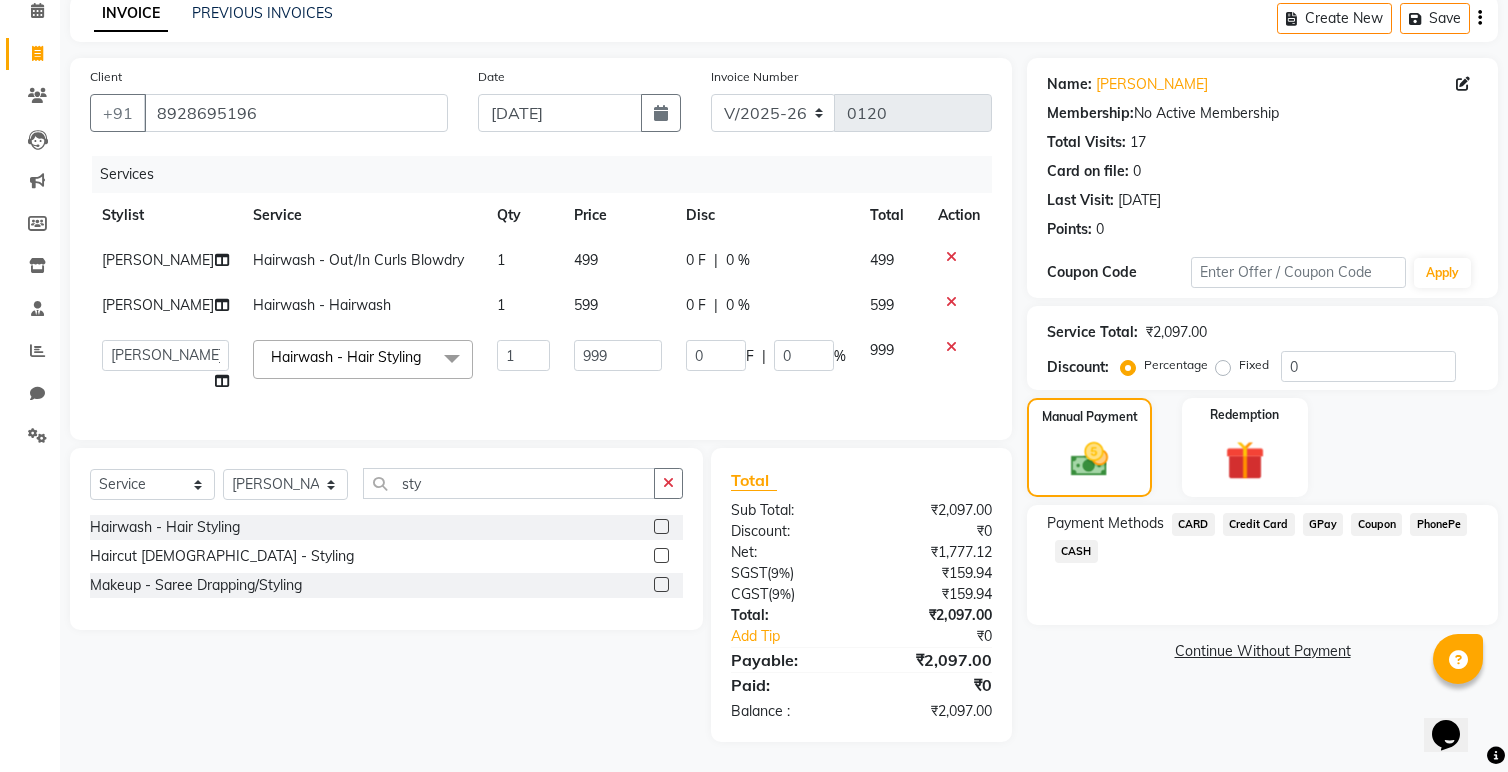 click on "GPay" 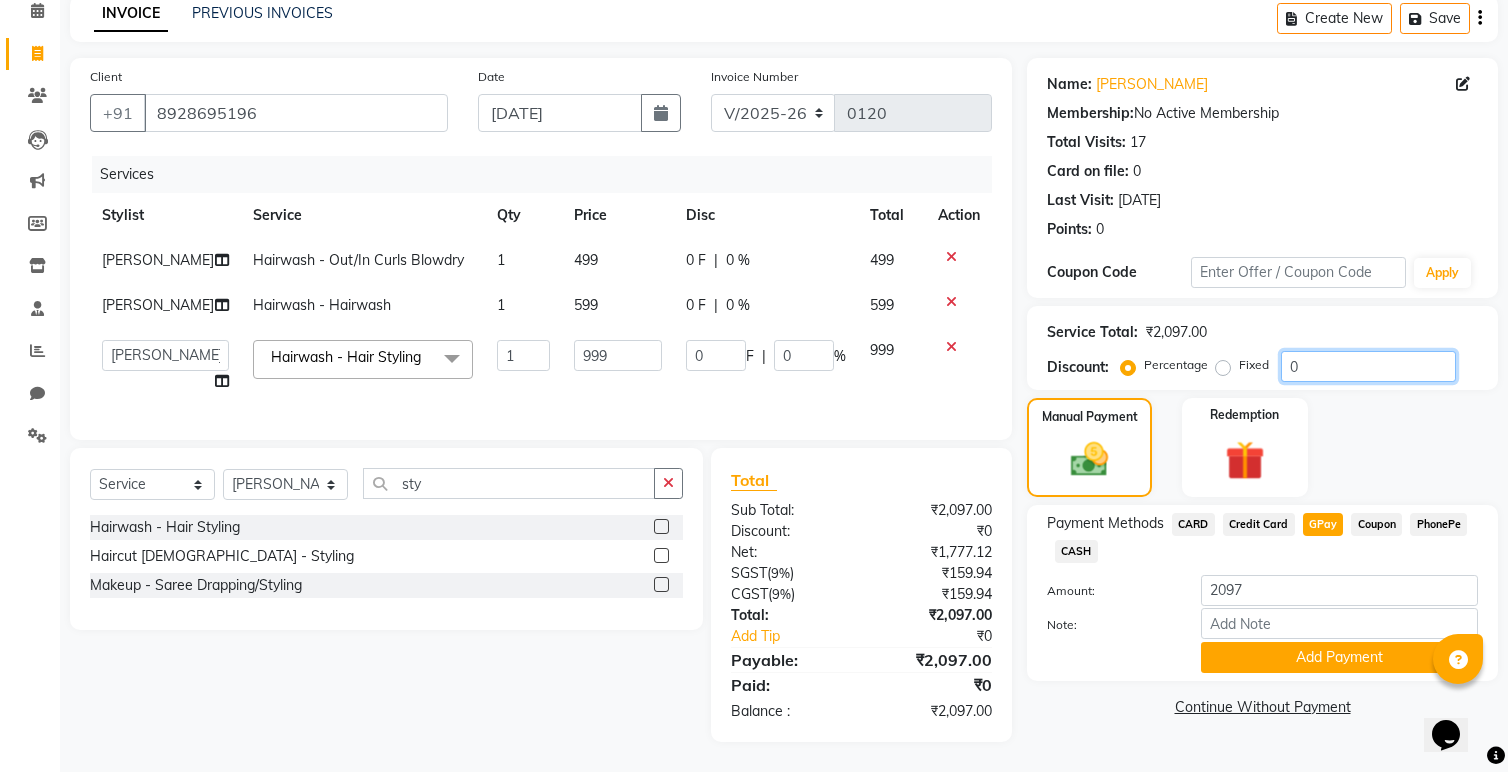 drag, startPoint x: 1324, startPoint y: 370, endPoint x: 1266, endPoint y: 368, distance: 58.034473 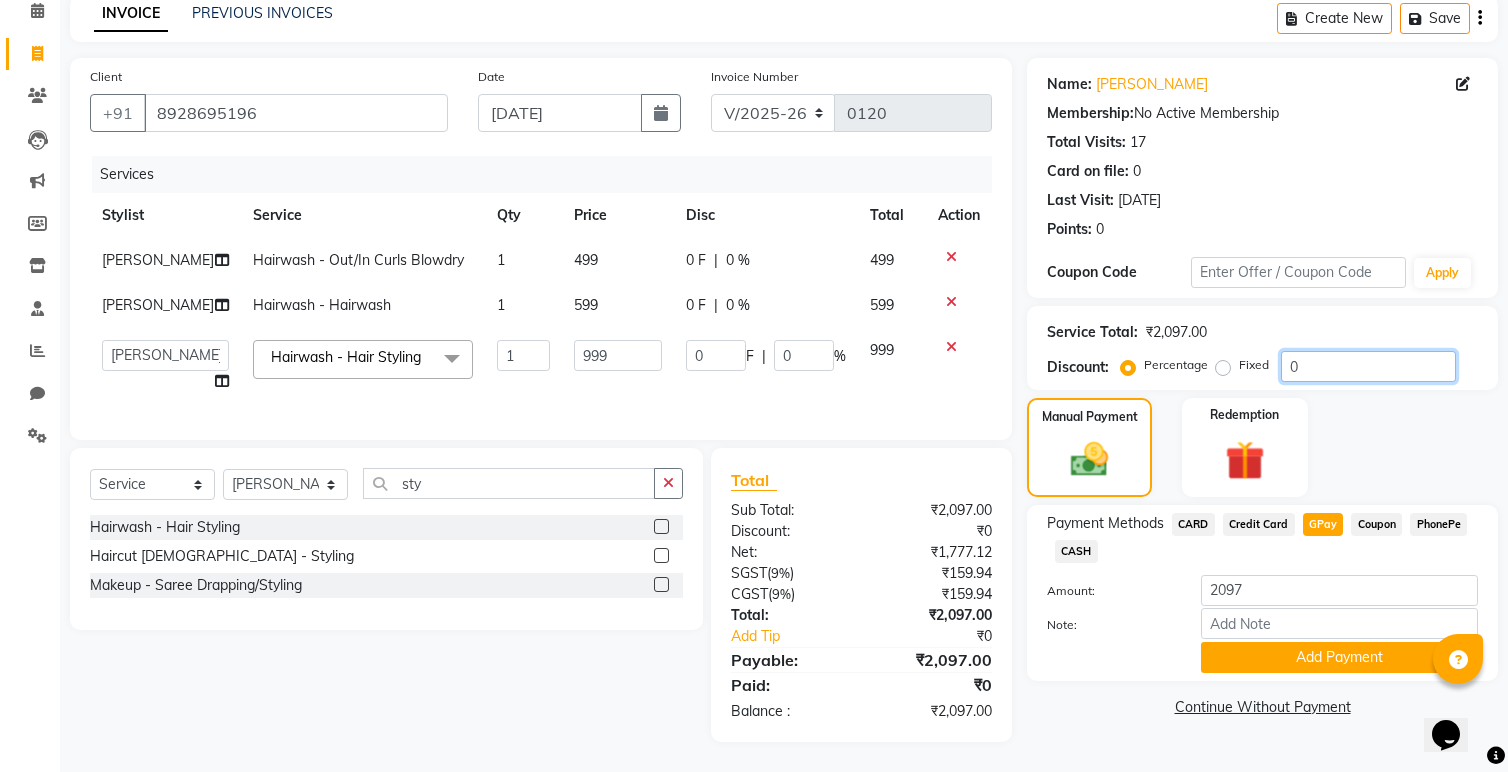 click on "Percentage   Fixed  0" 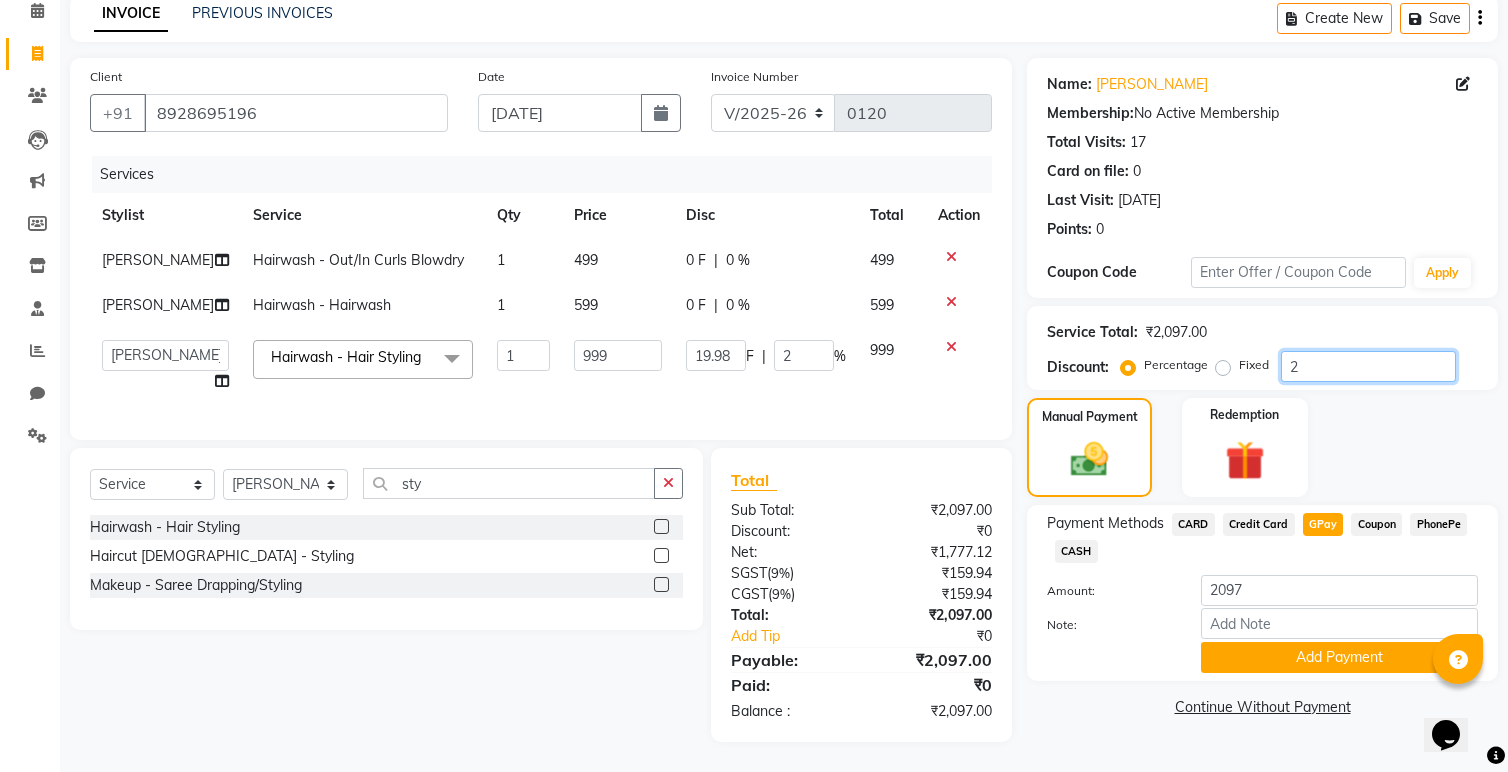 type on "20" 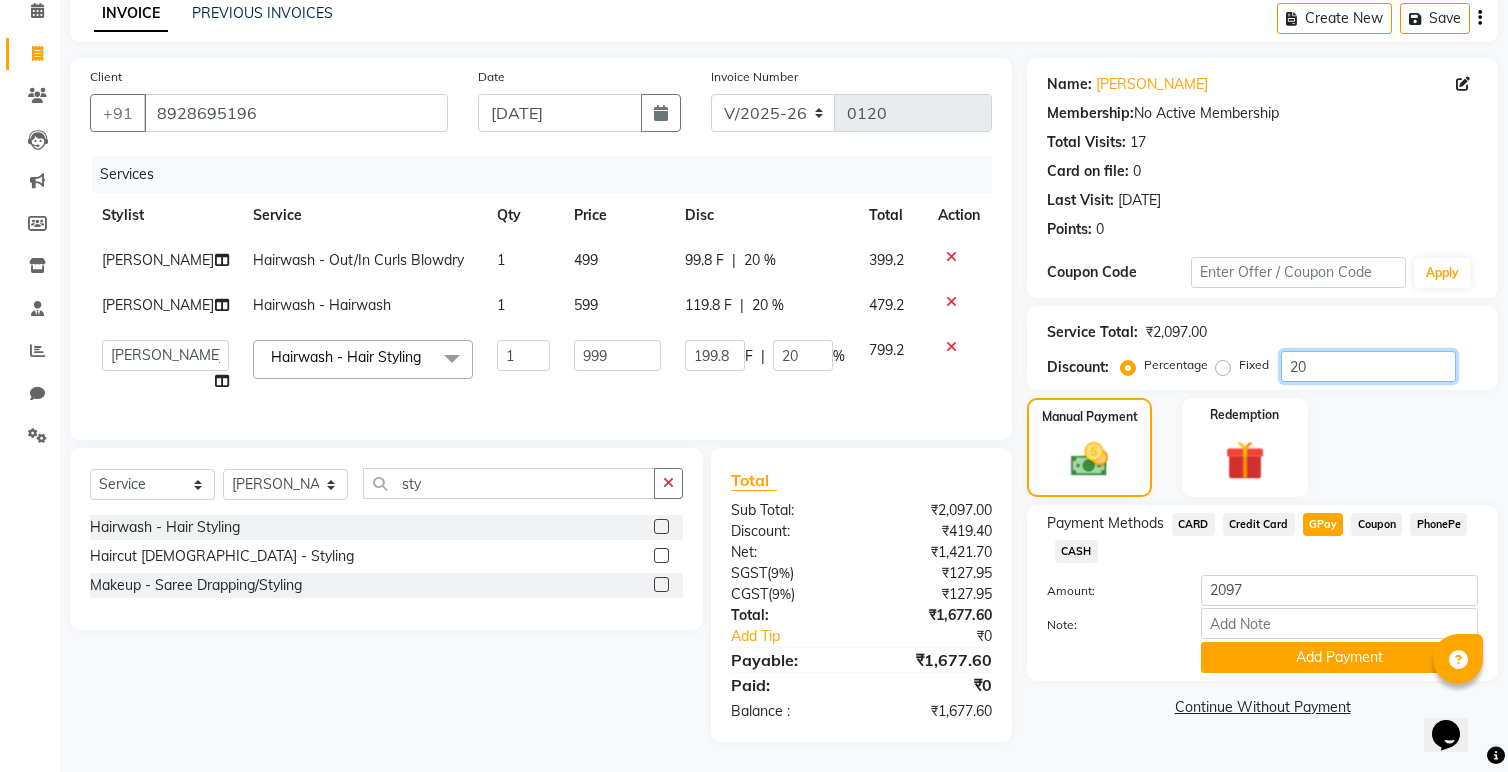 type on "2" 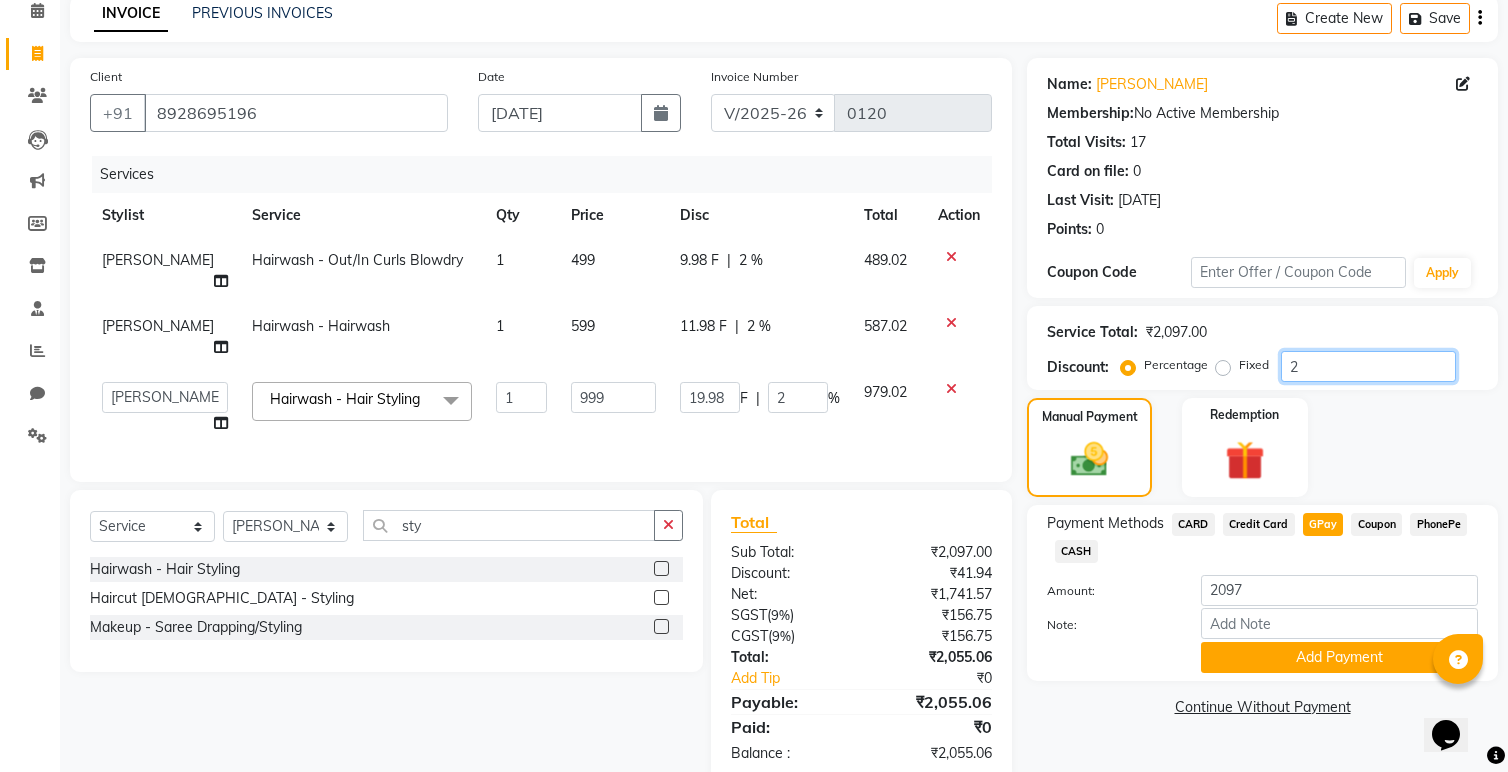 type 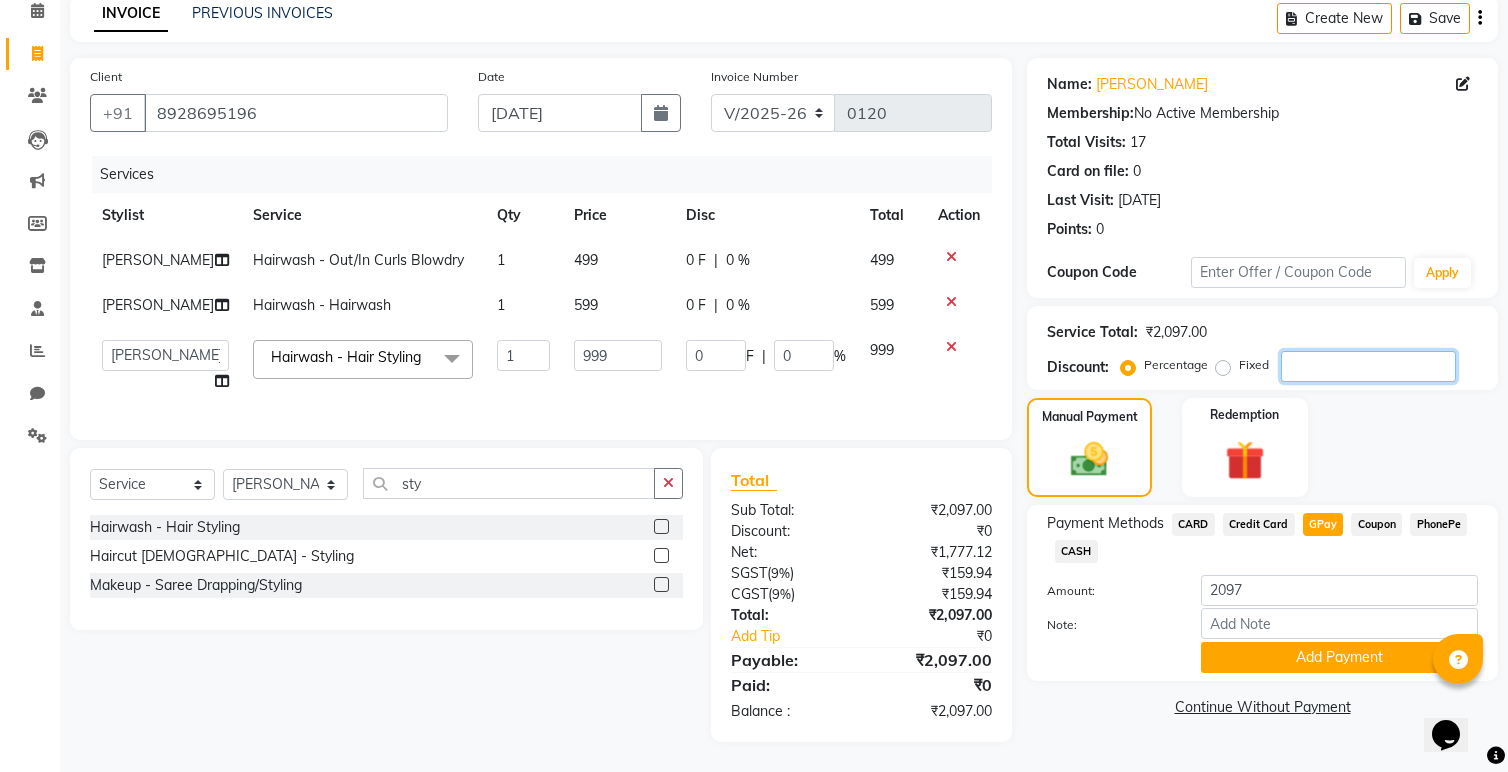 type on "1" 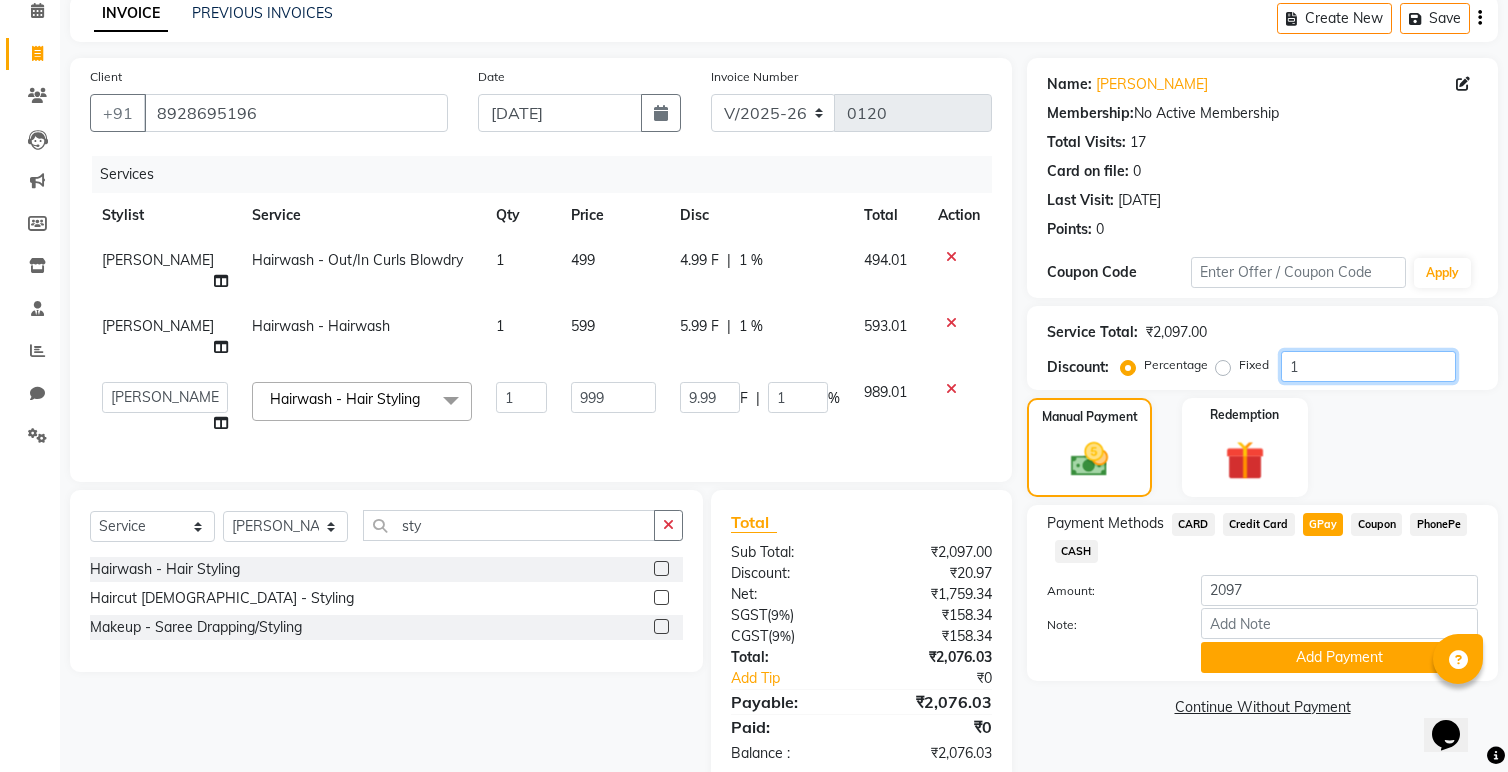type on "15" 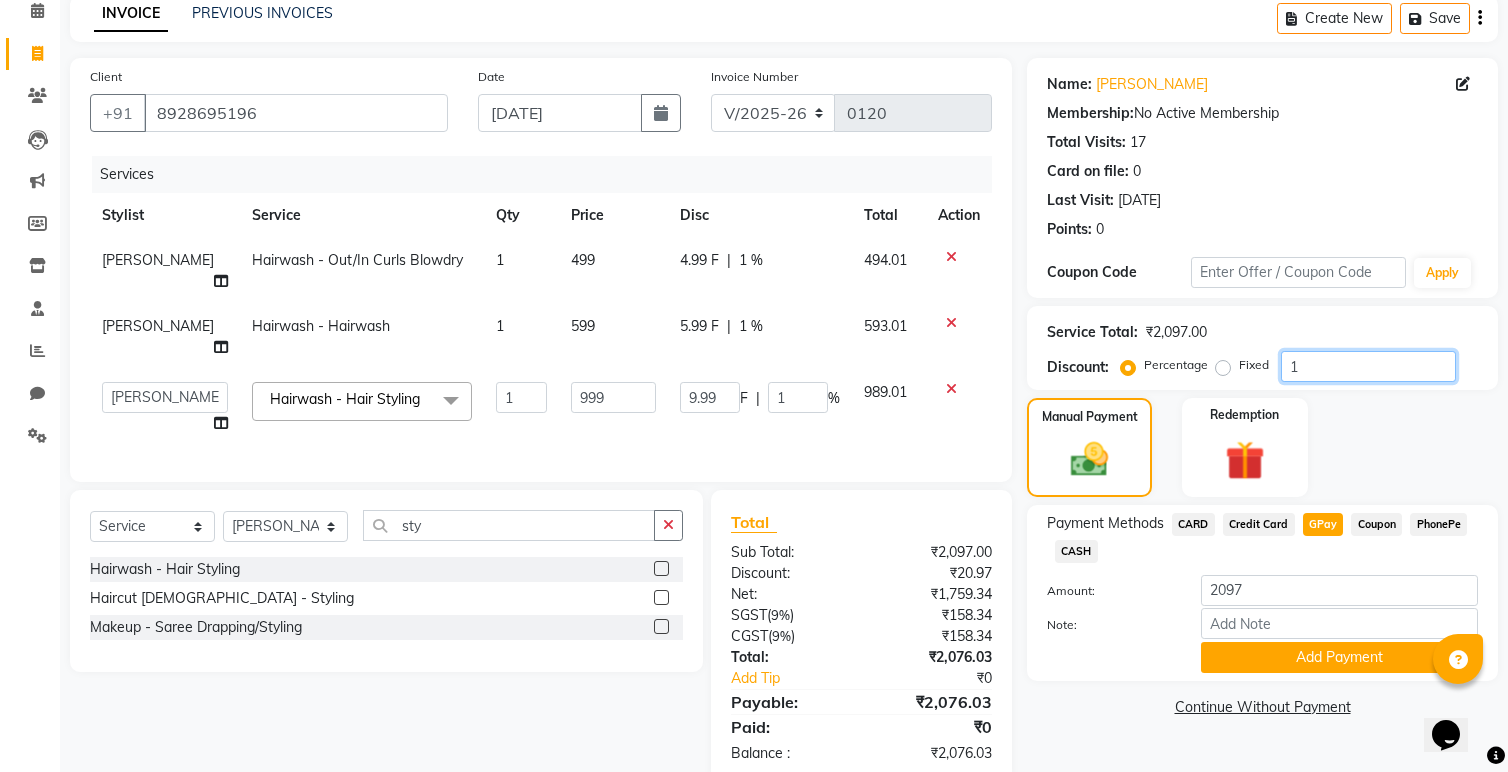 type on "149.85" 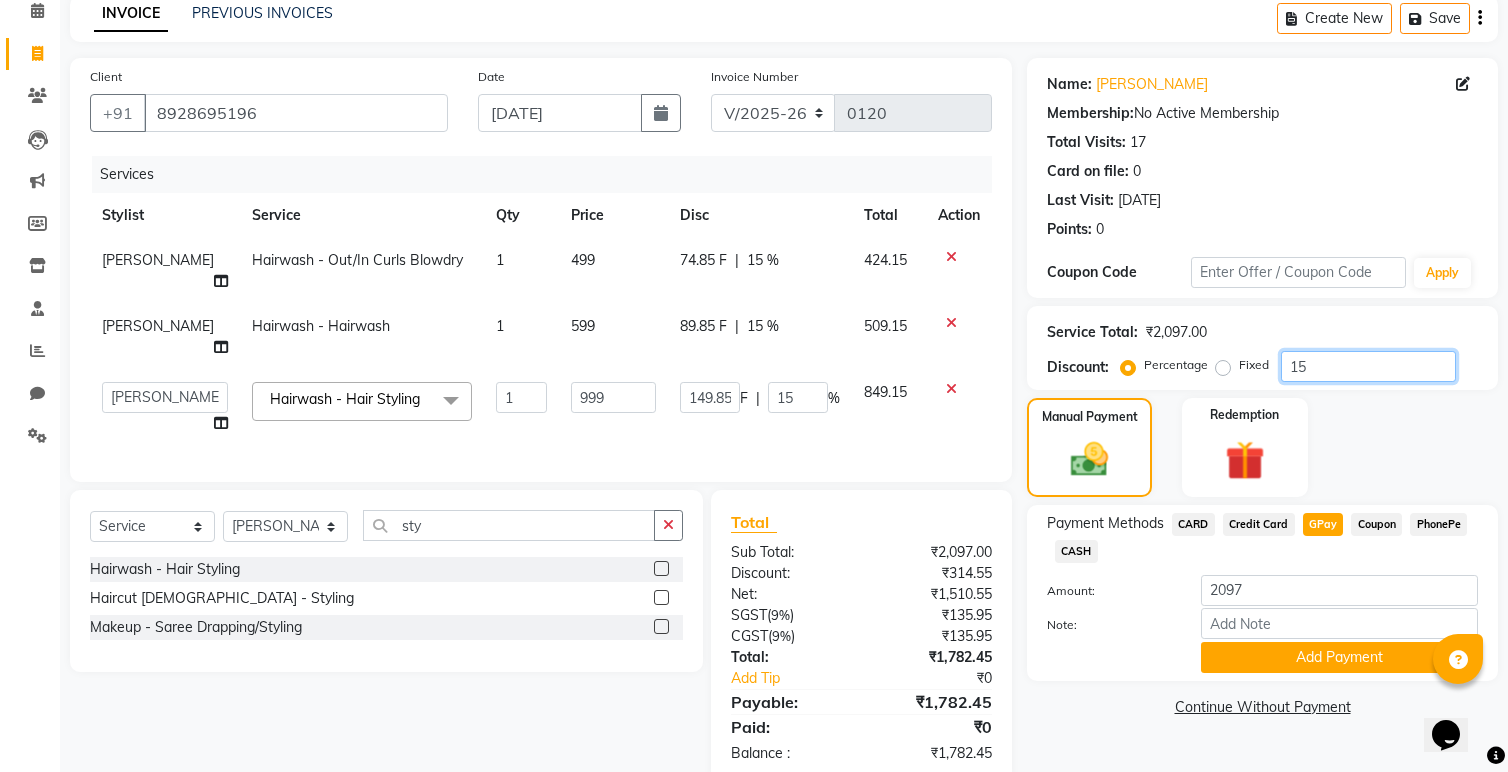type on "1" 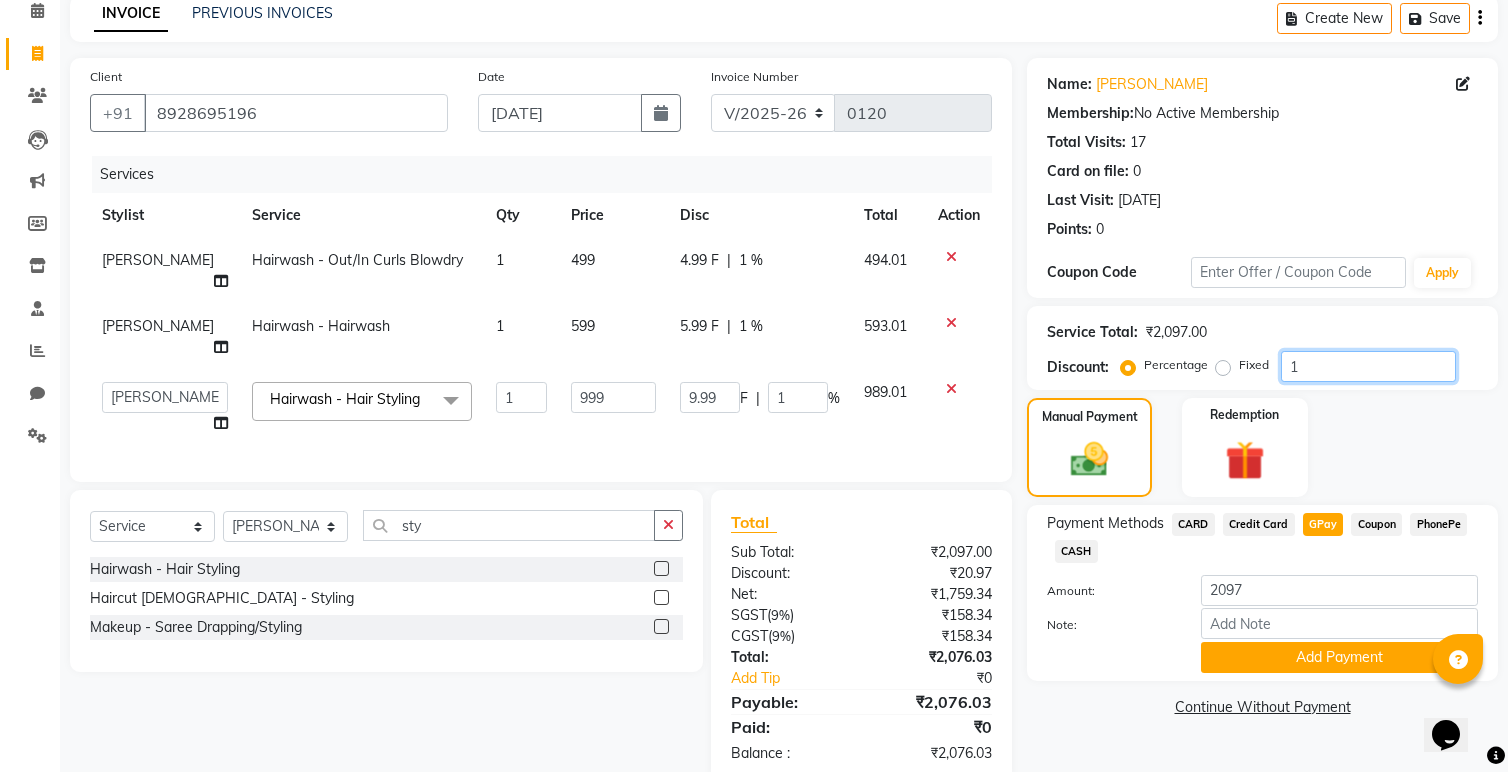 type on "10" 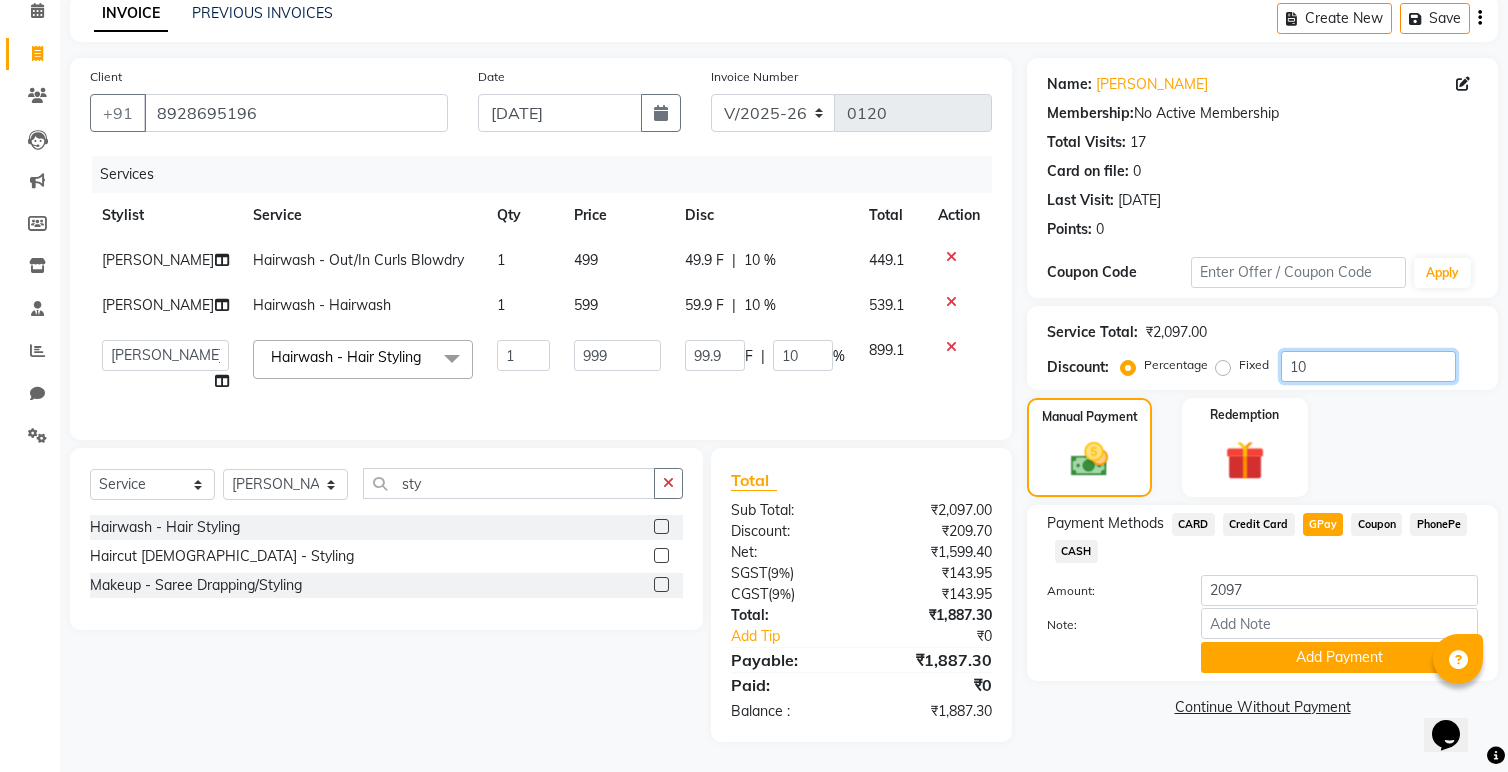 type on "1" 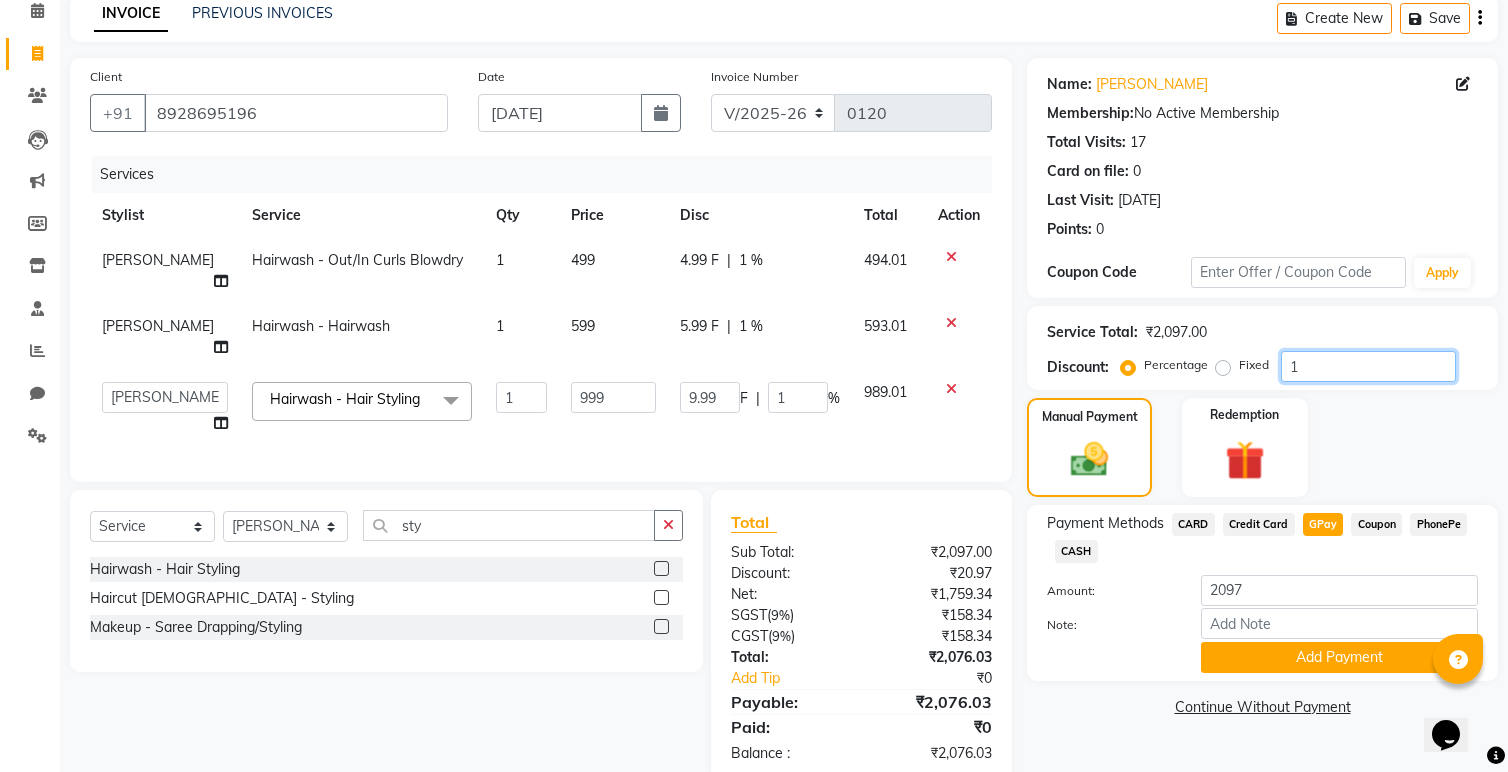 type on "15" 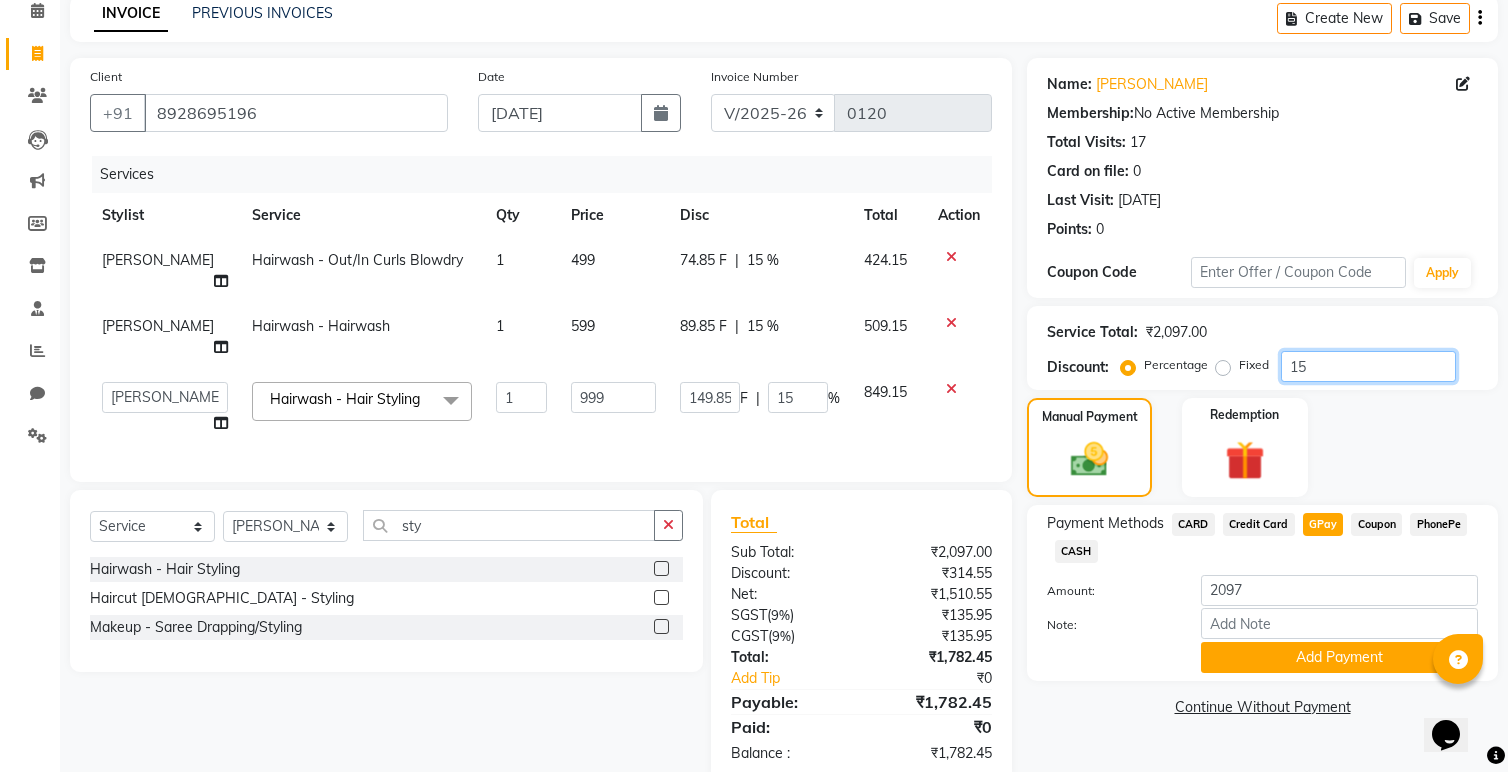 type on "15" 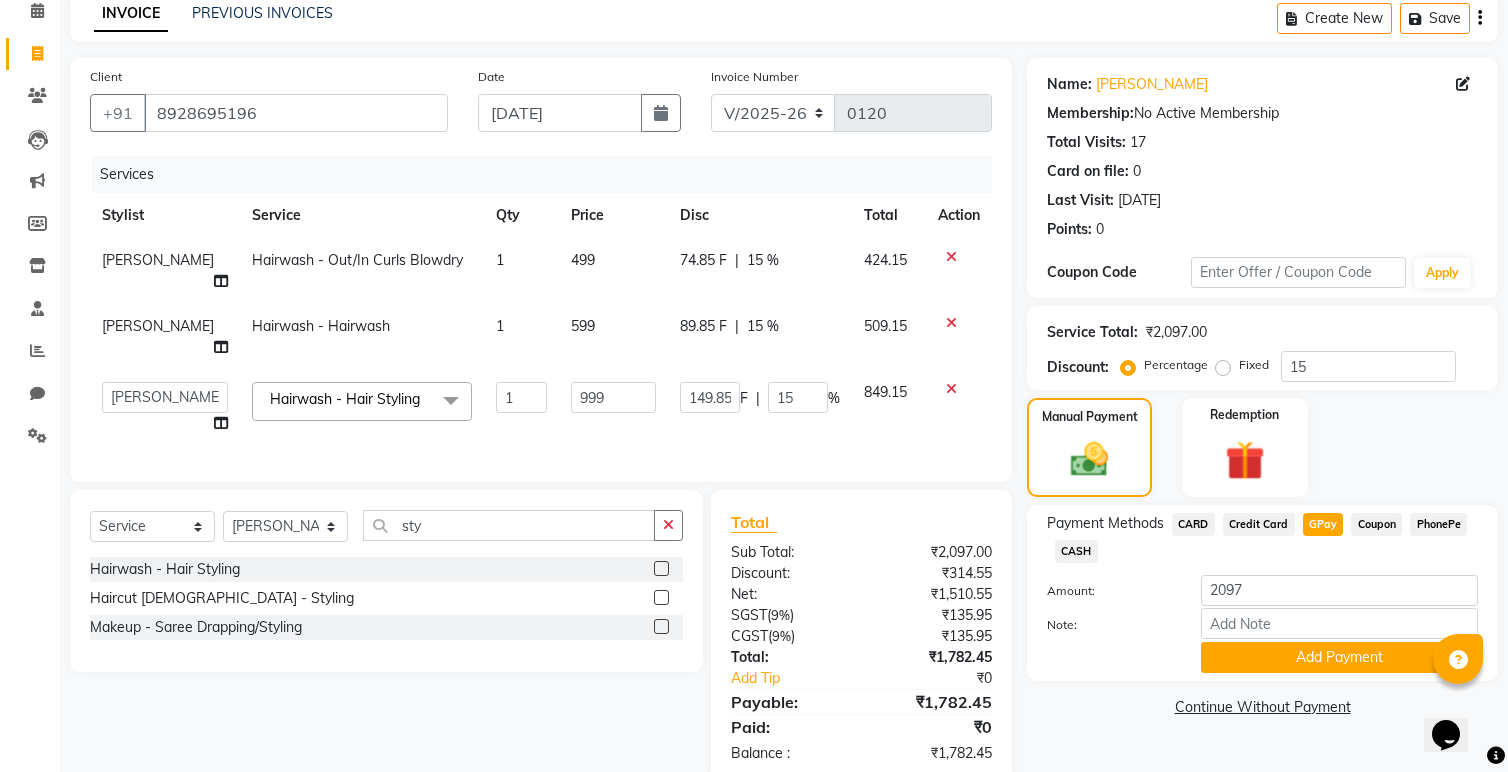 click on "GPay" 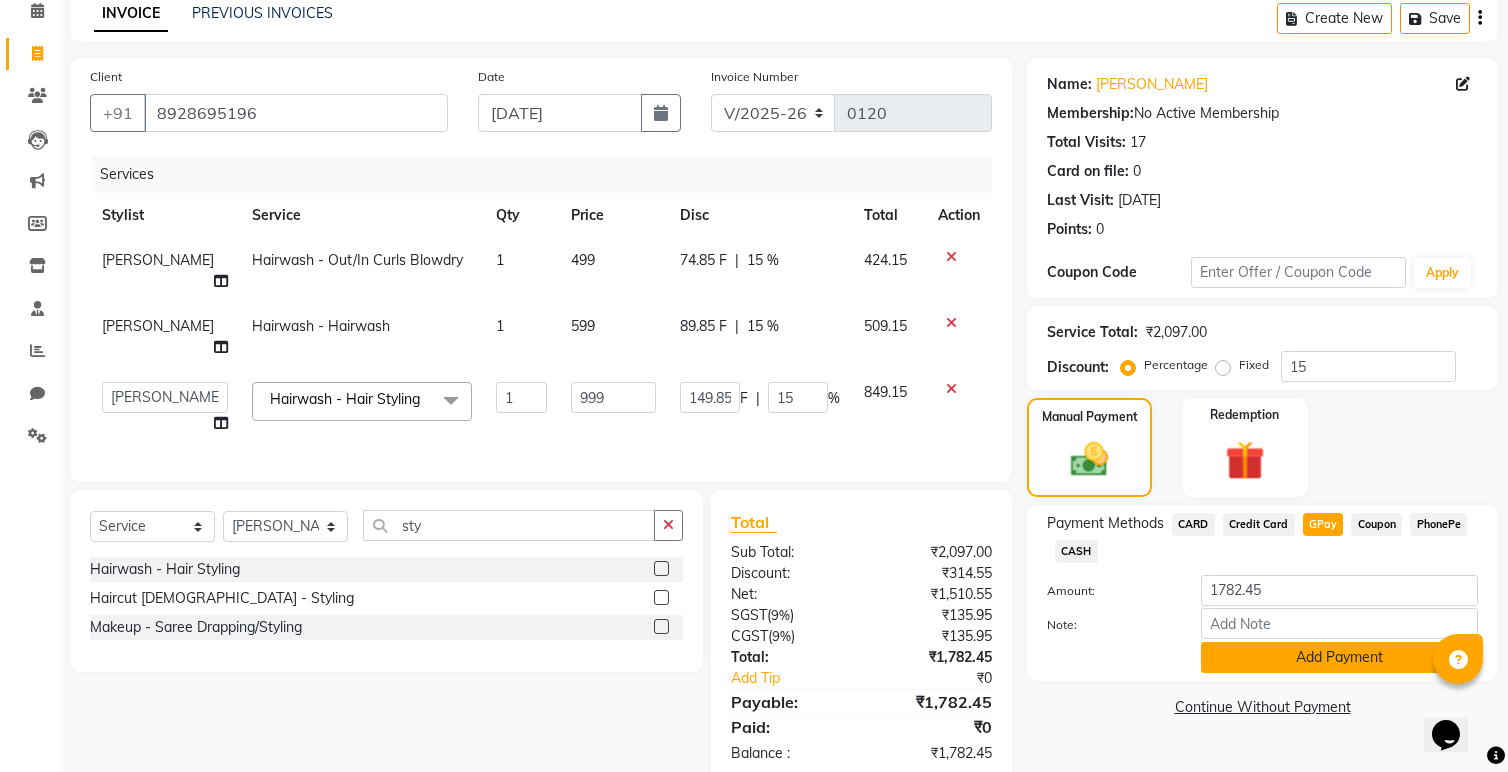 click on "Add Payment" 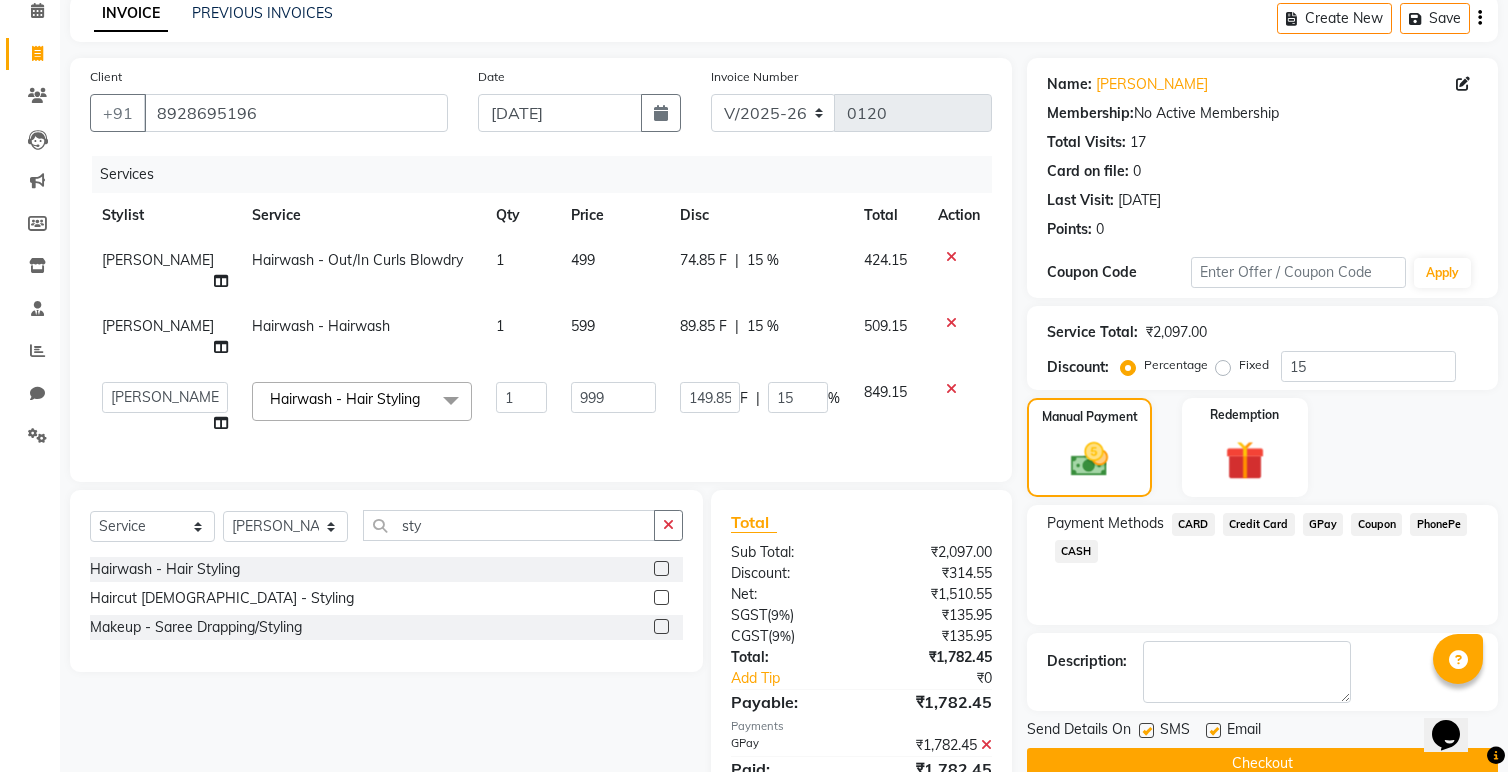 scroll, scrollTop: 134, scrollLeft: 0, axis: vertical 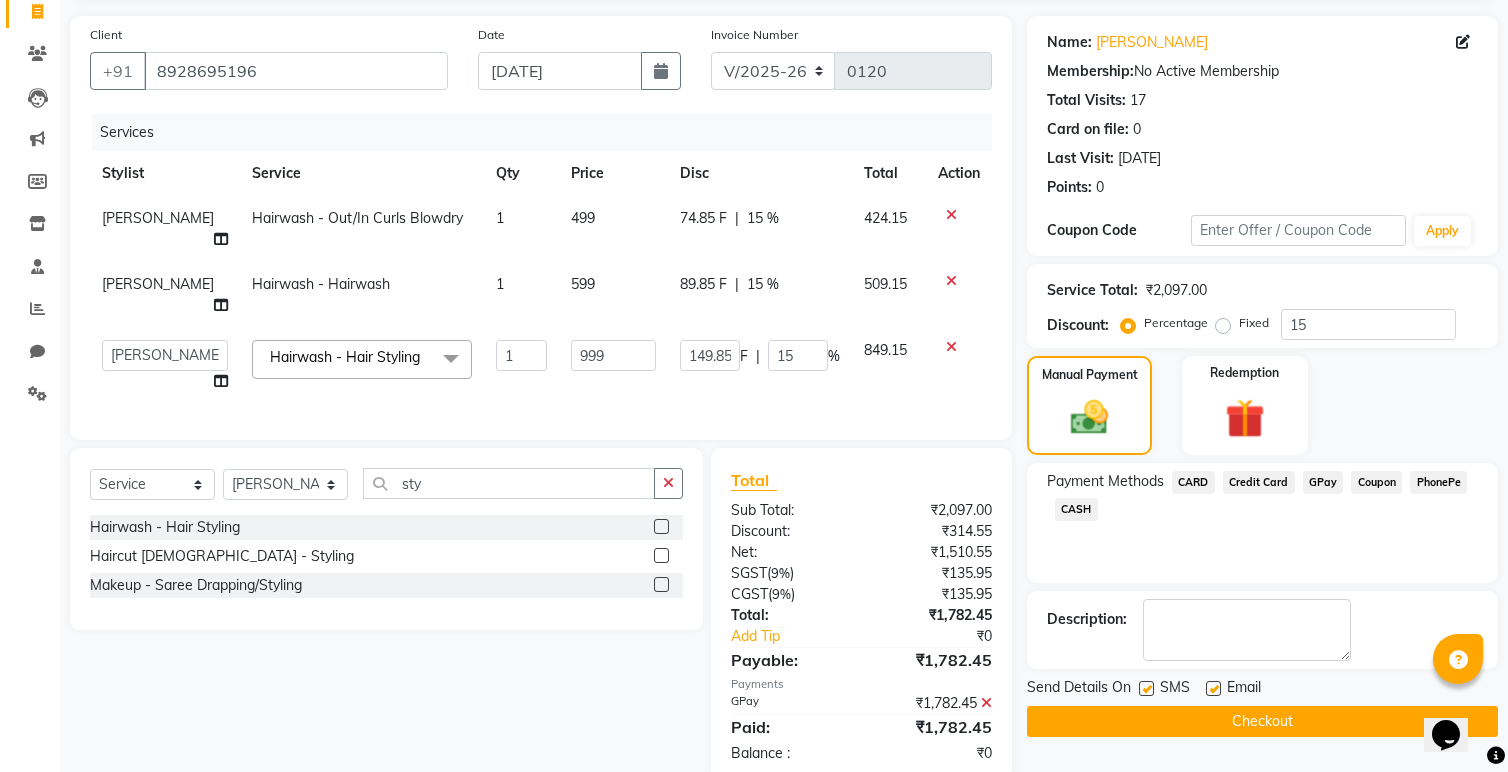 click on "Checkout" 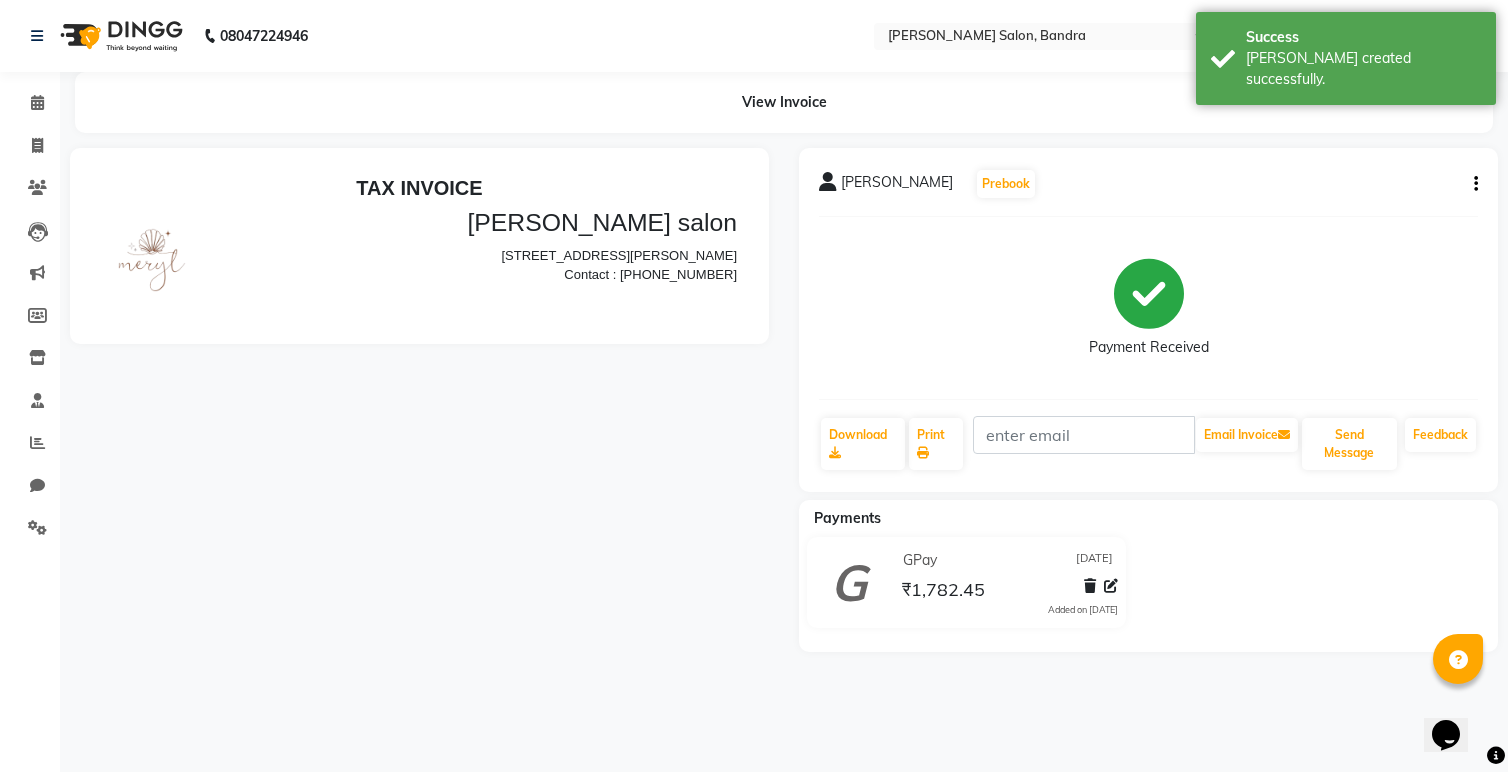 scroll, scrollTop: 0, scrollLeft: 0, axis: both 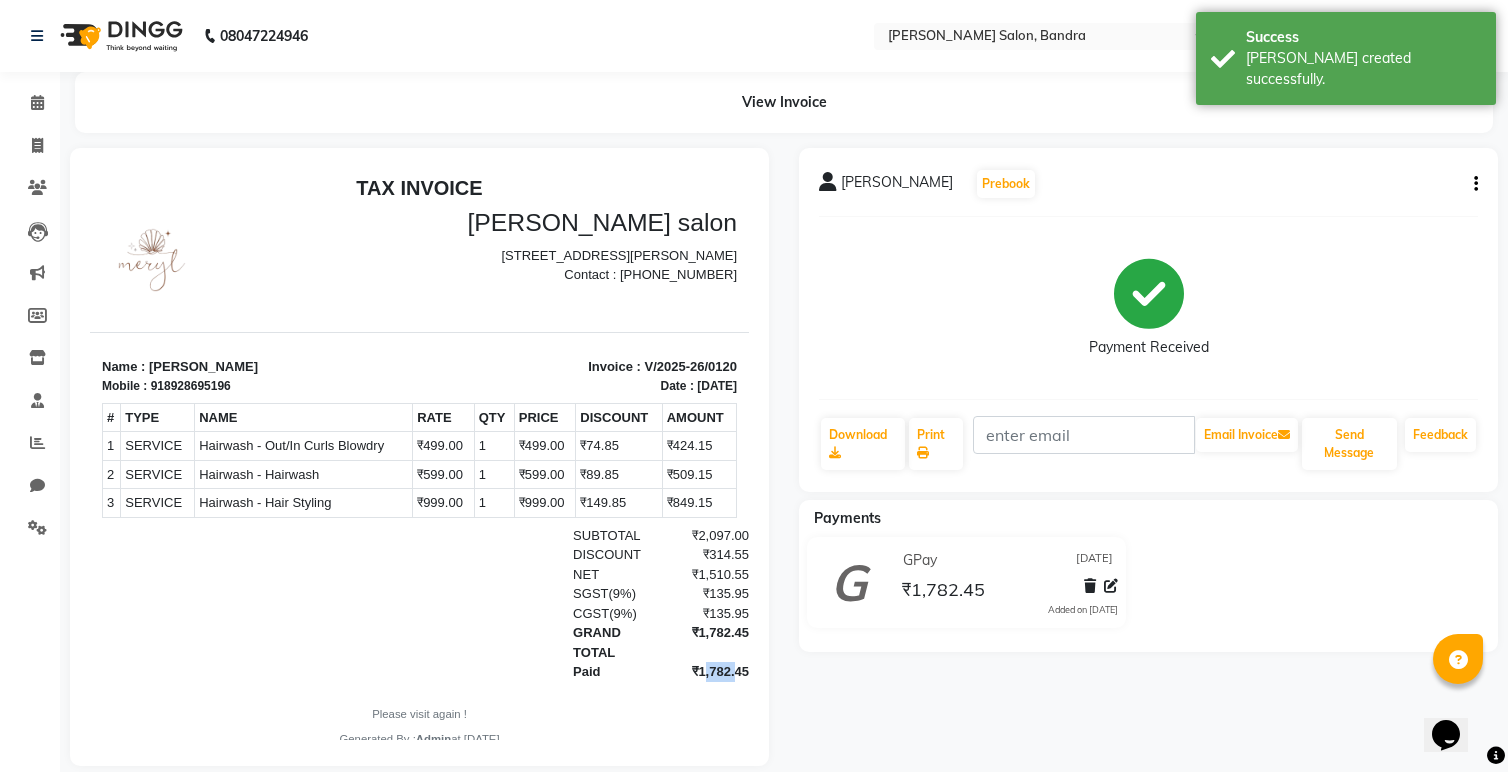 drag, startPoint x: 699, startPoint y: 671, endPoint x: 732, endPoint y: 672, distance: 33.01515 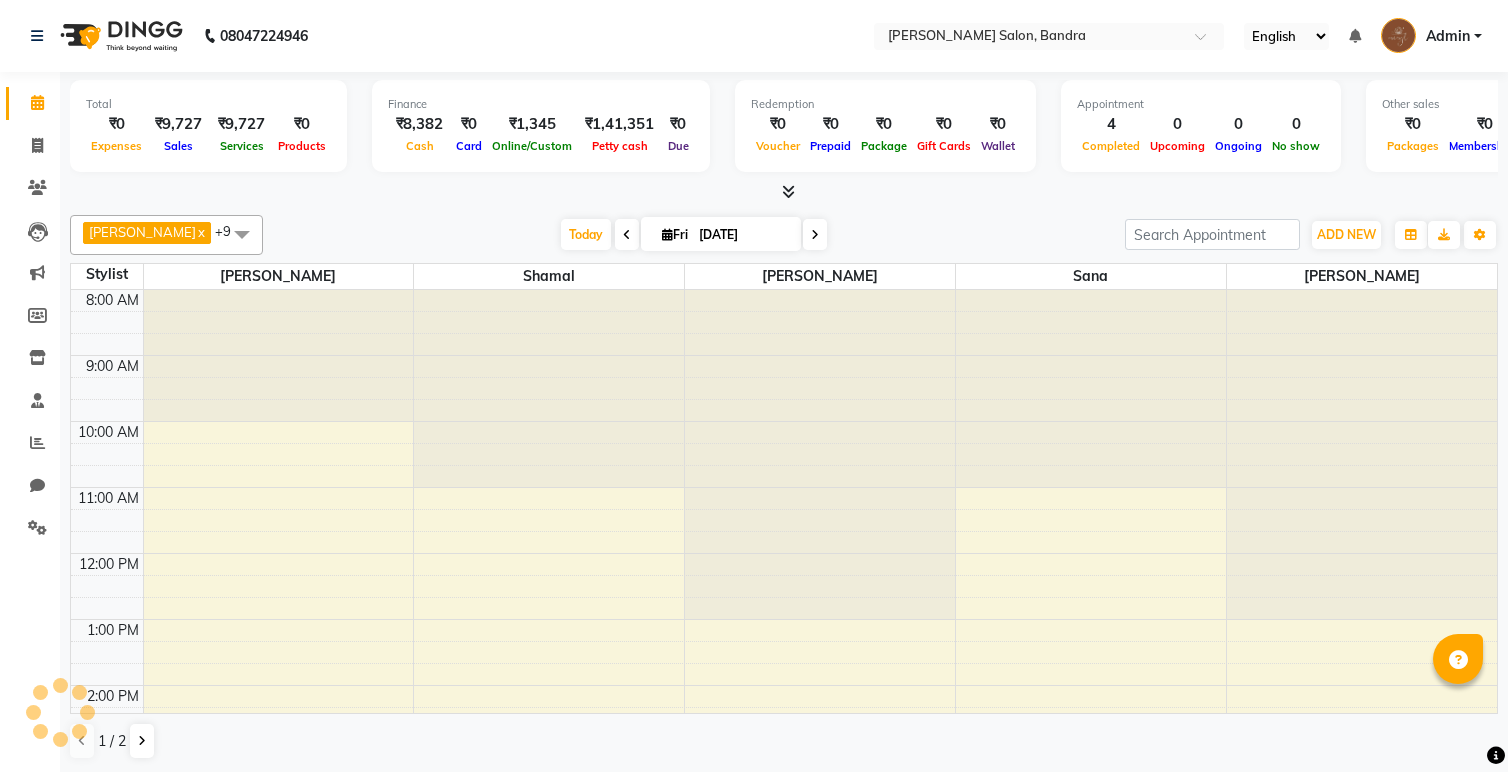 scroll, scrollTop: 0, scrollLeft: 0, axis: both 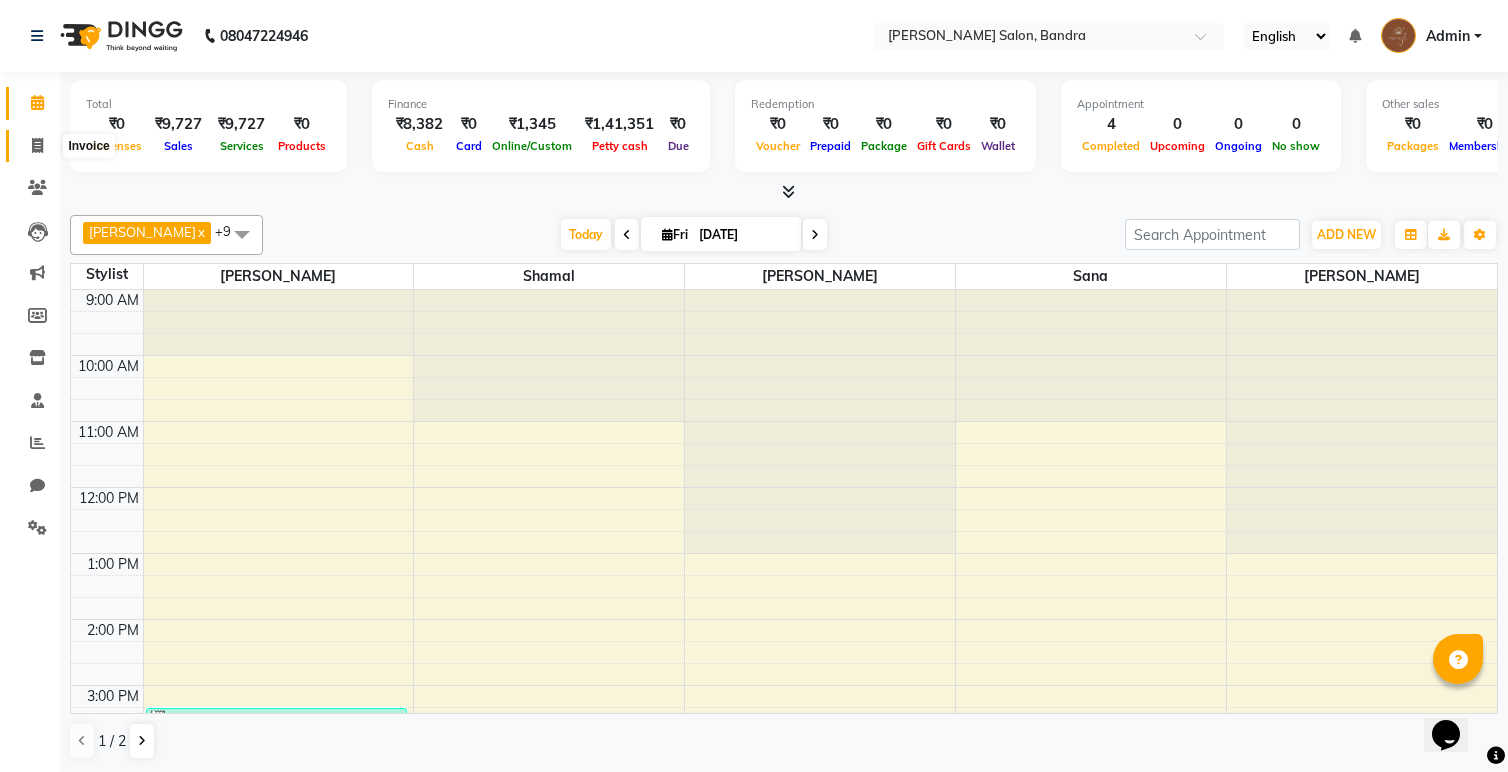click 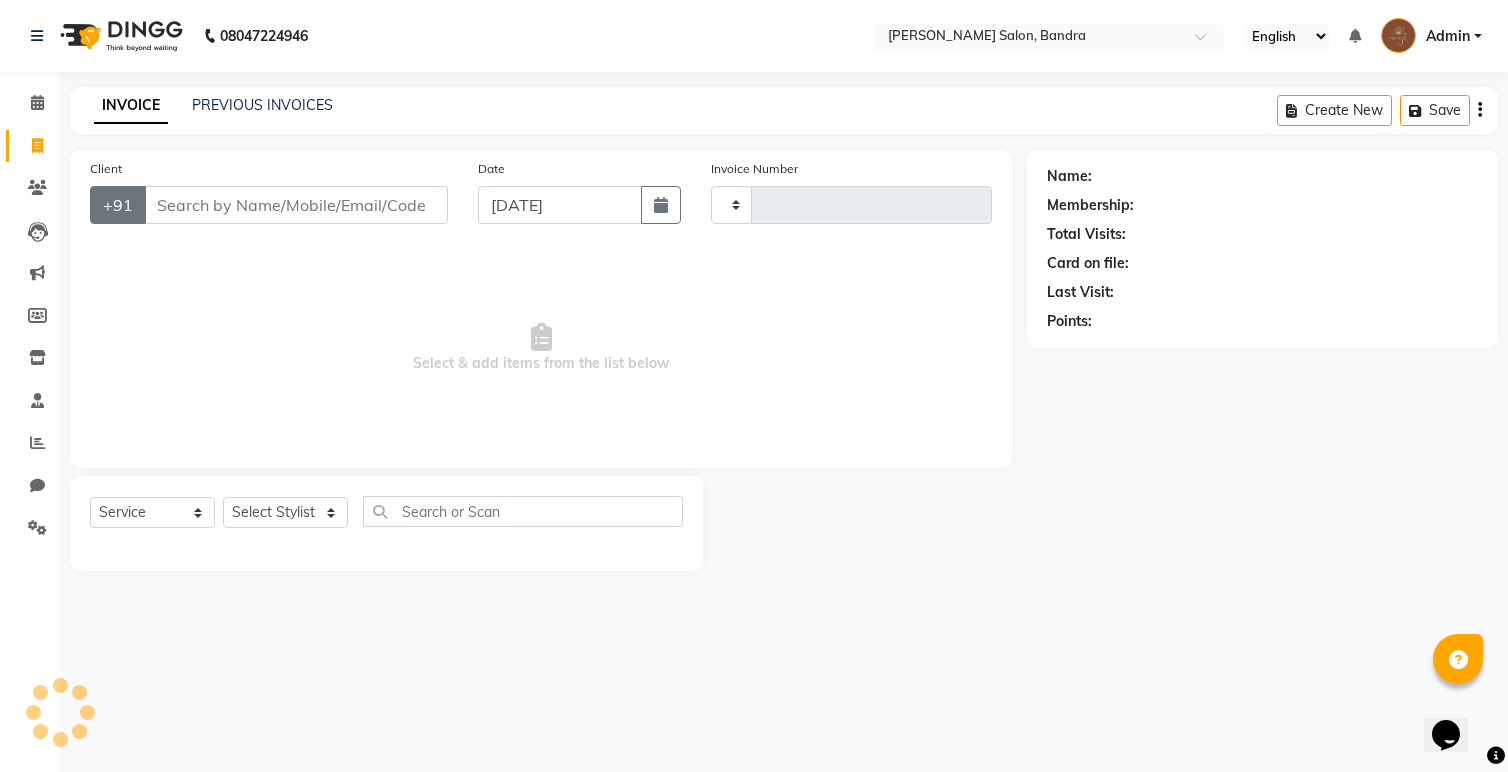 type on "0118" 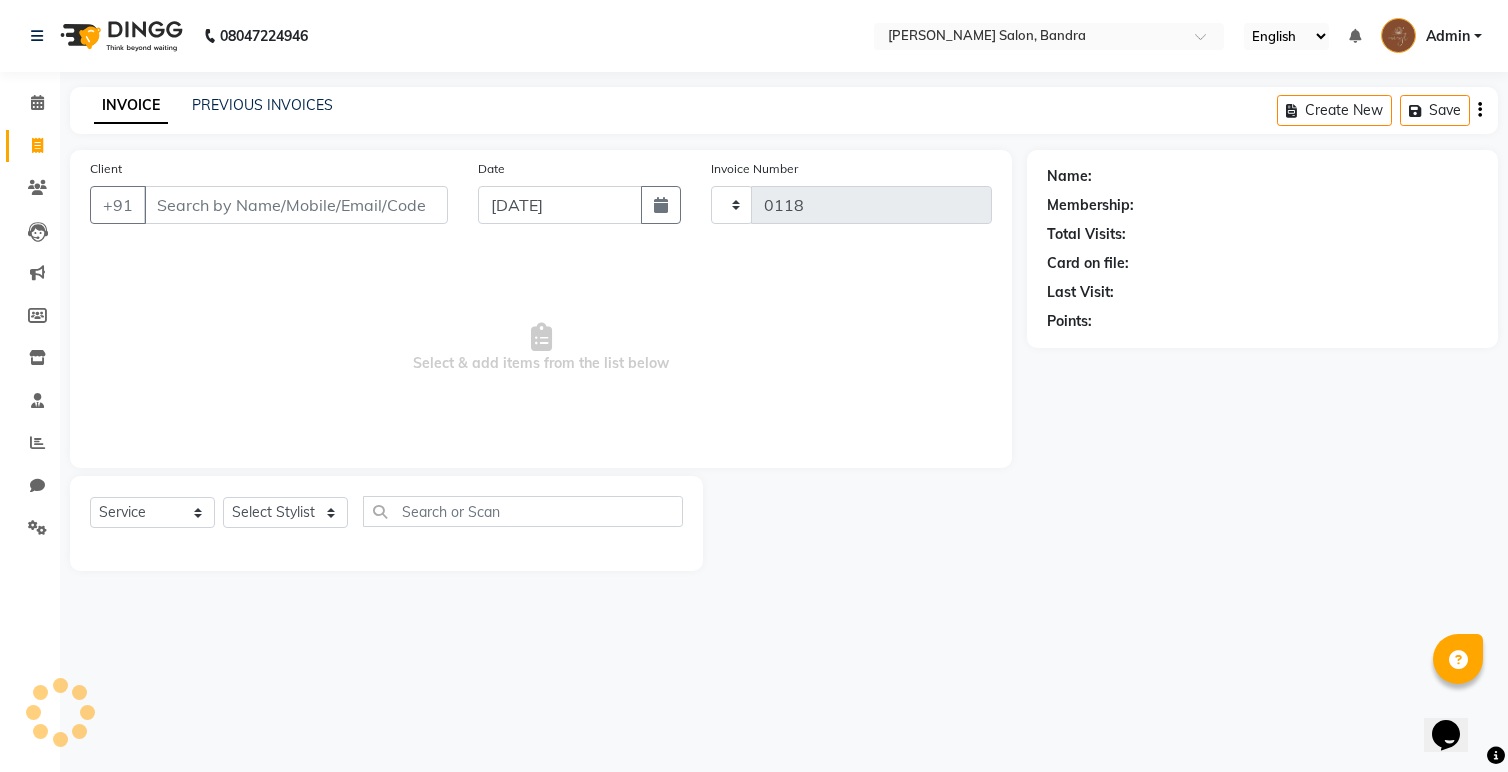 select on "7894" 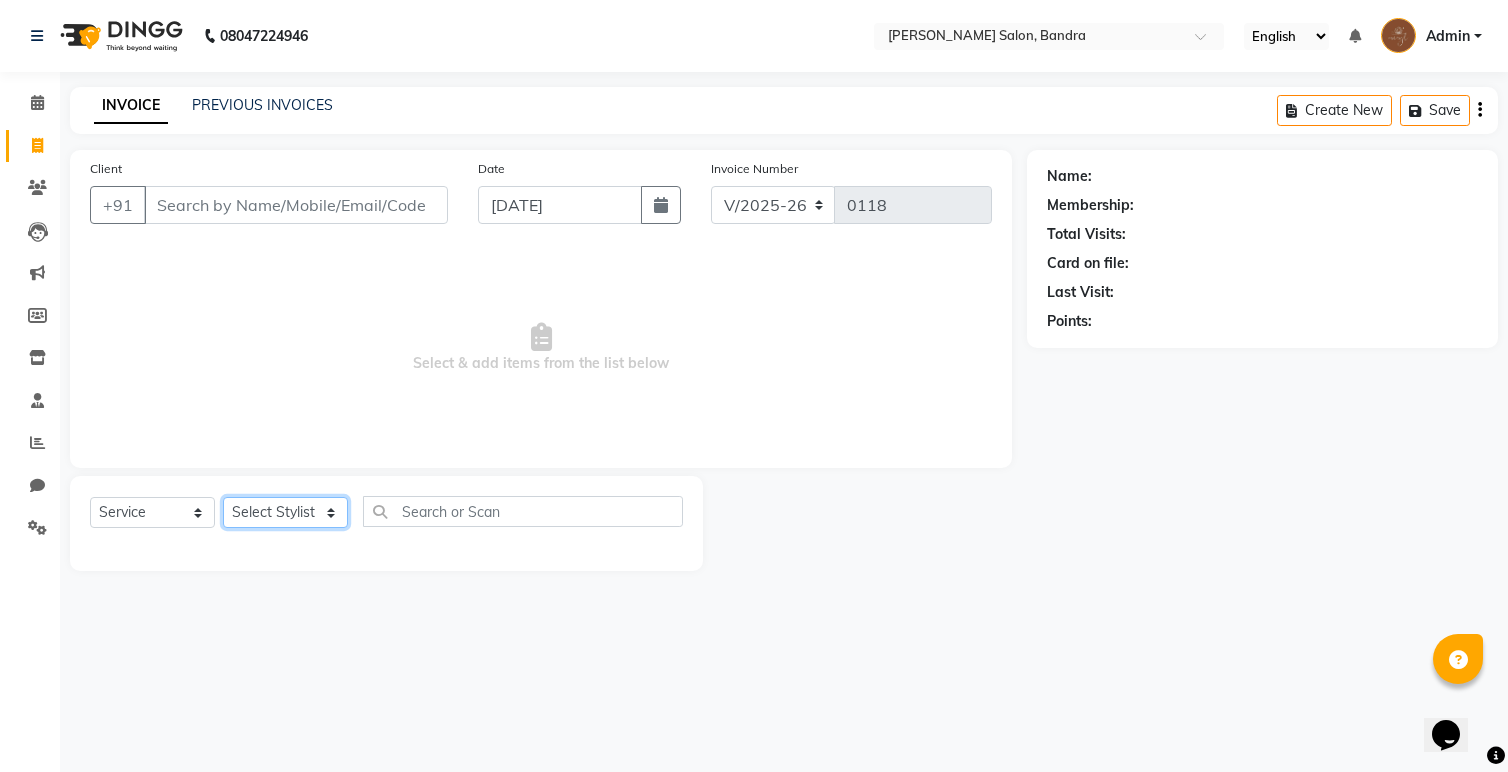 click on "Select Stylist Anita Dakshta  Priti Rajesh  Raju Rekha Sana  Shamal  Shivansh Sohail" 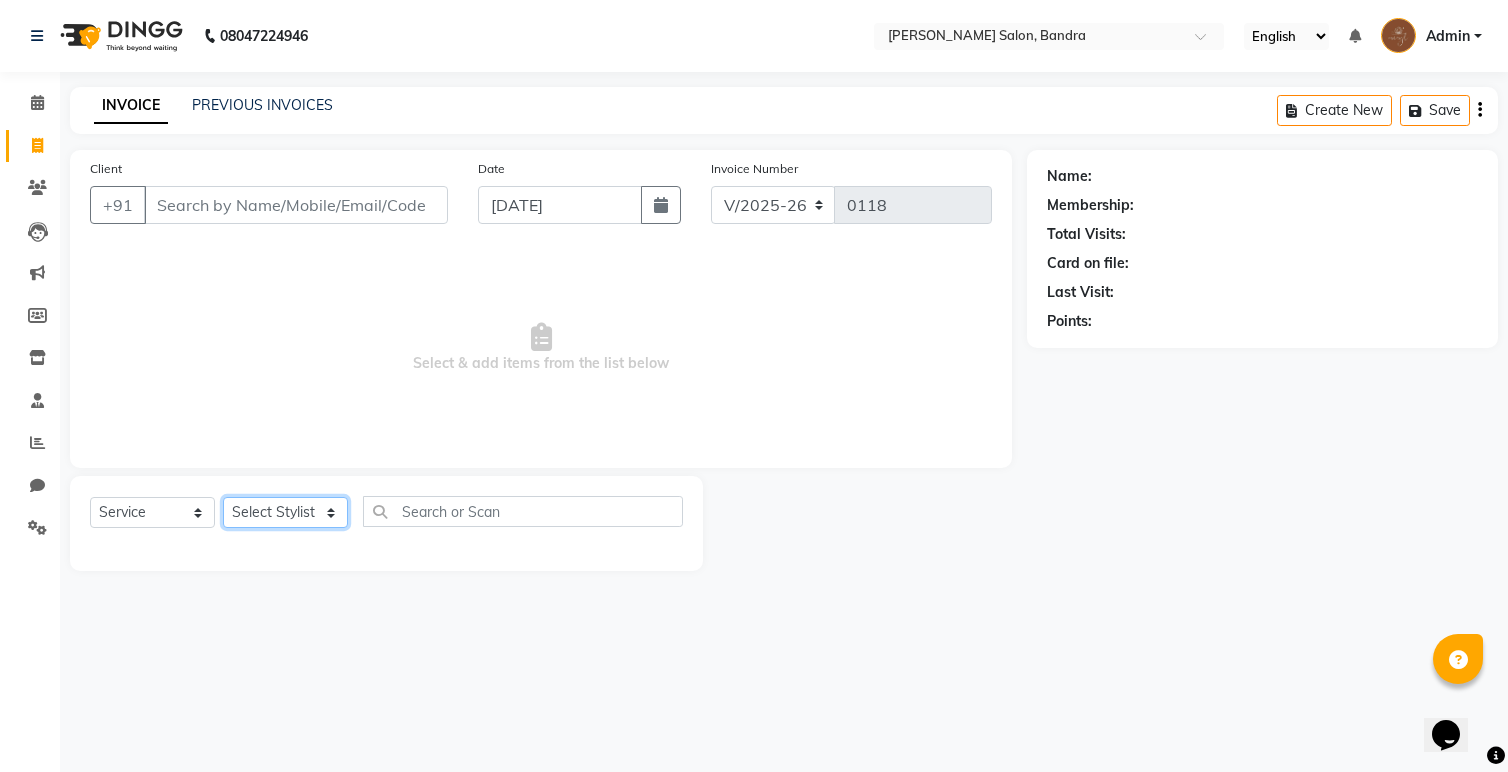 select on "84748" 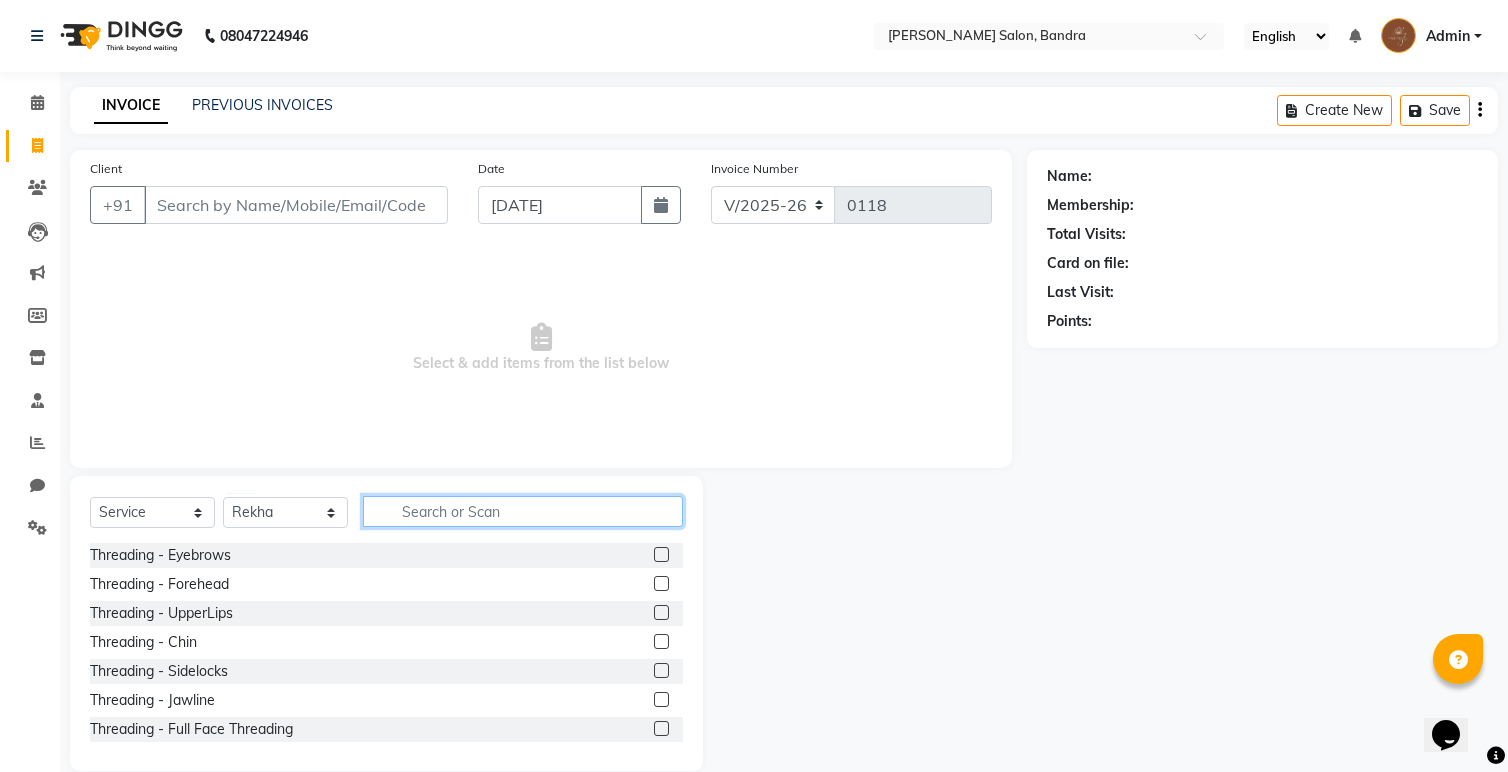click 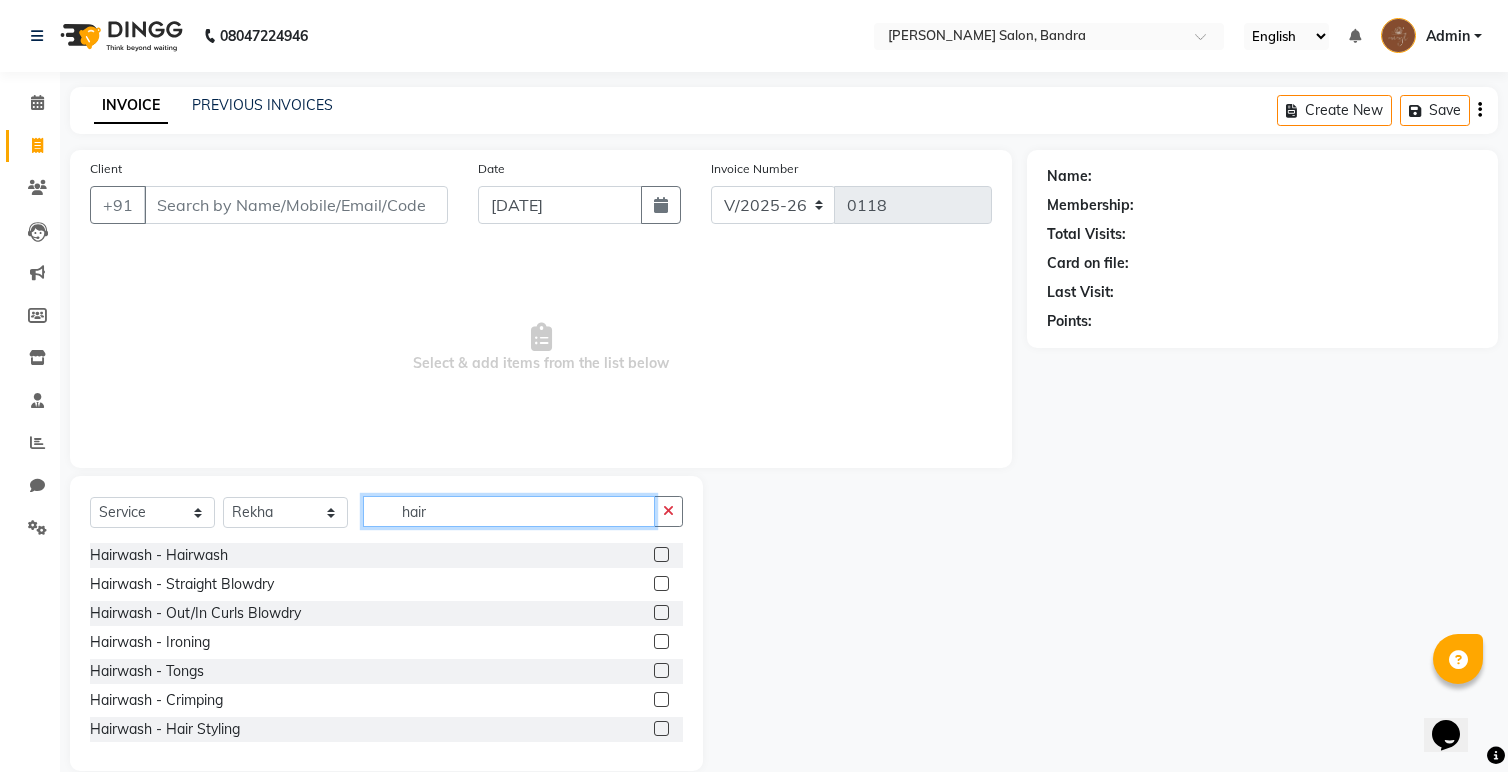 type on "hair" 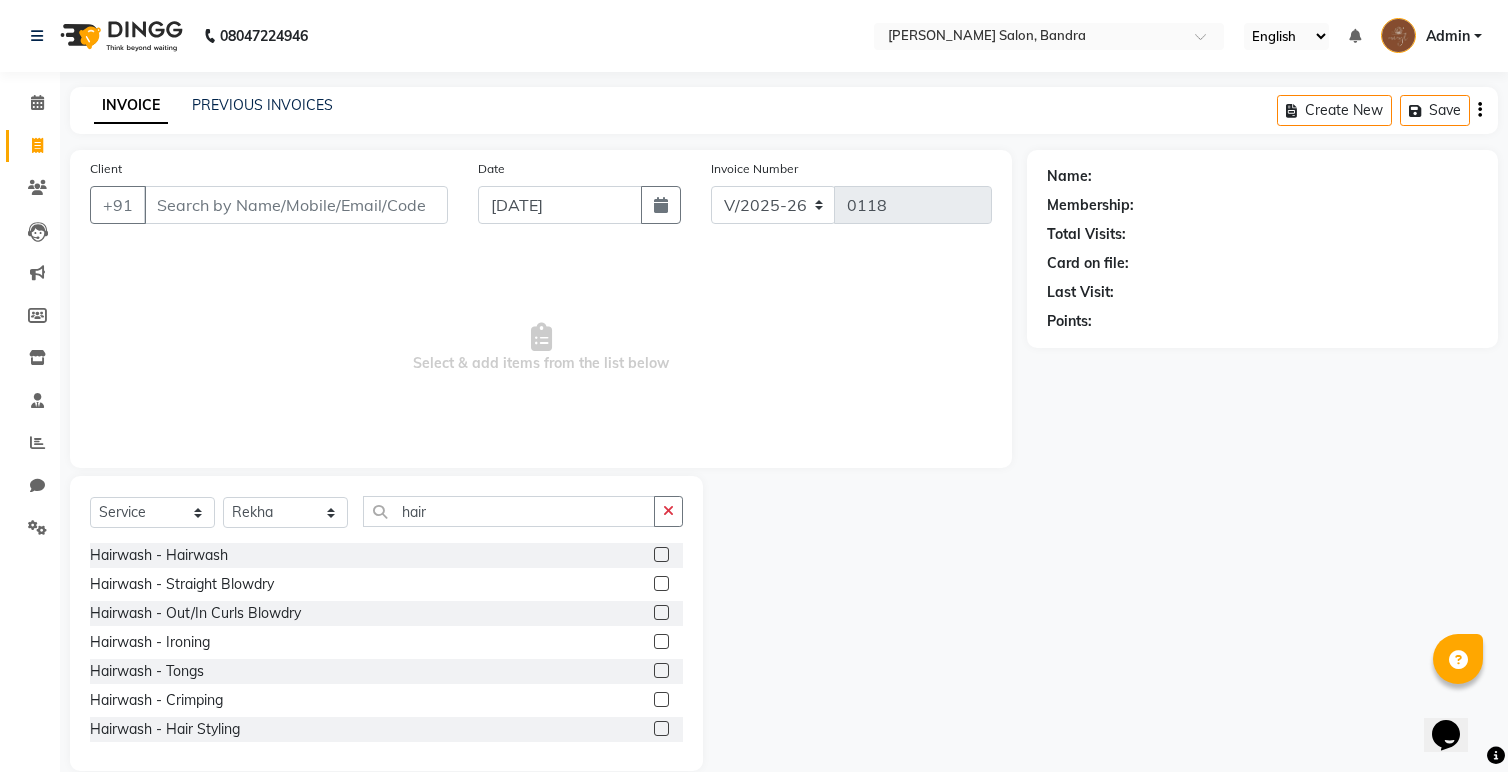 click 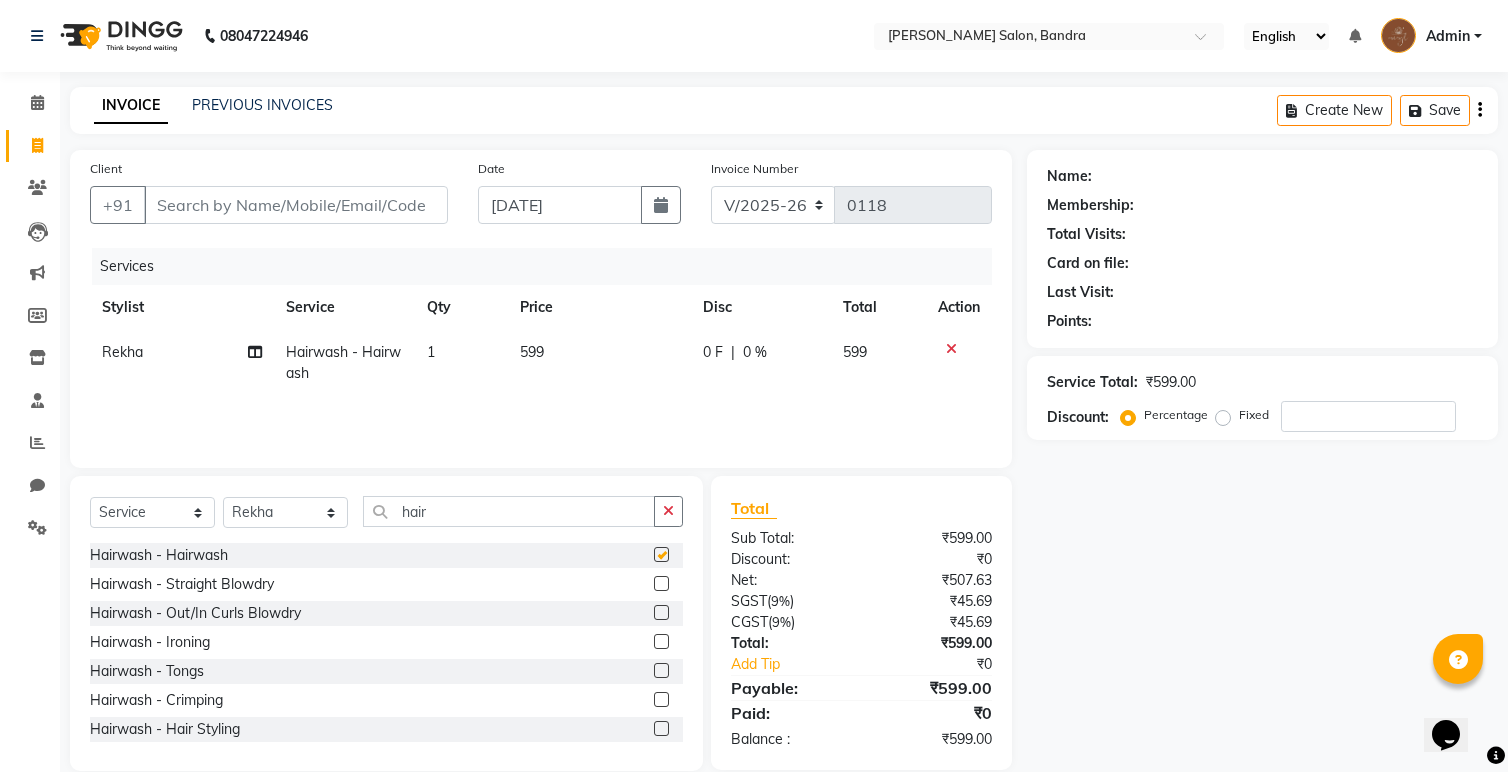 checkbox on "false" 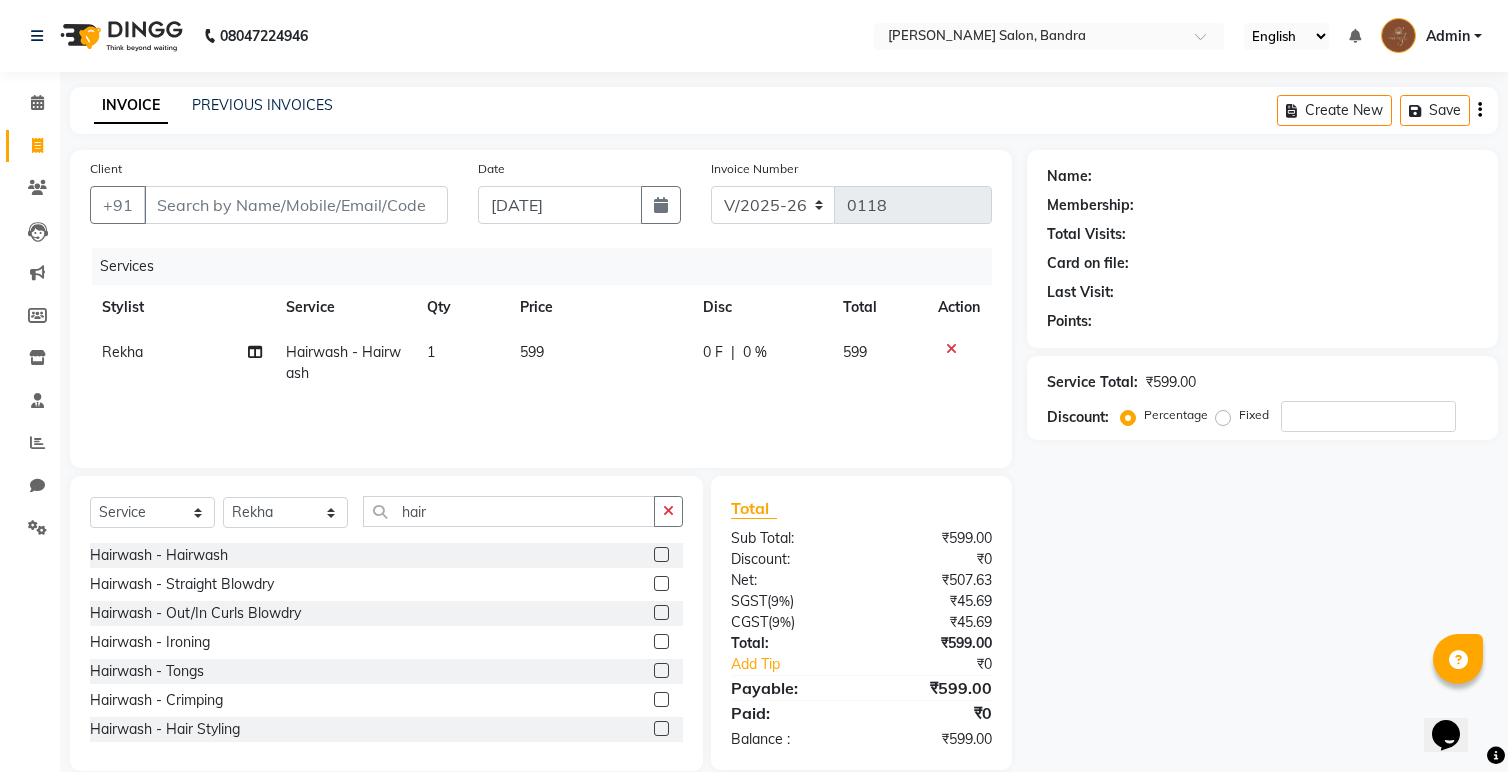 click 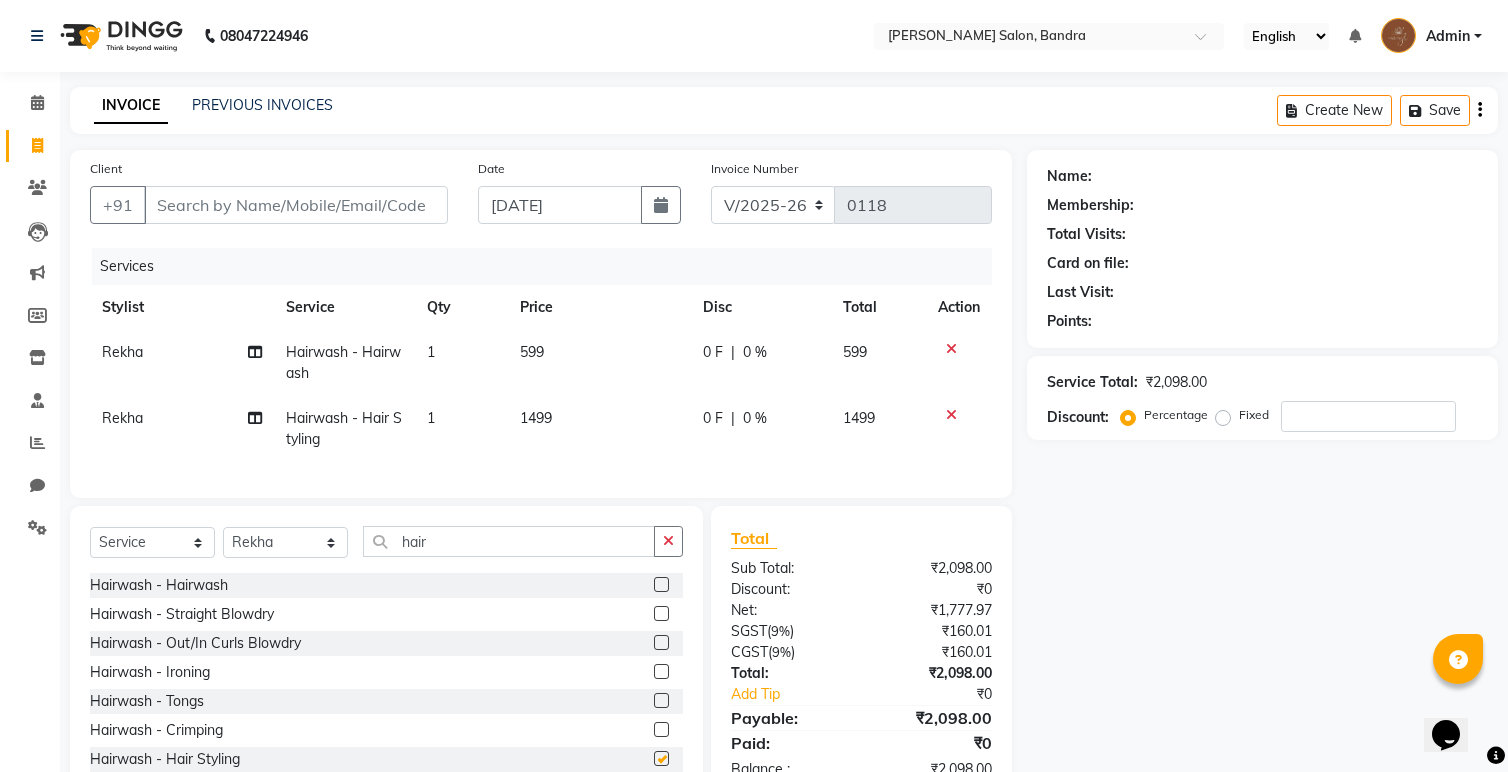 checkbox on "false" 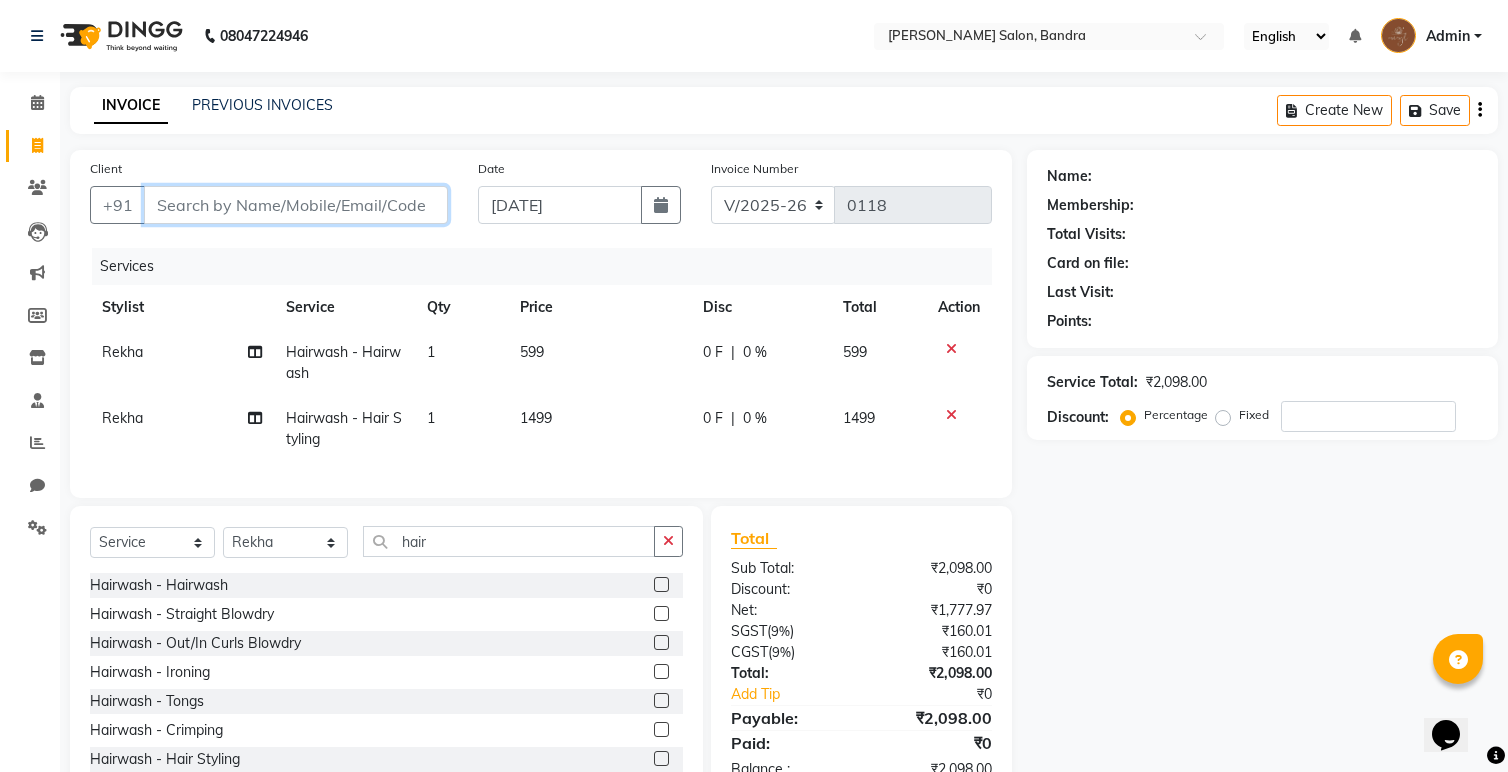 click on "Client" at bounding box center [296, 205] 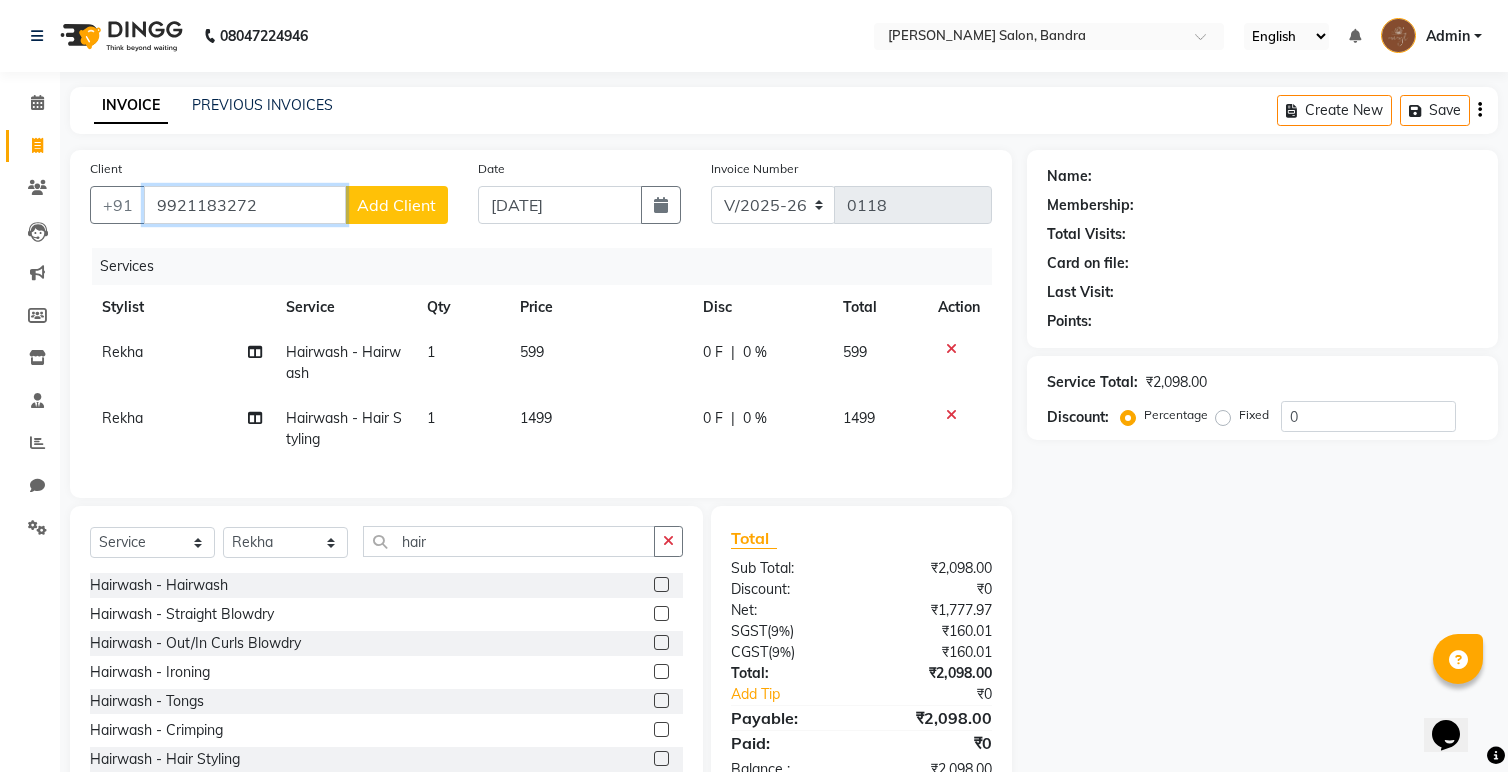 type on "9921183272" 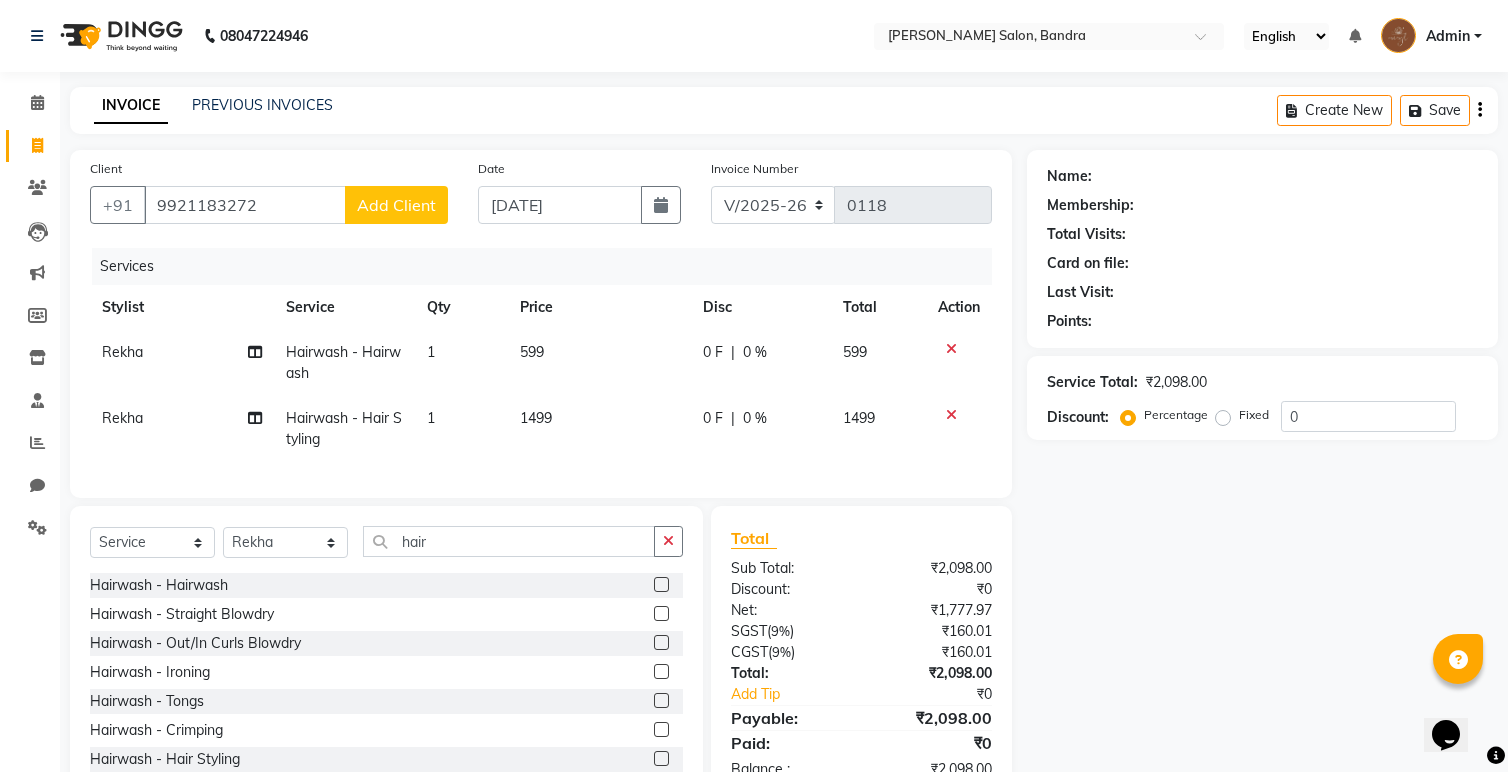 click on "Add Client" 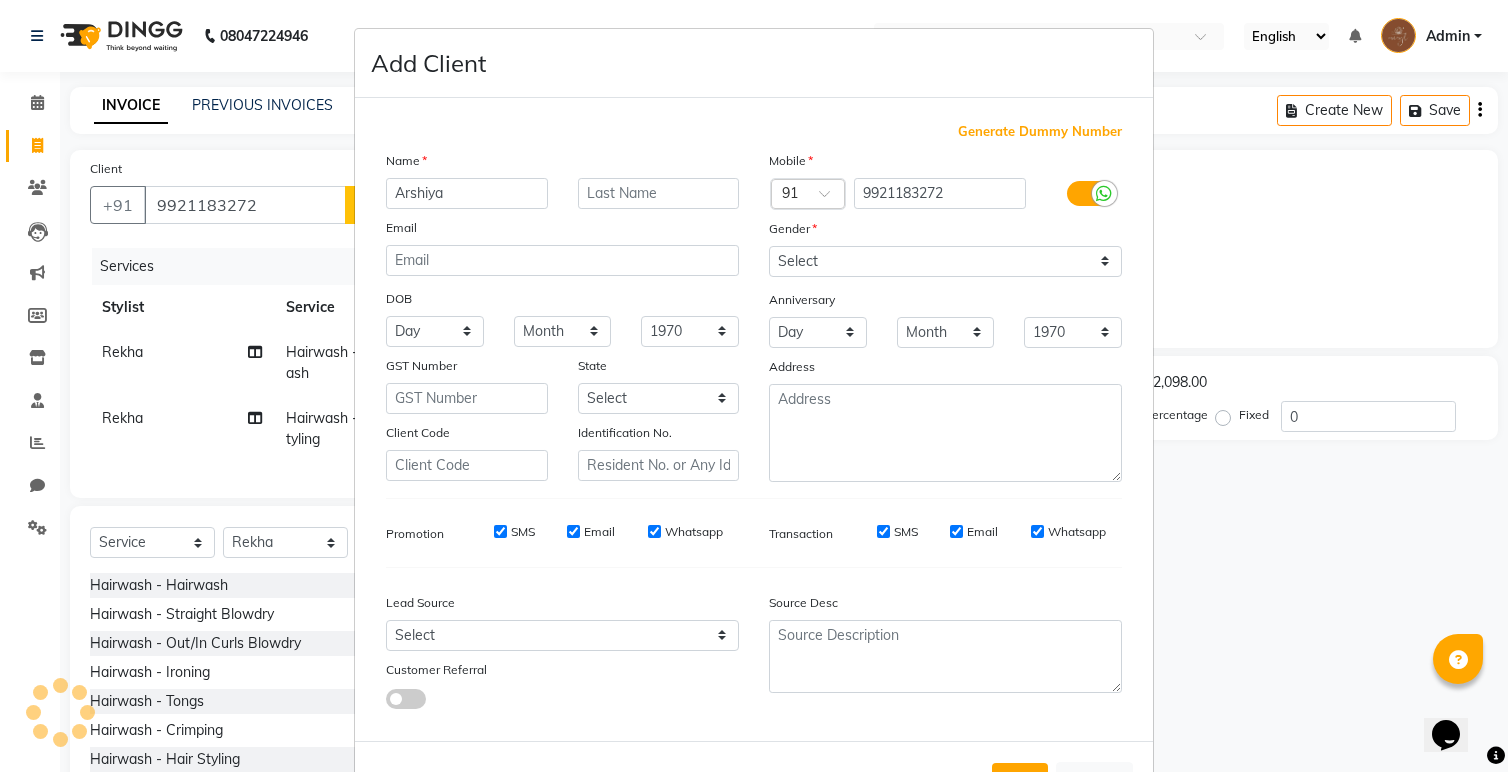 type on "Arshiya" 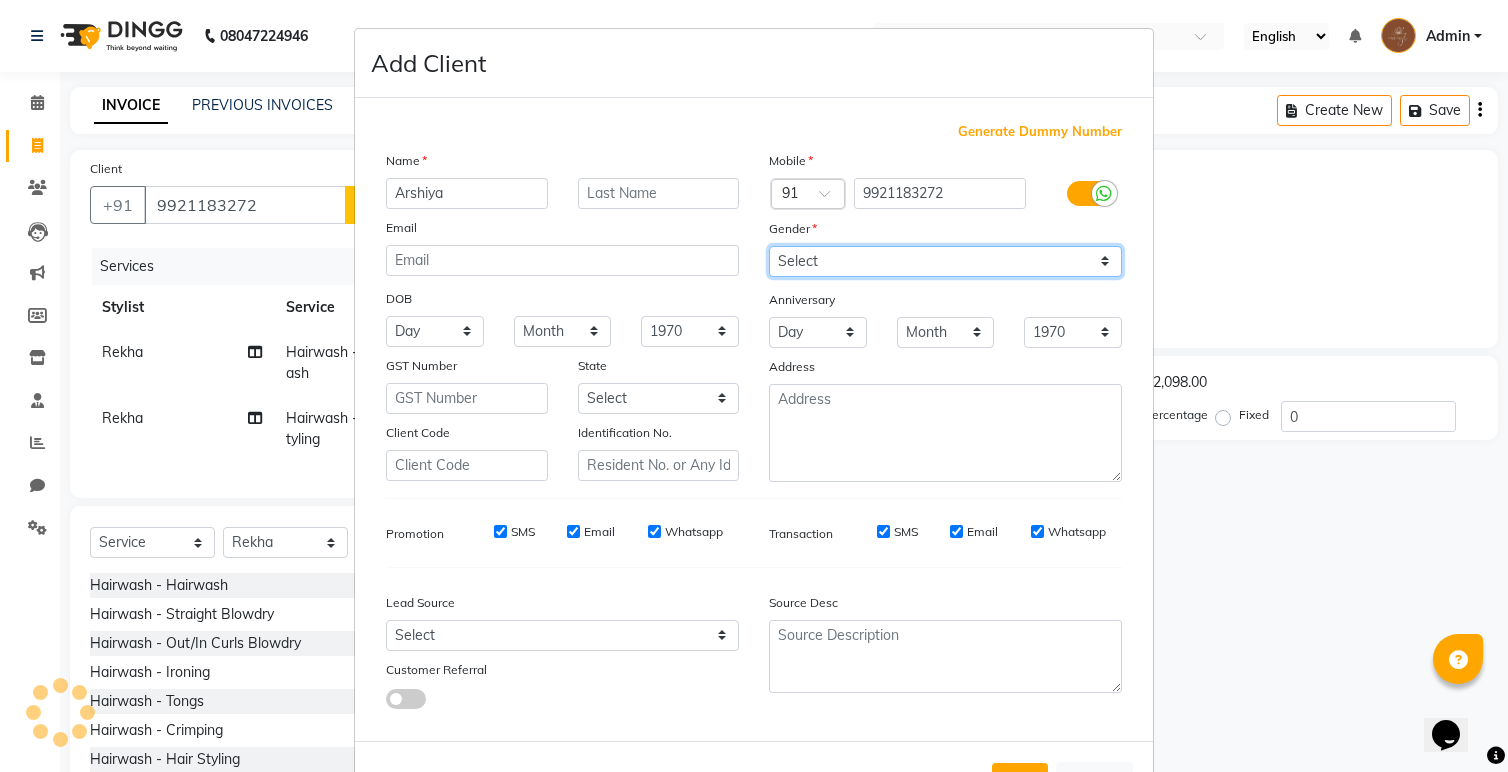 click on "Select Male Female Other Prefer Not To Say" at bounding box center [945, 261] 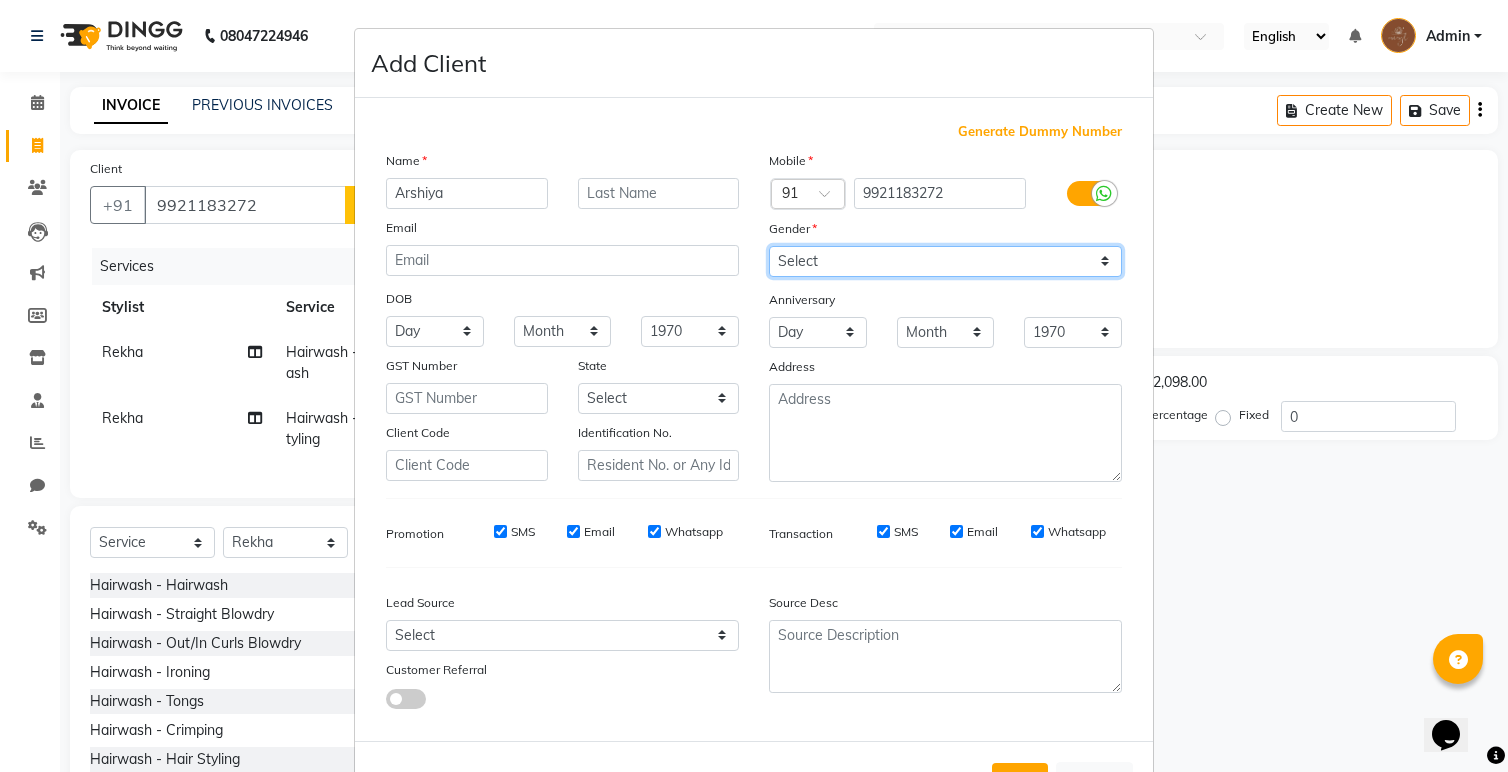 select on "female" 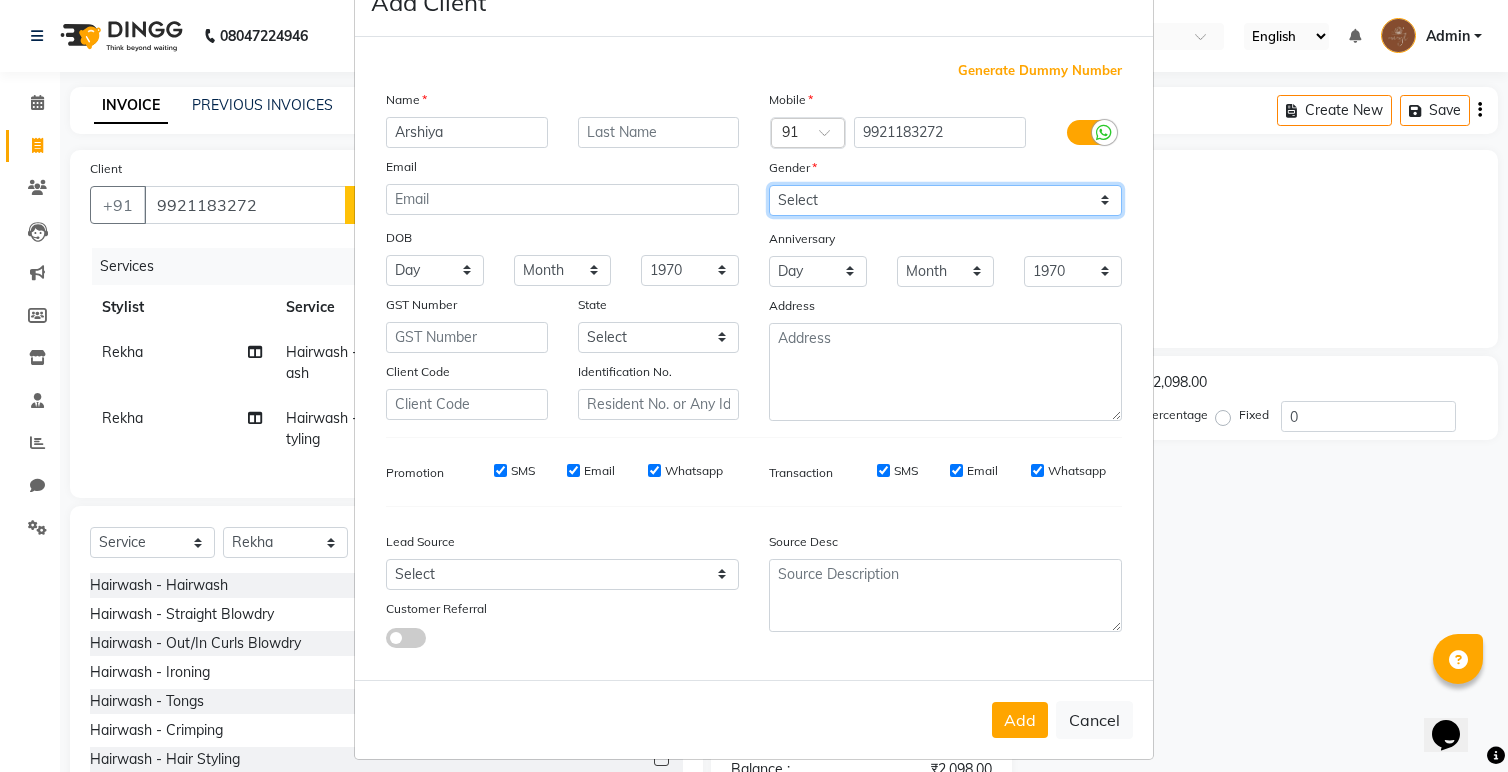 scroll, scrollTop: 76, scrollLeft: 0, axis: vertical 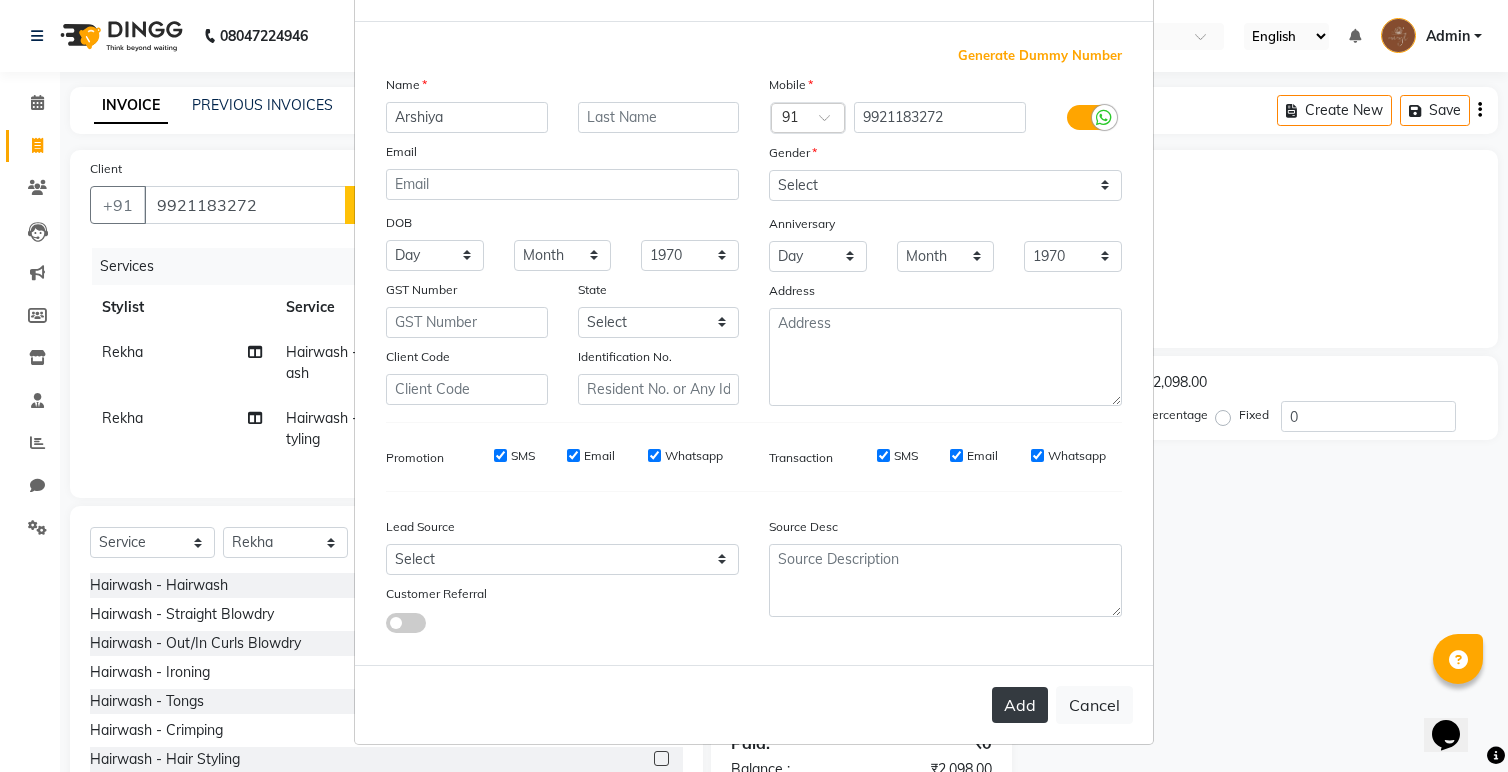 click on "Add" at bounding box center [1020, 705] 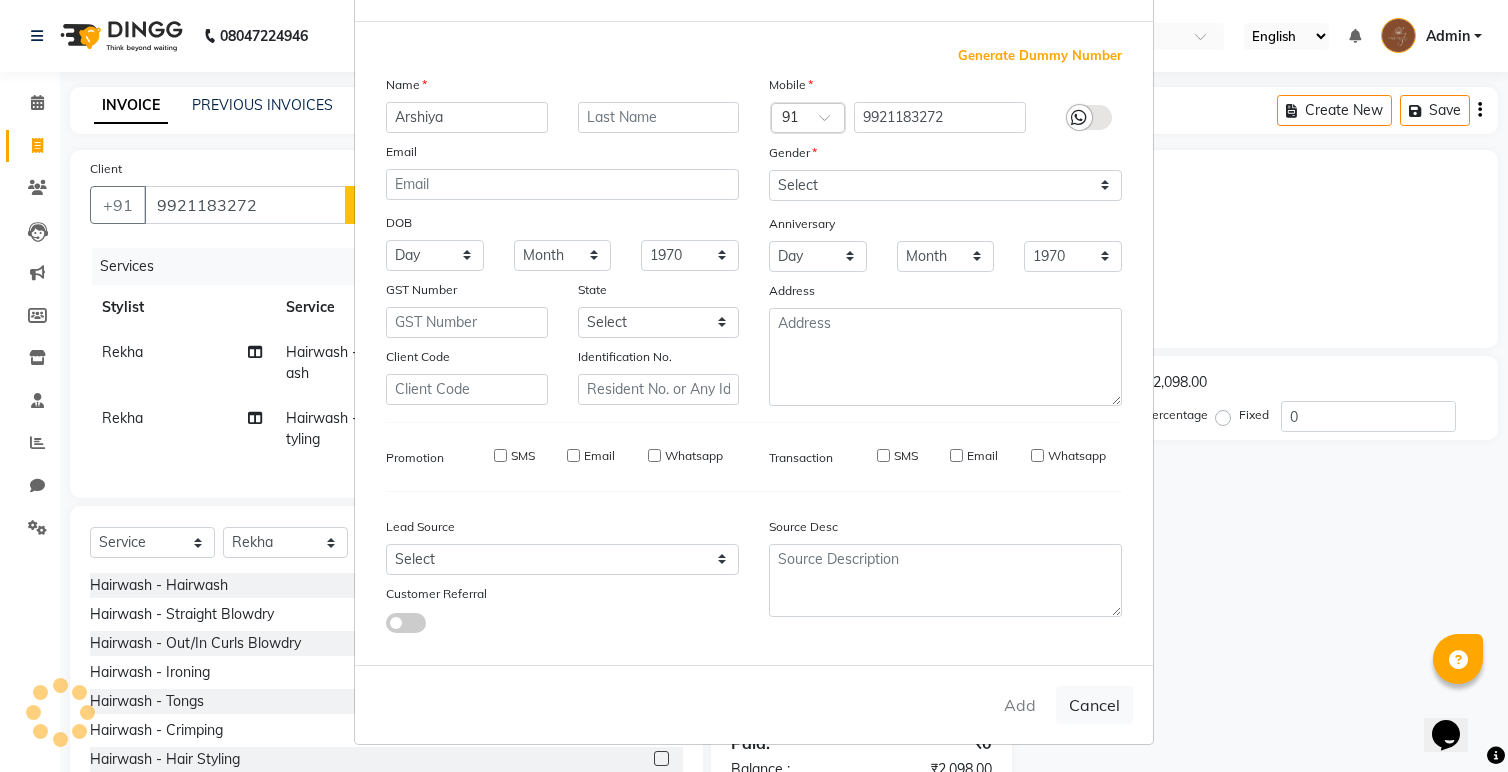 type 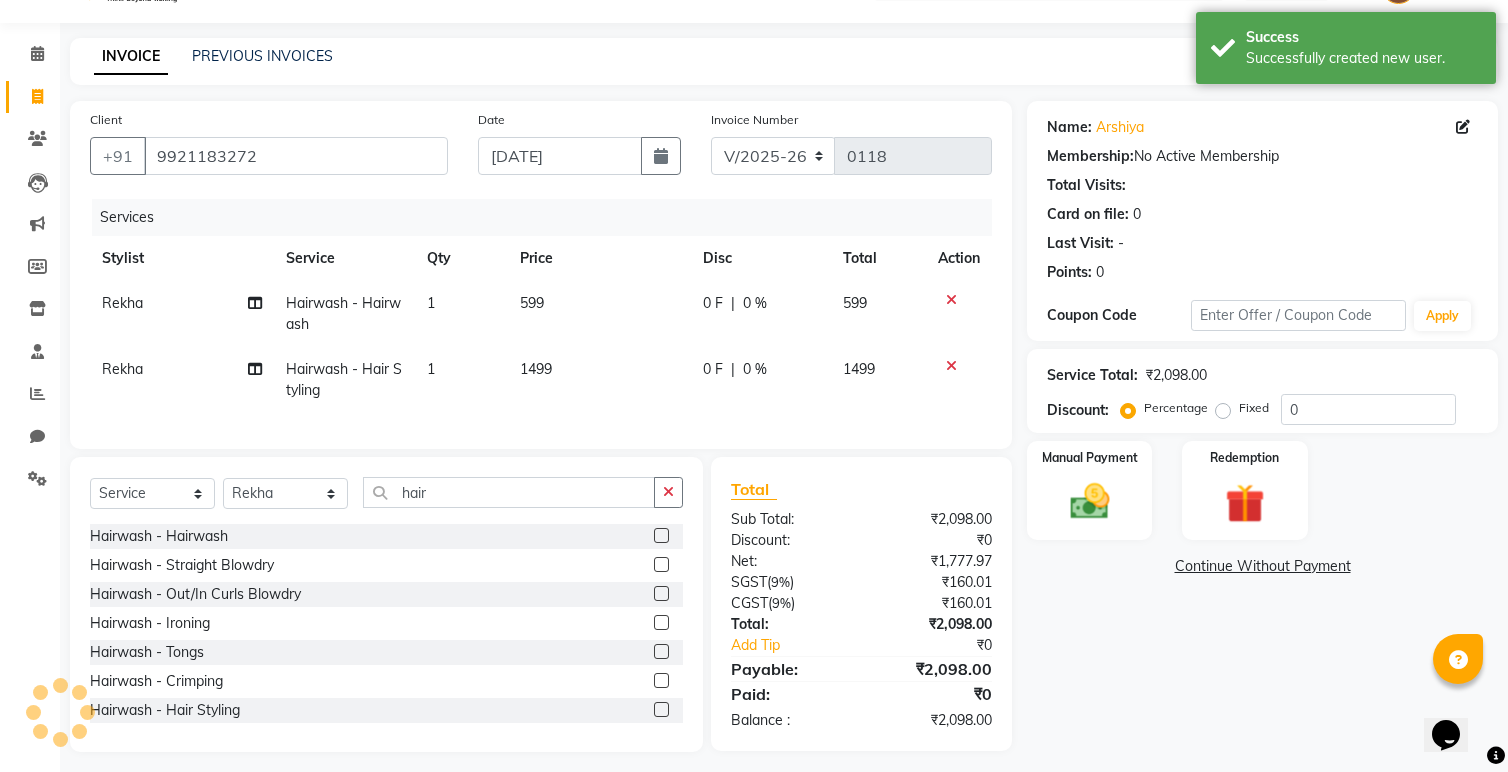 scroll, scrollTop: 59, scrollLeft: 0, axis: vertical 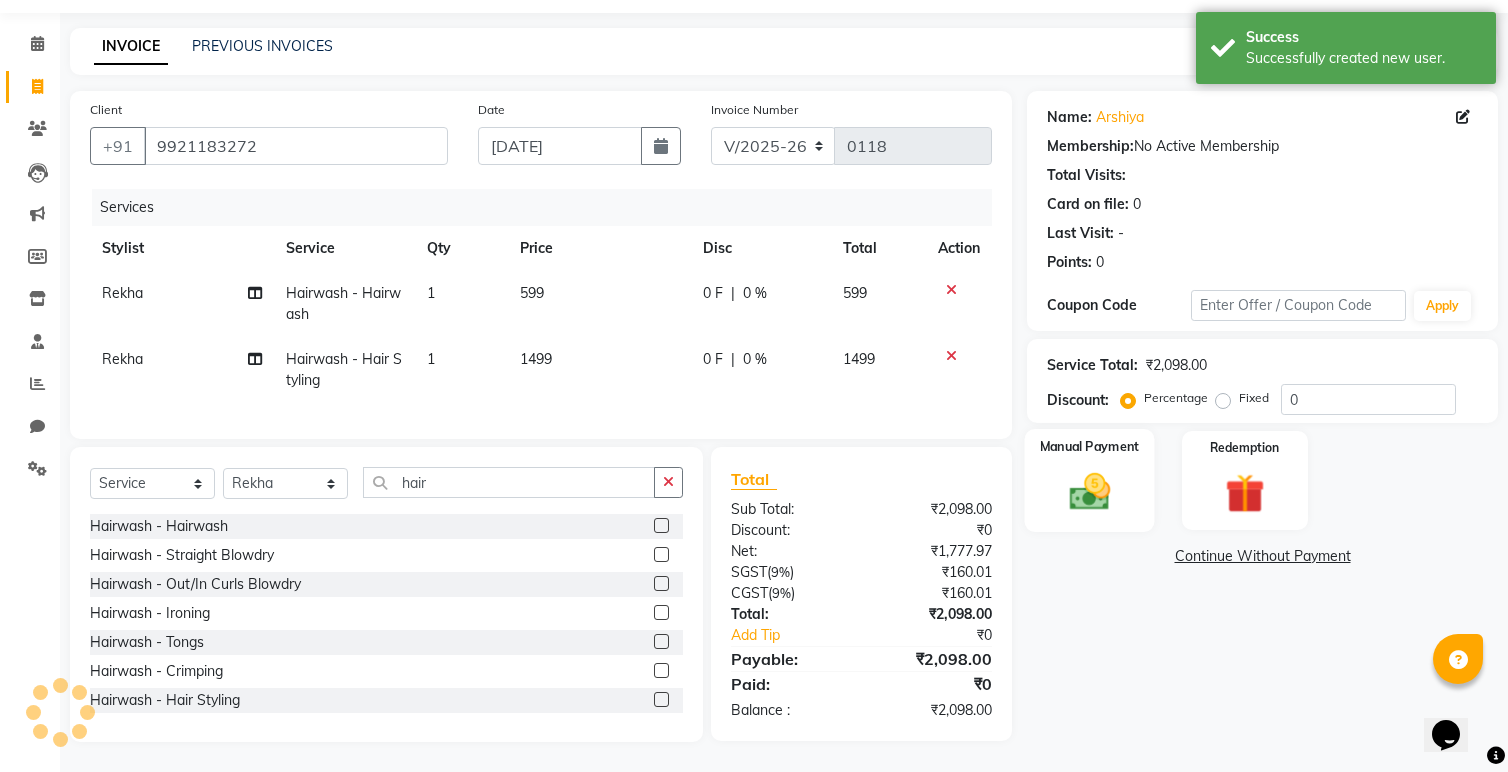 click 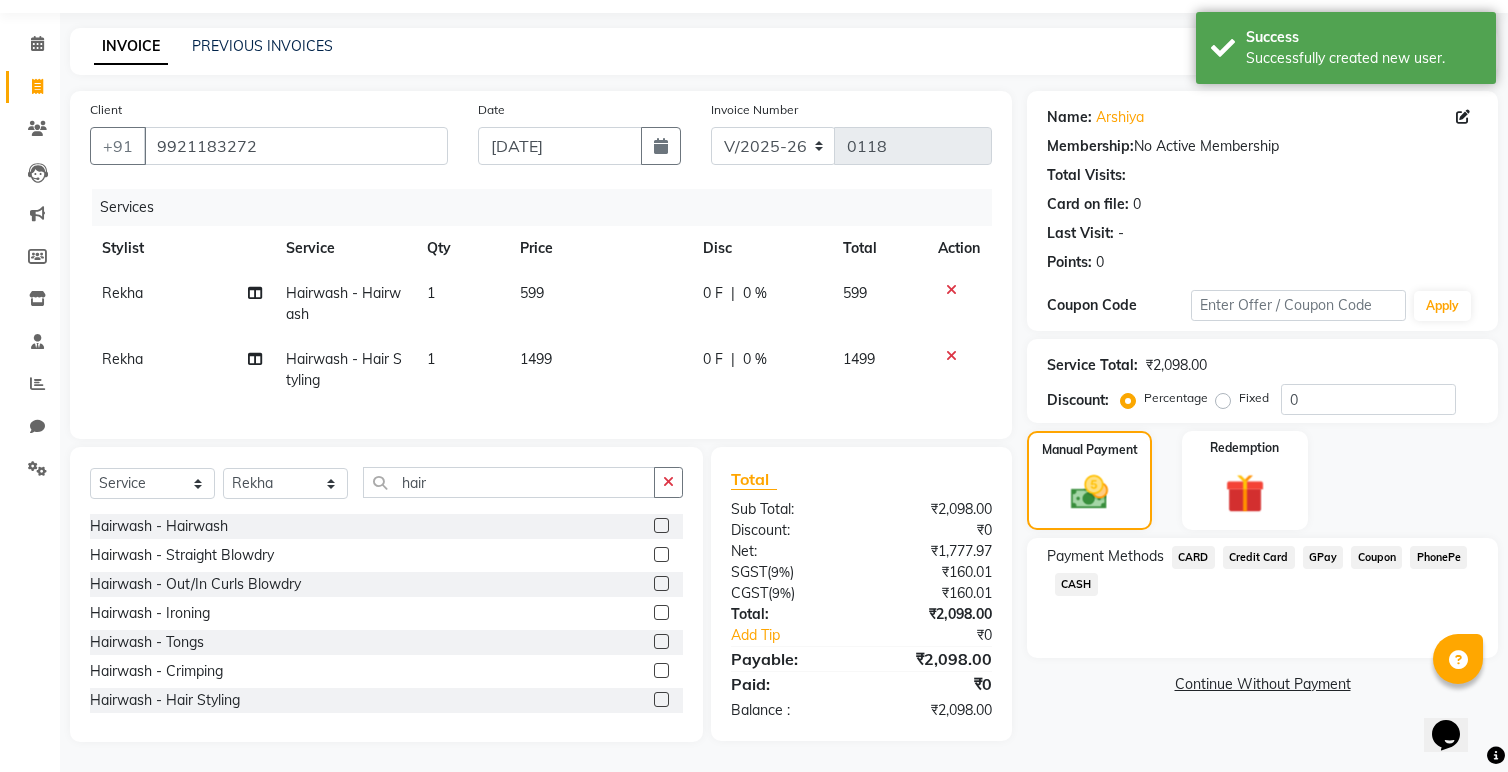 click on "GPay" 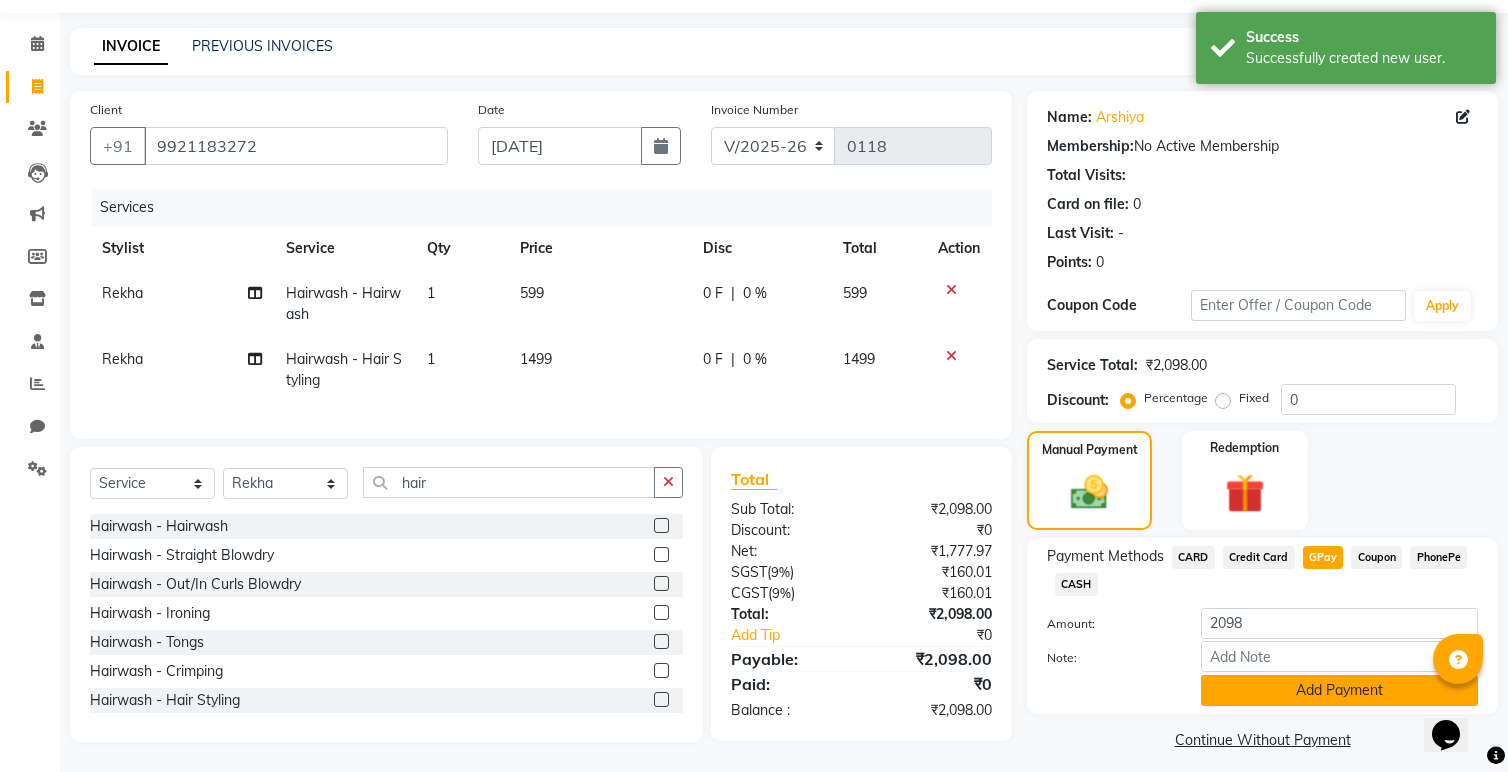 click on "Add Payment" 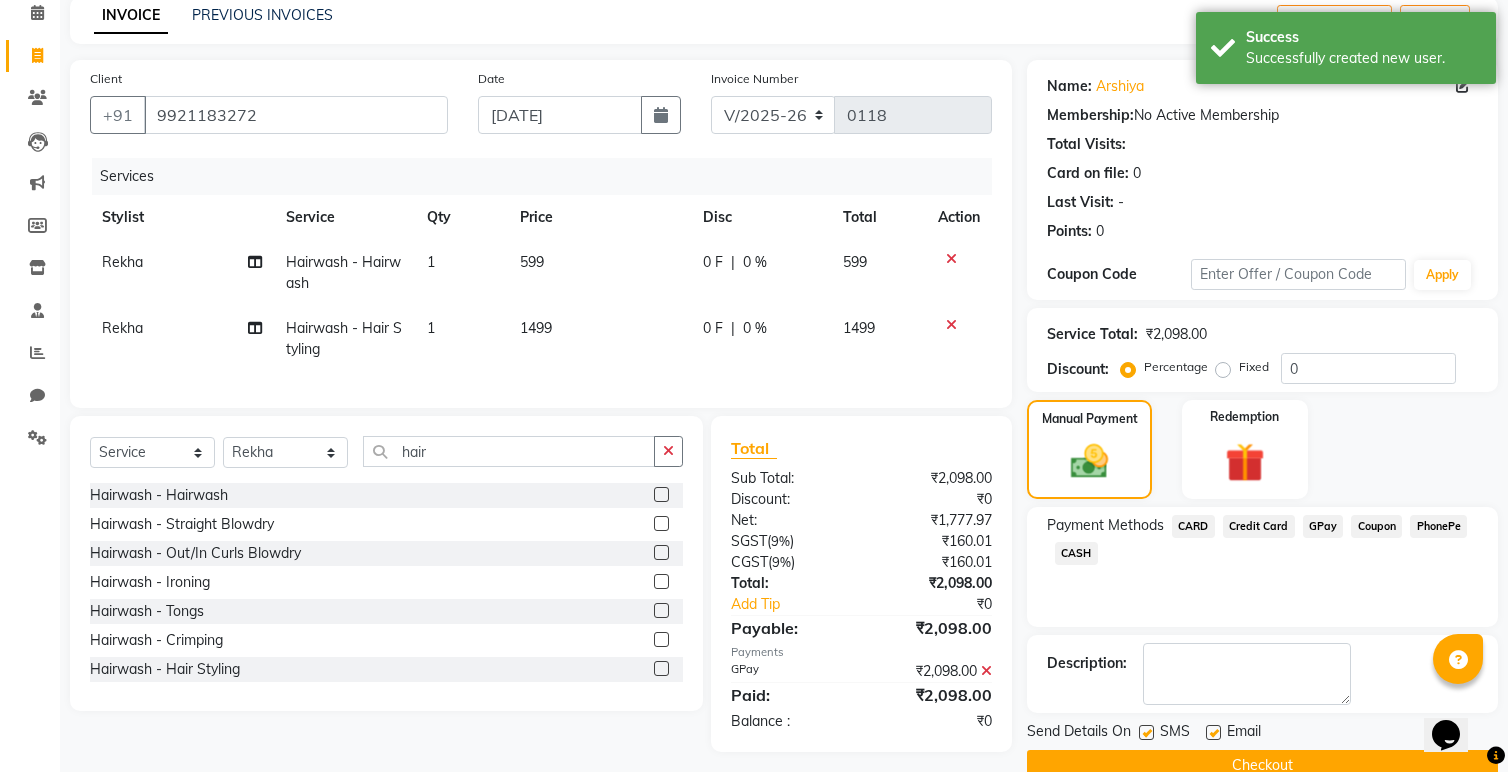scroll, scrollTop: 107, scrollLeft: 0, axis: vertical 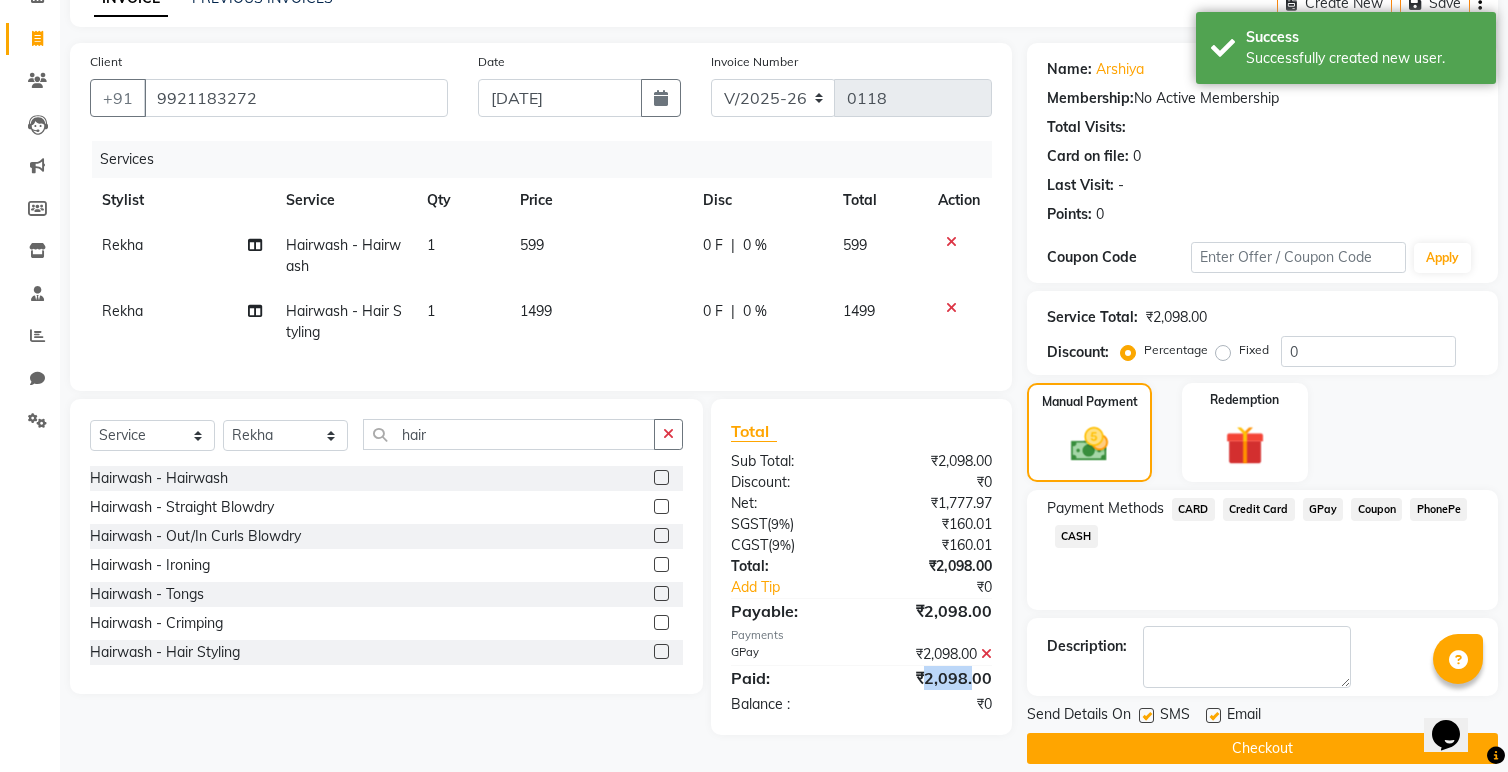 drag, startPoint x: 923, startPoint y: 678, endPoint x: 972, endPoint y: 682, distance: 49.162994 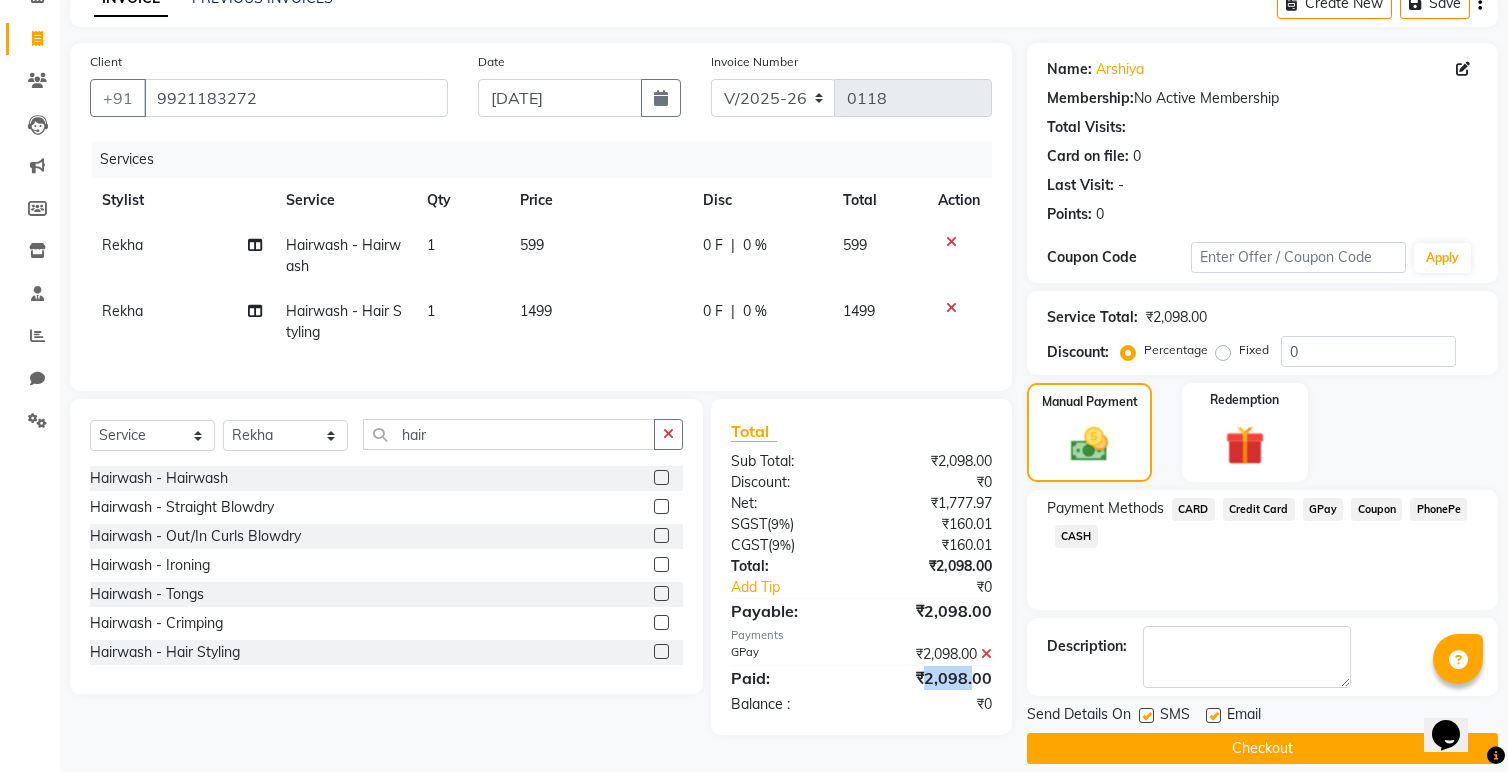 click on "Checkout" 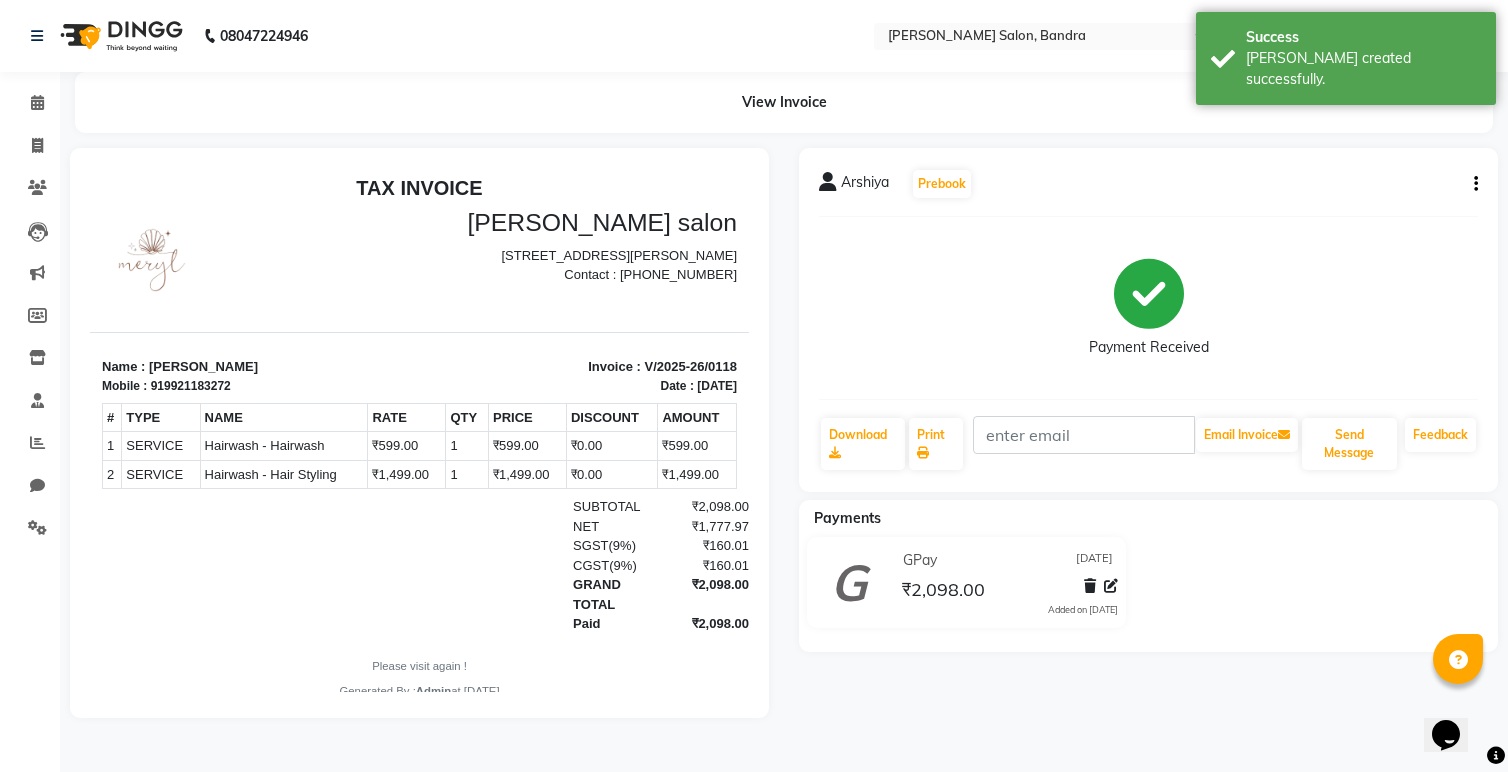 scroll, scrollTop: 0, scrollLeft: 0, axis: both 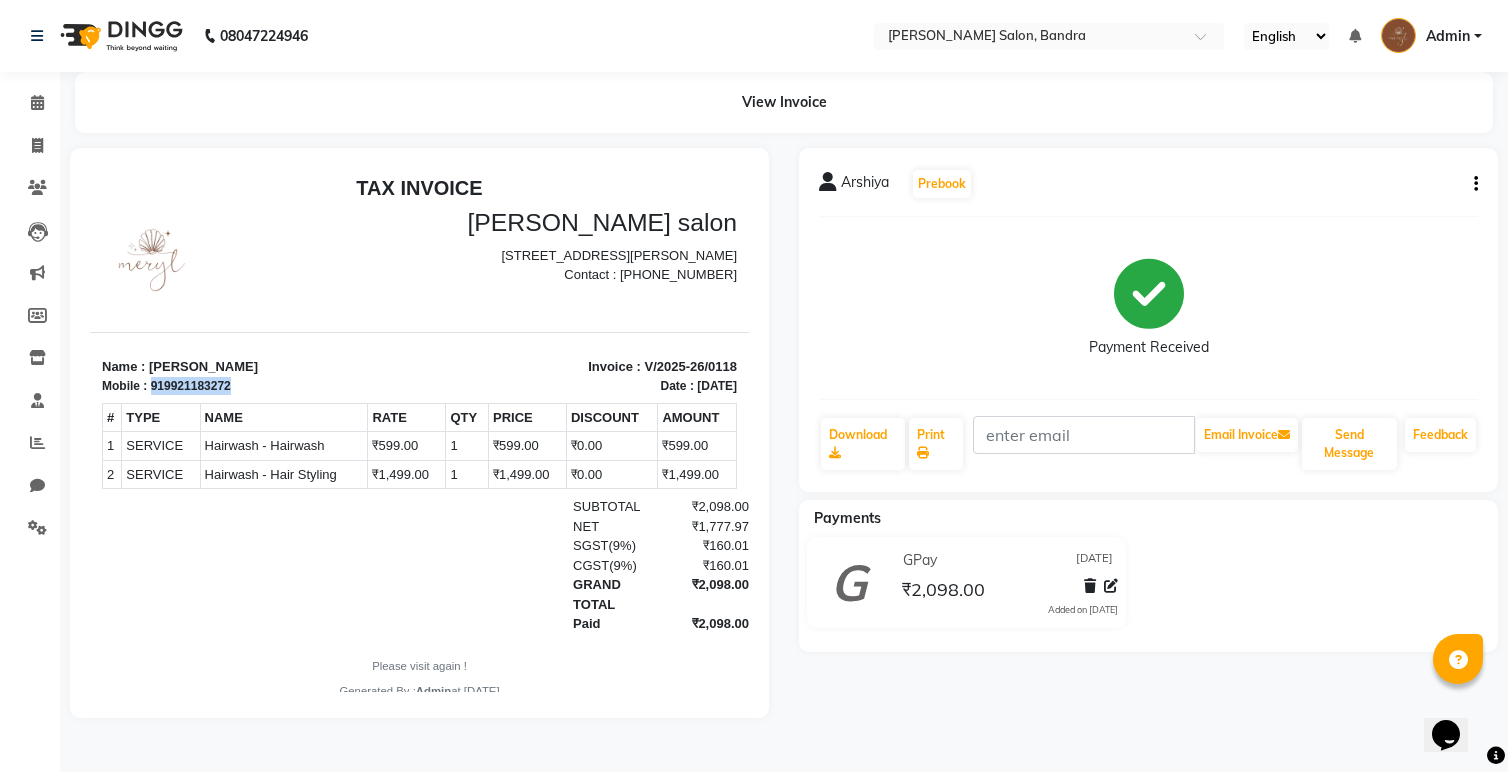 drag, startPoint x: 151, startPoint y: 386, endPoint x: 237, endPoint y: 384, distance: 86.023254 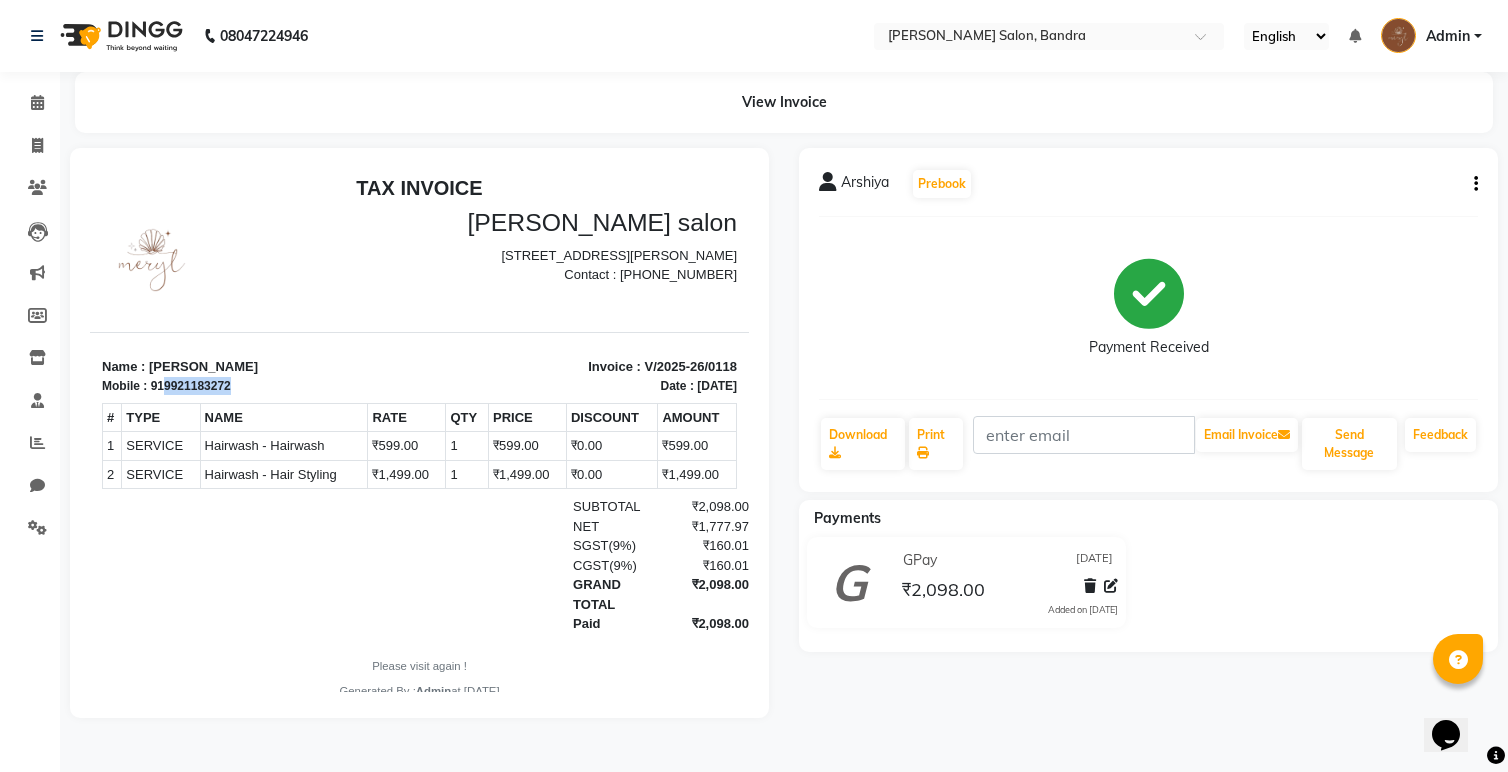 drag, startPoint x: 162, startPoint y: 385, endPoint x: 234, endPoint y: 383, distance: 72.02777 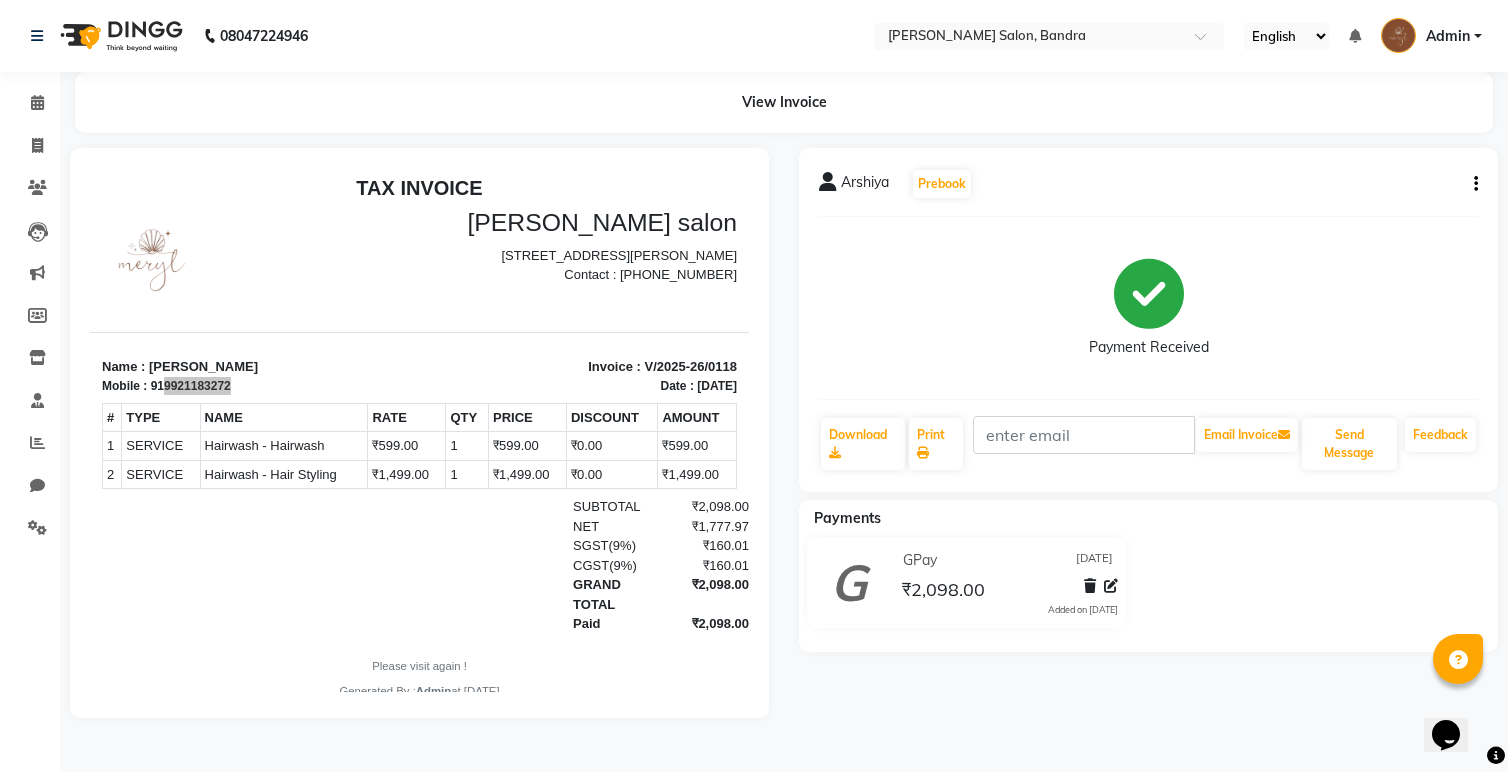 click 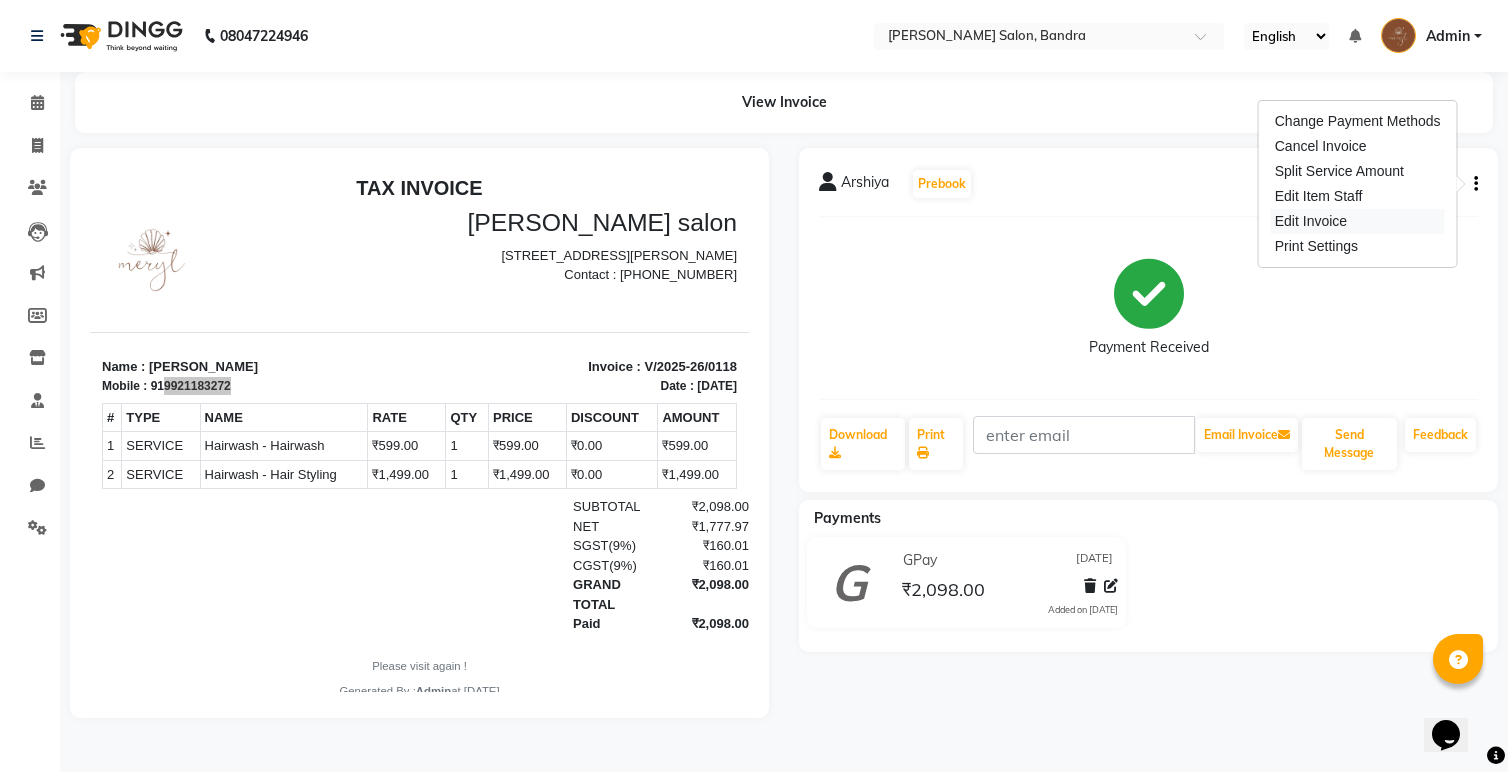 click on "Edit Invoice" at bounding box center (1358, 221) 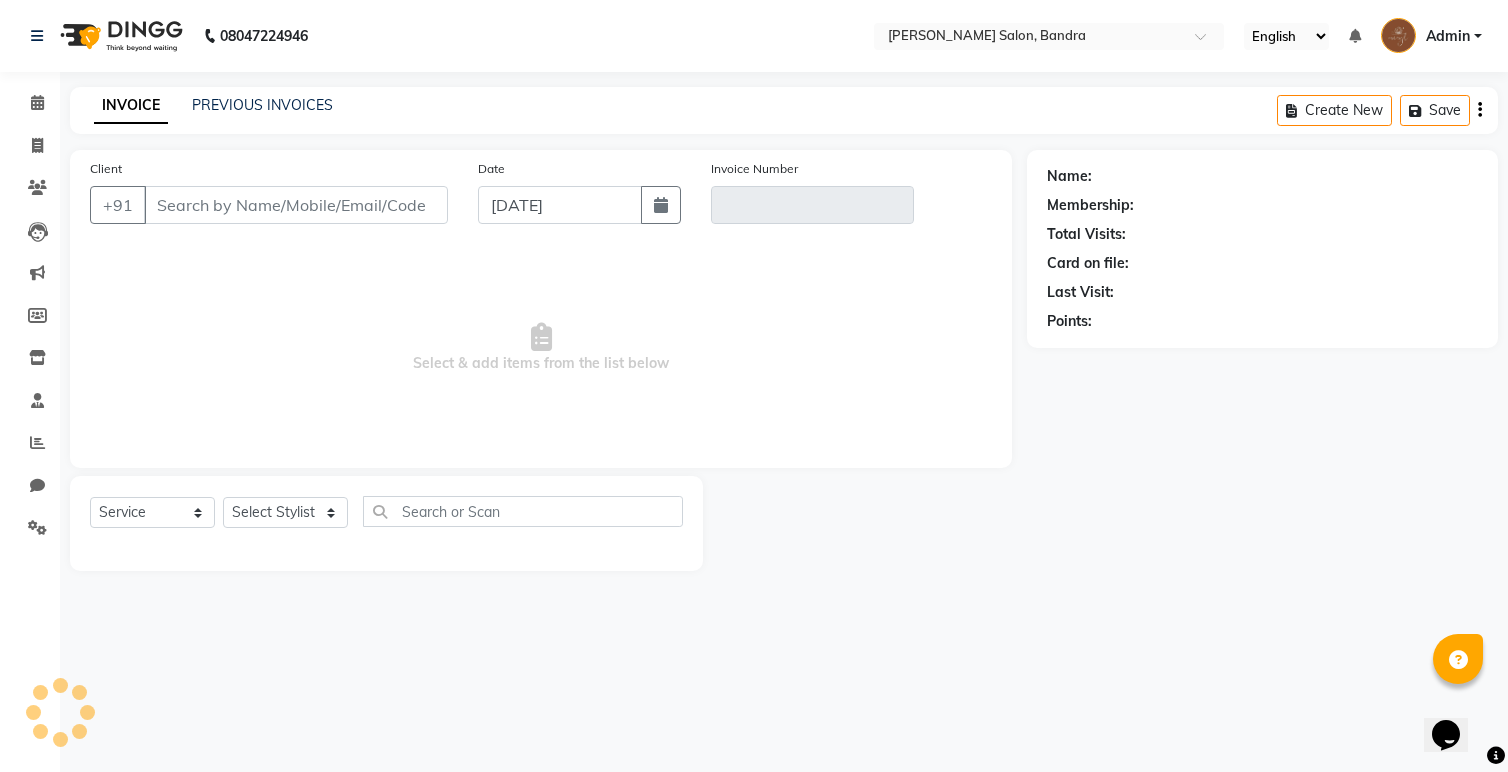 type on "9921183272" 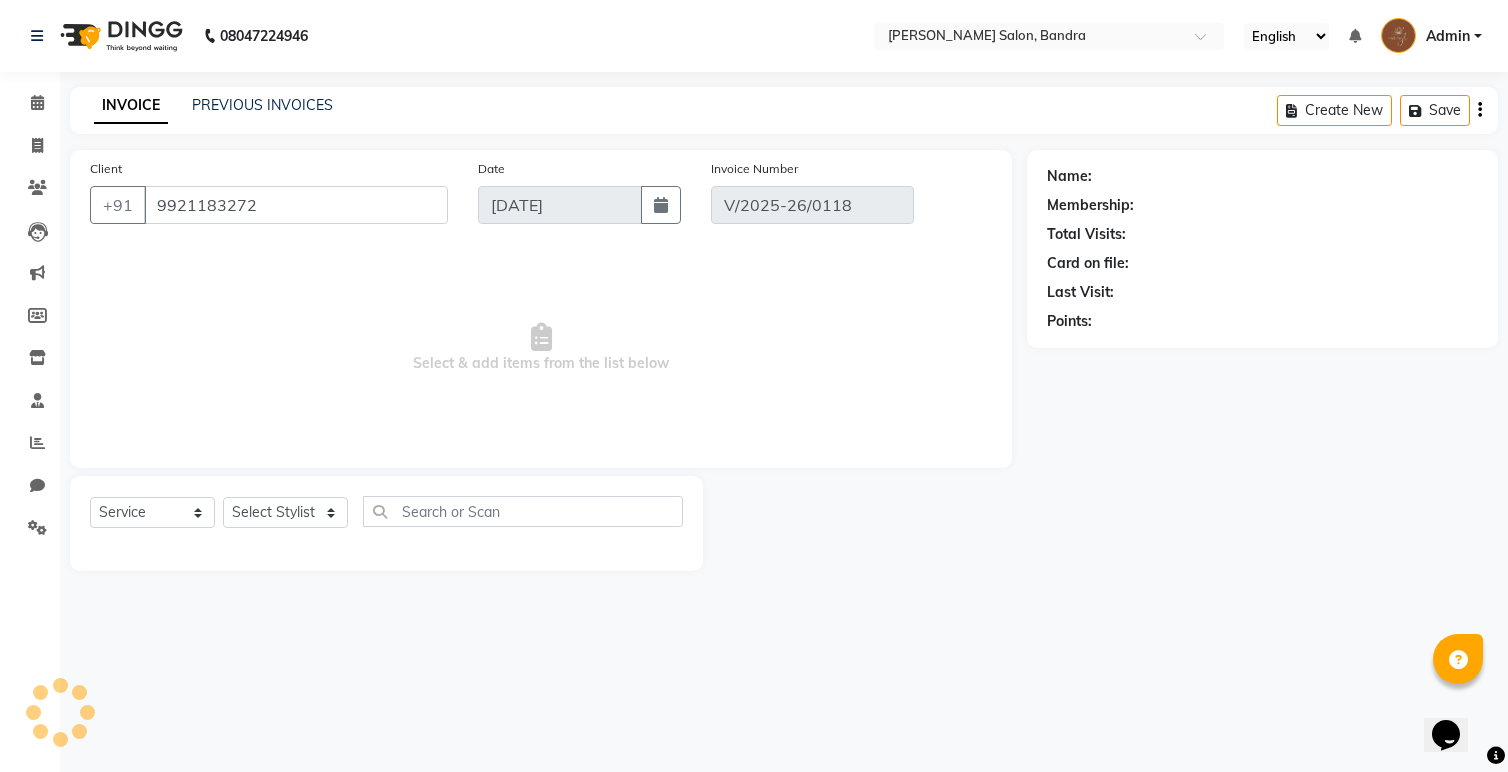 select on "select" 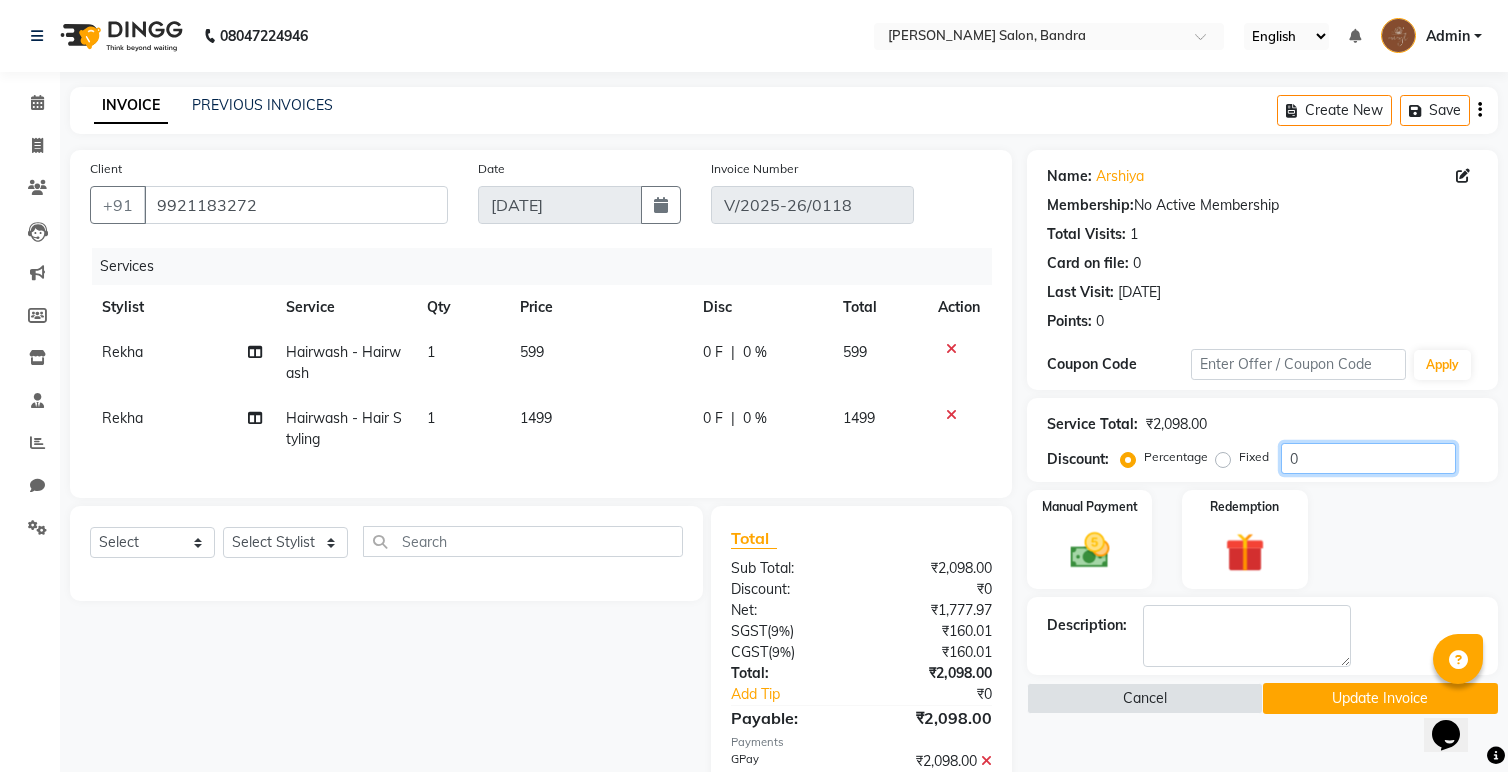 drag, startPoint x: 1310, startPoint y: 464, endPoint x: 1284, endPoint y: 464, distance: 26 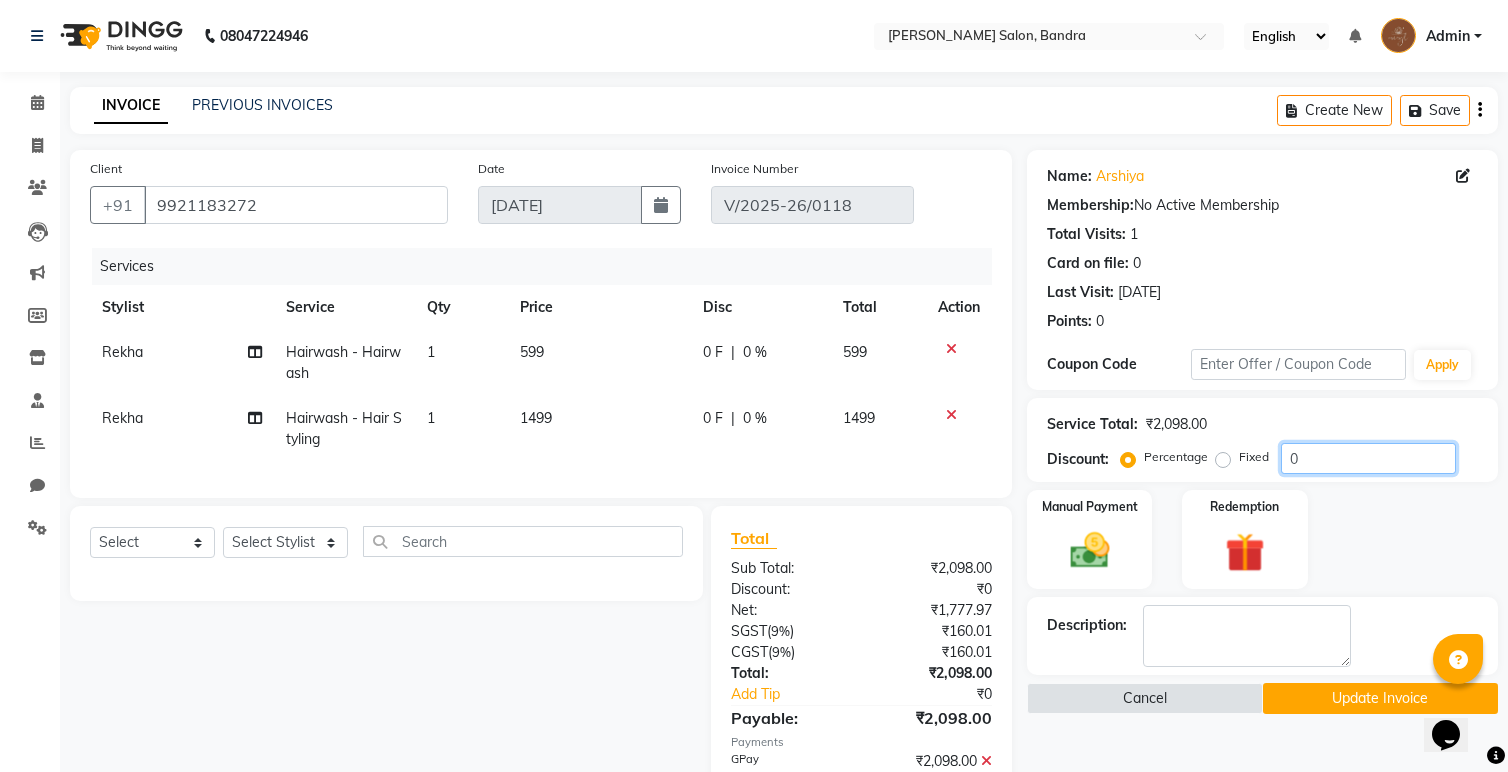 click on "0" 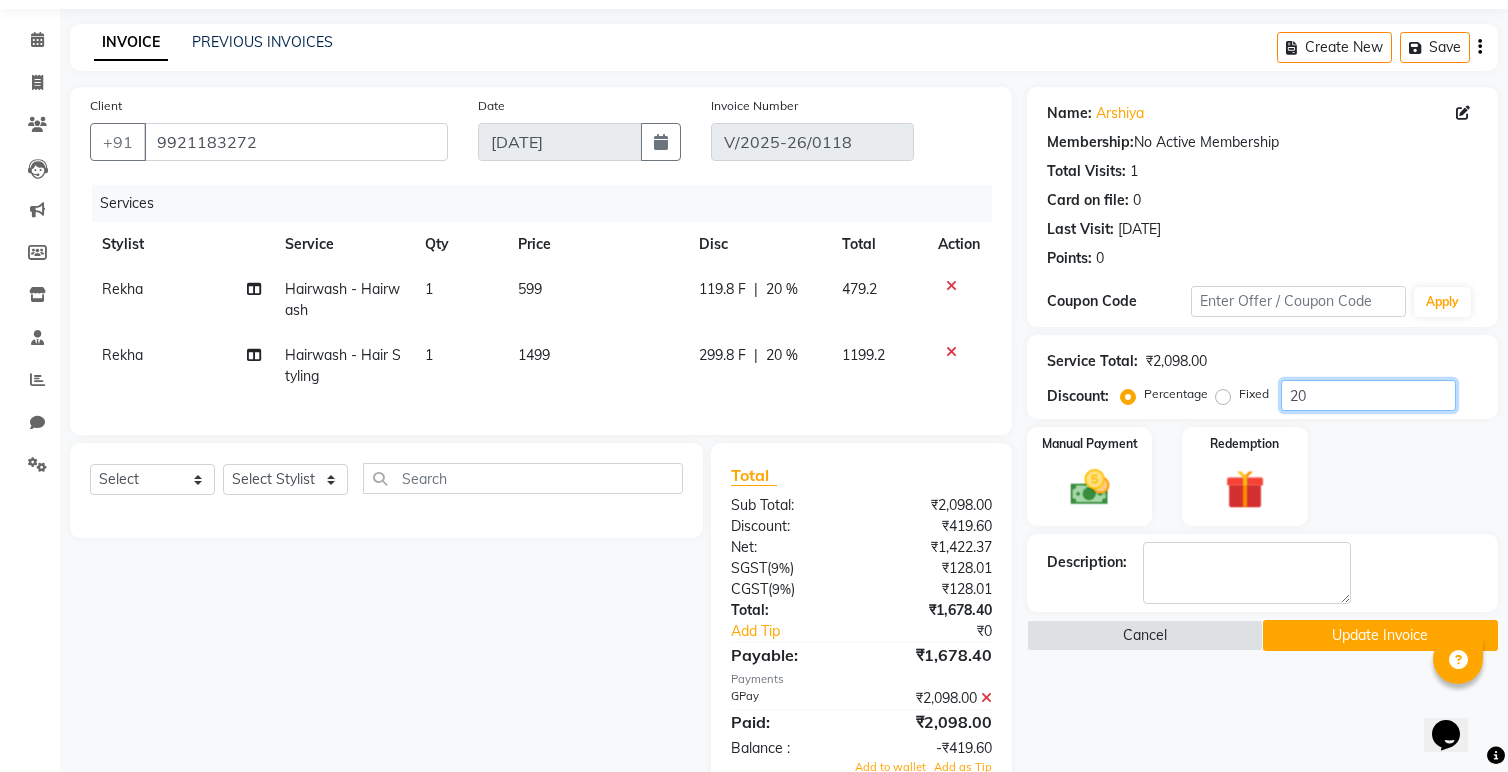 scroll, scrollTop: 93, scrollLeft: 0, axis: vertical 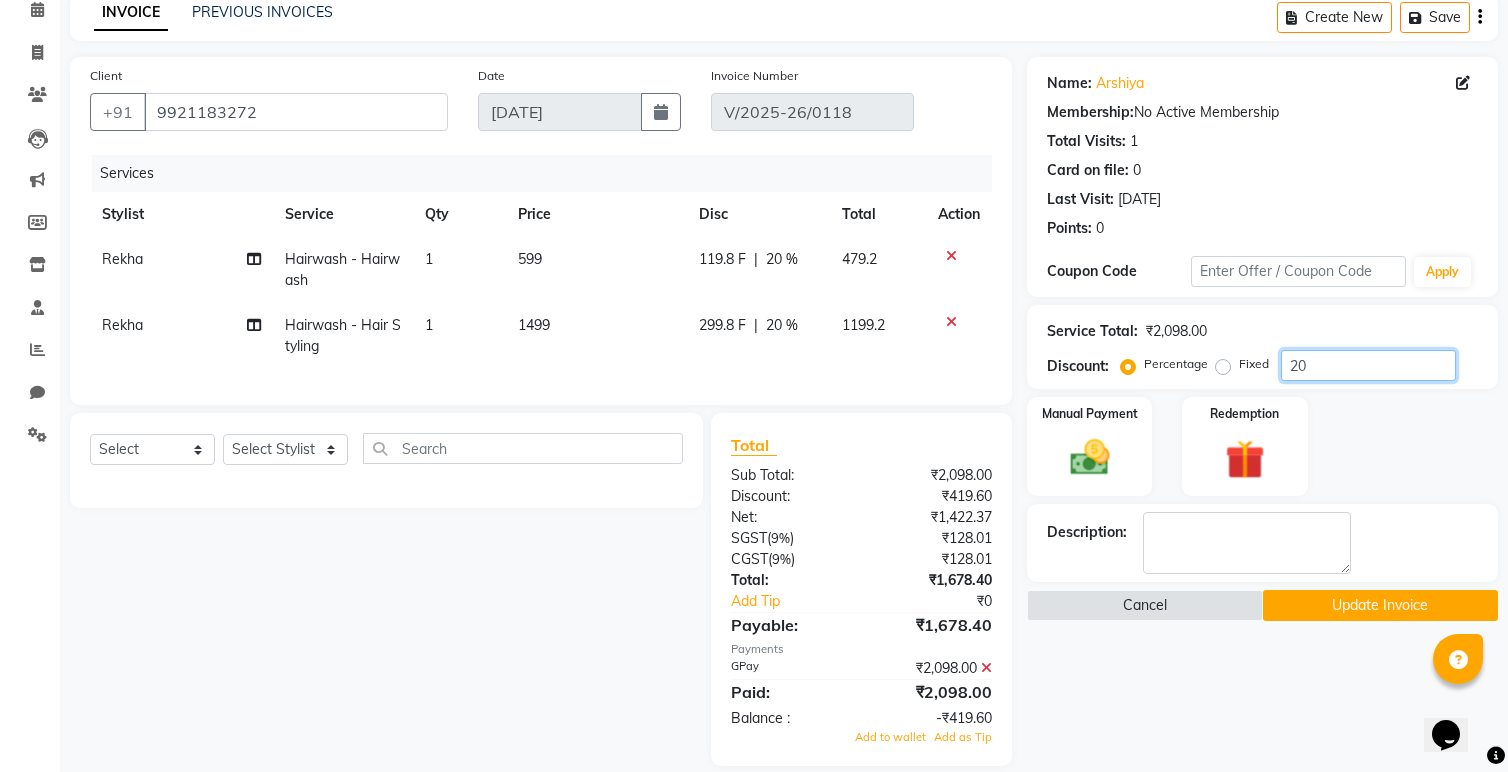type on "20" 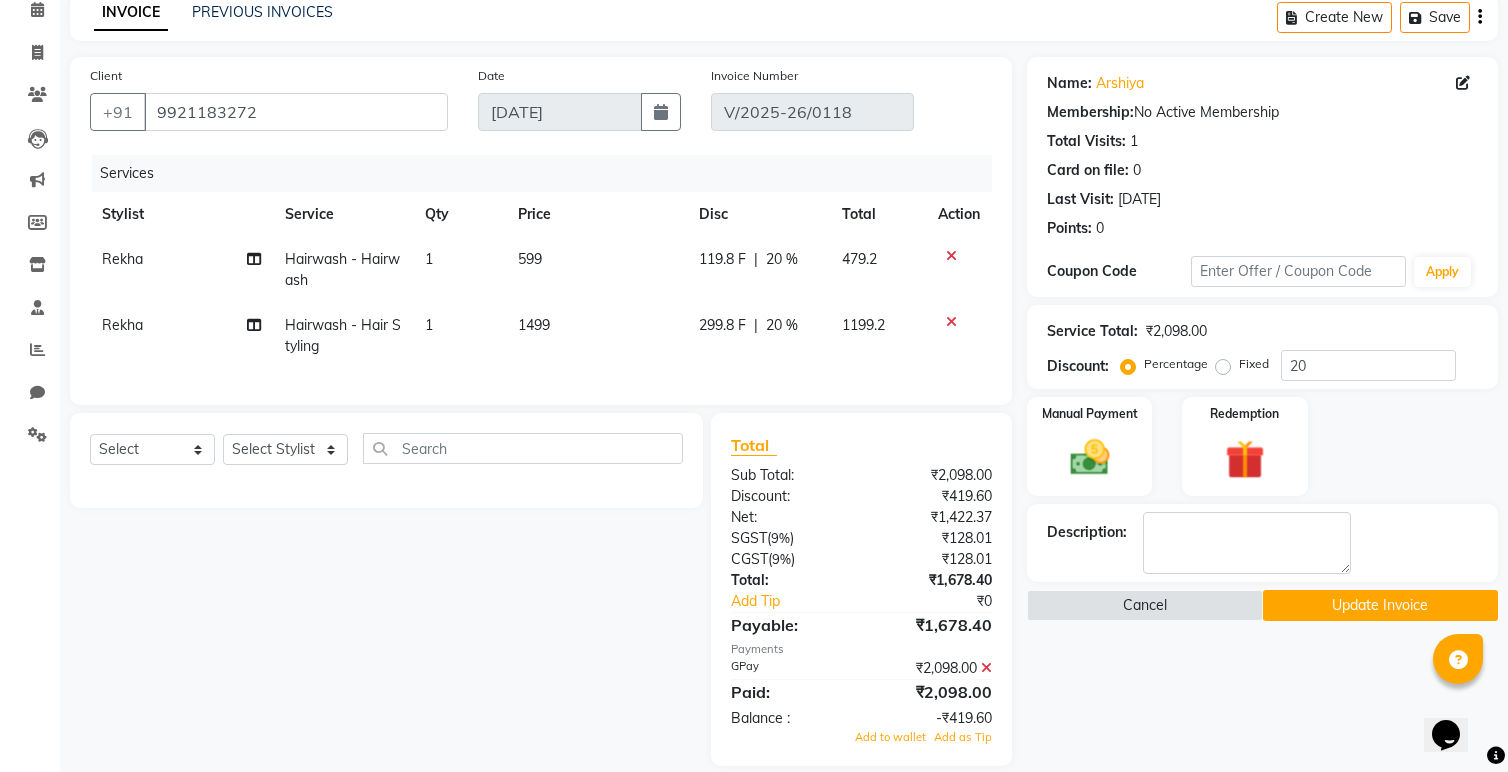 click 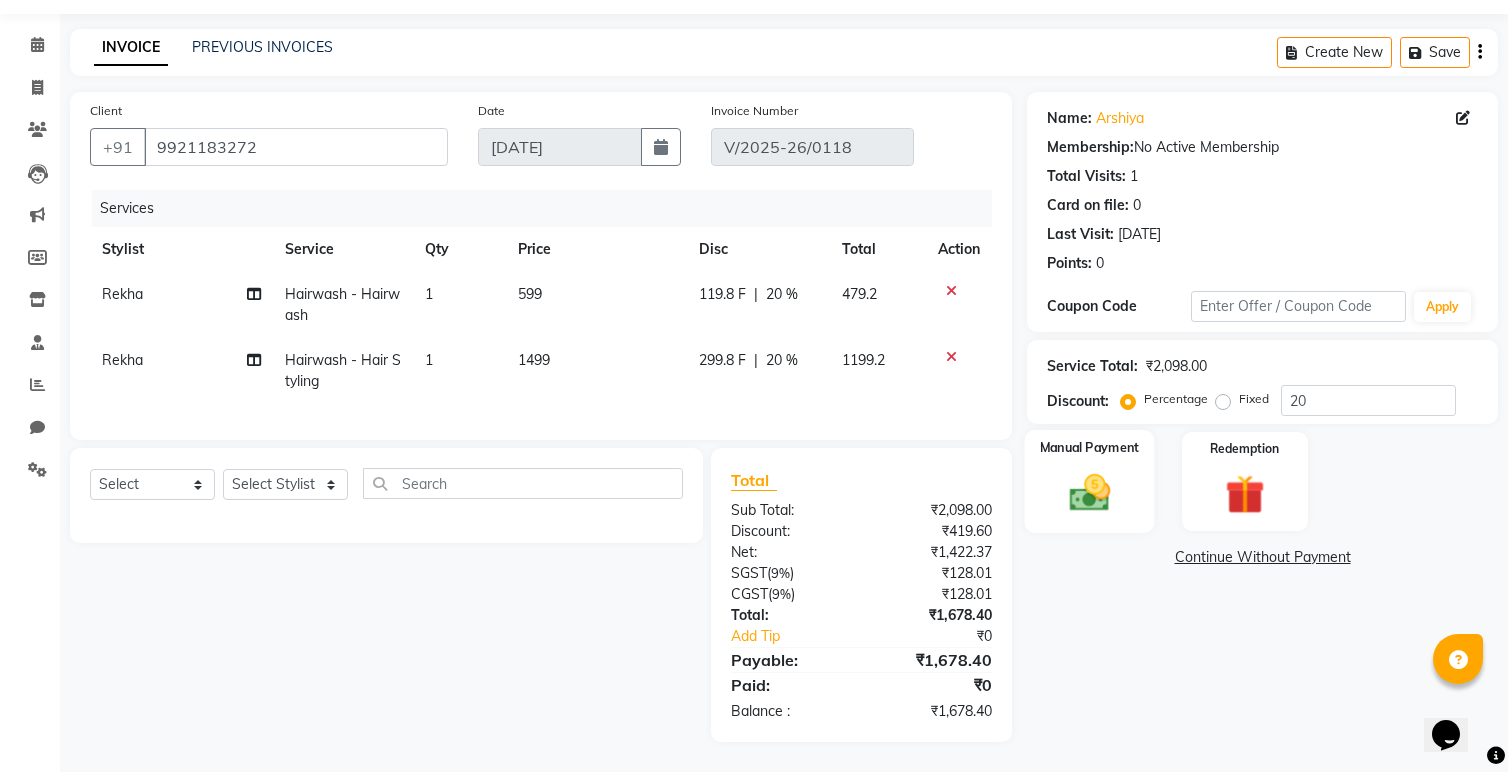 click 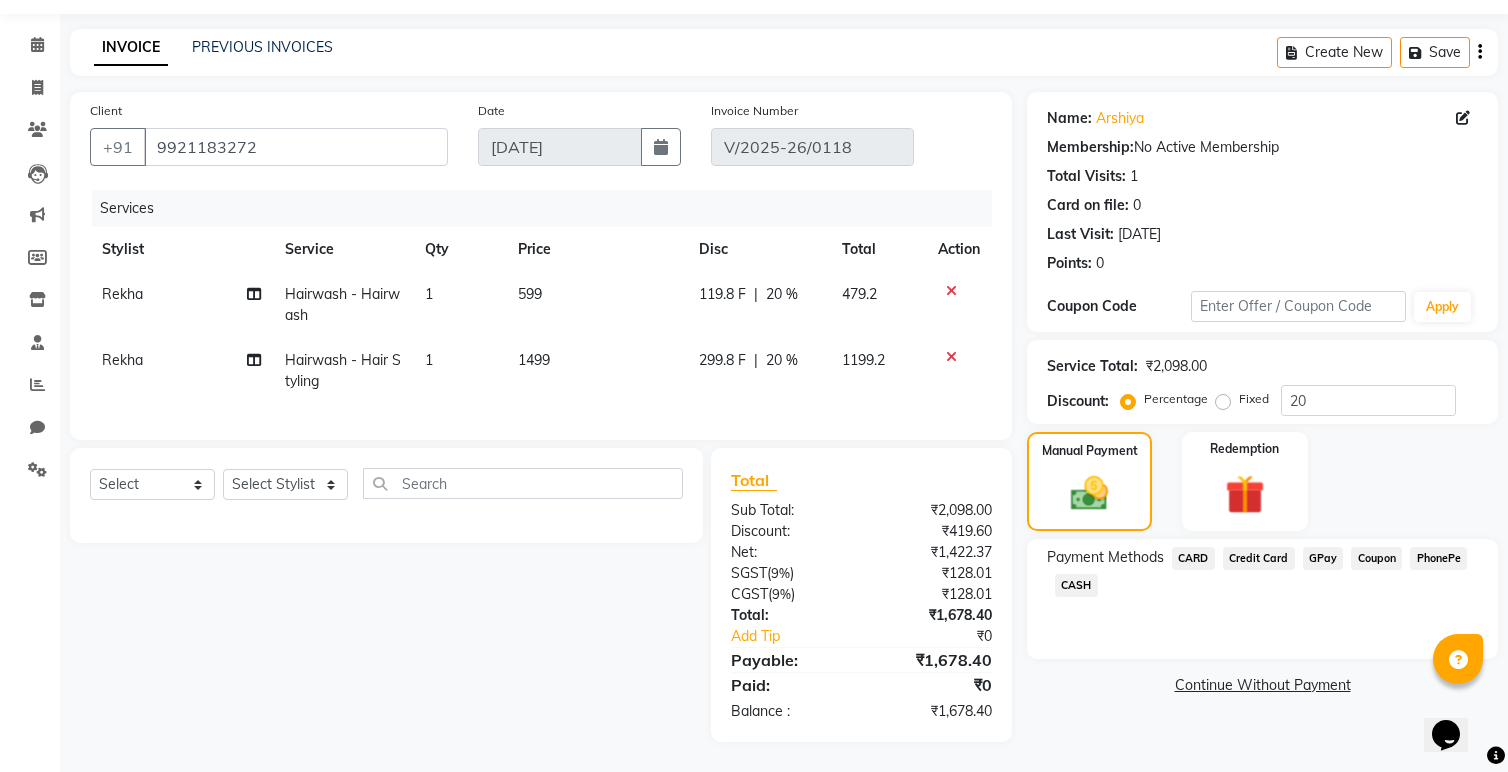click on "GPay" 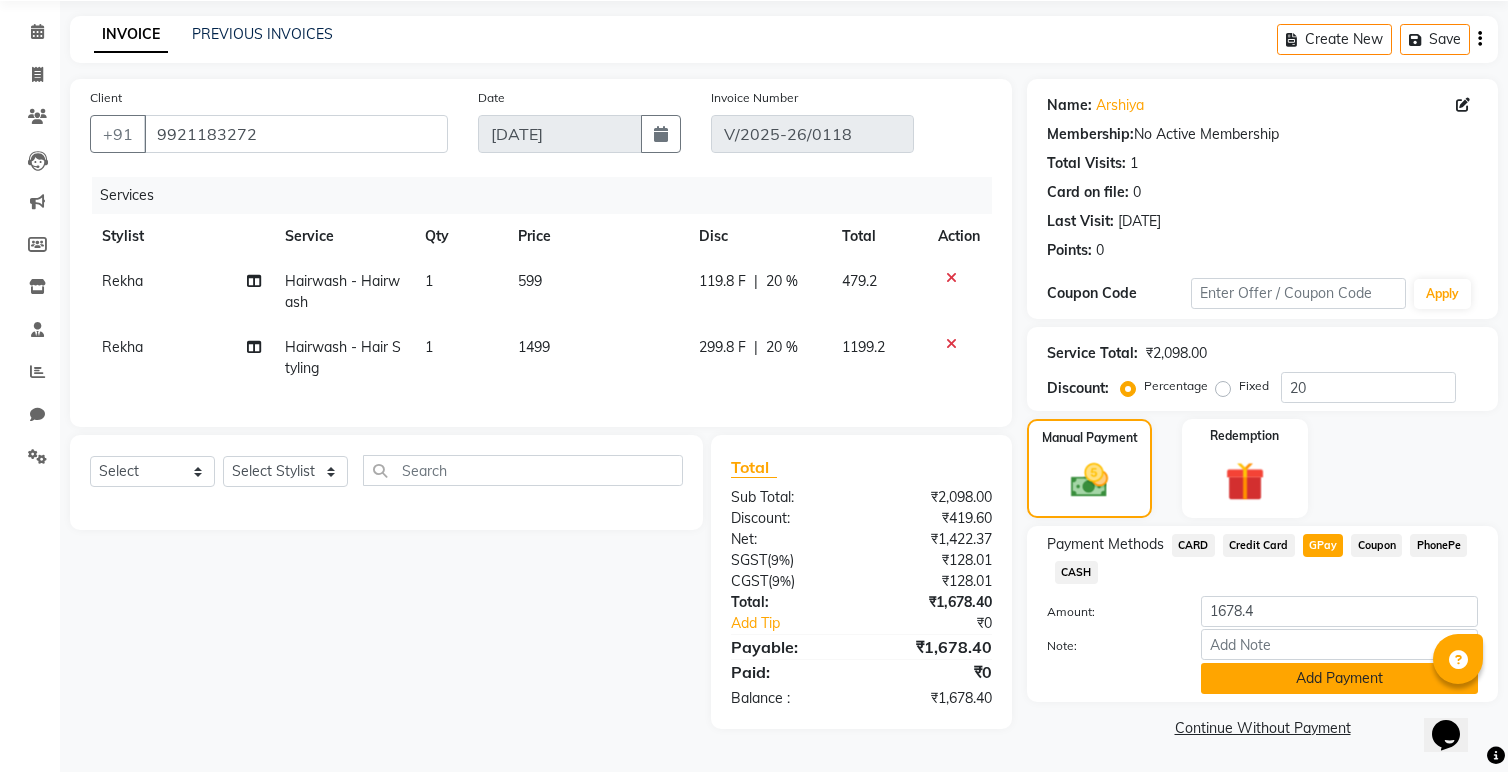 click on "Add Payment" 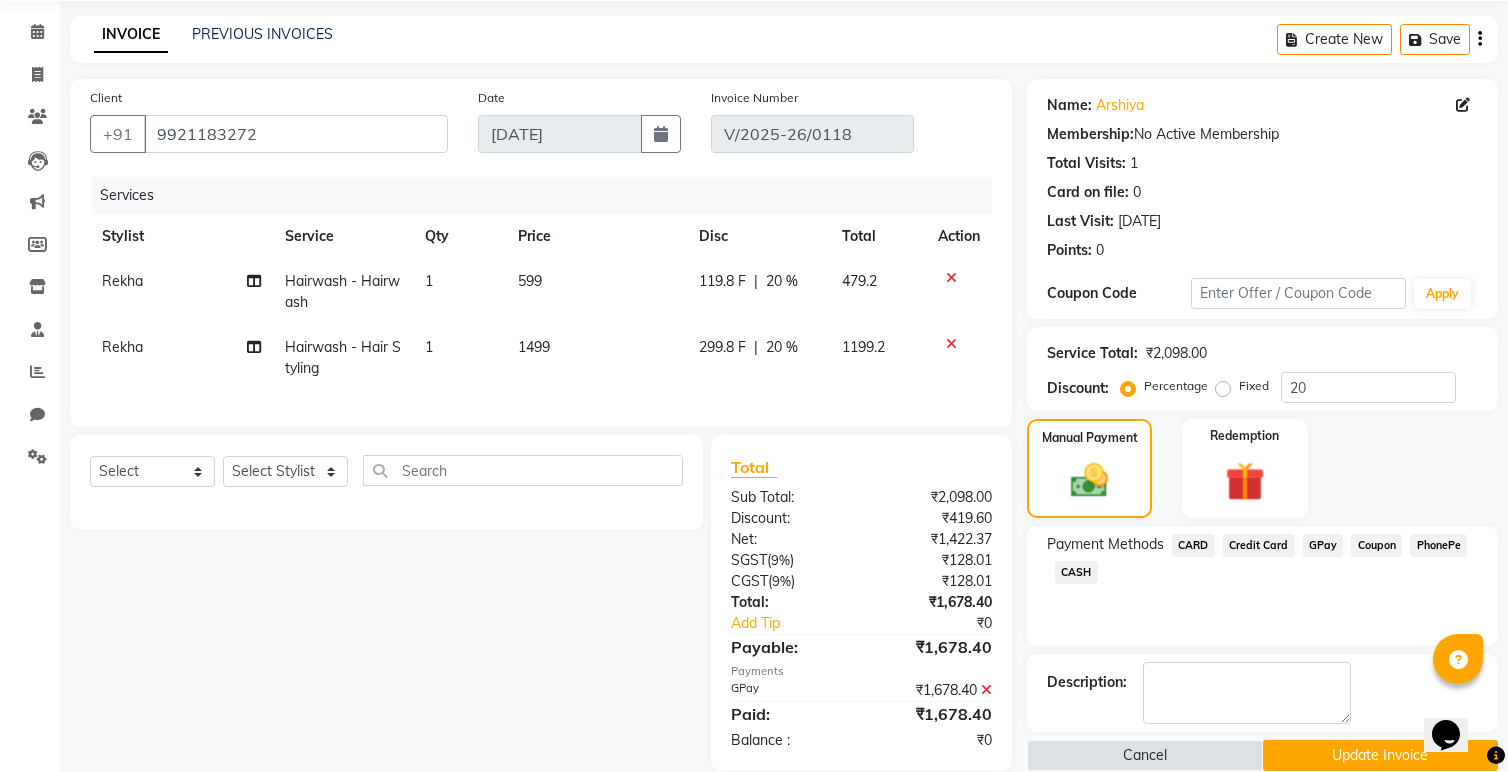 scroll, scrollTop: 100, scrollLeft: 0, axis: vertical 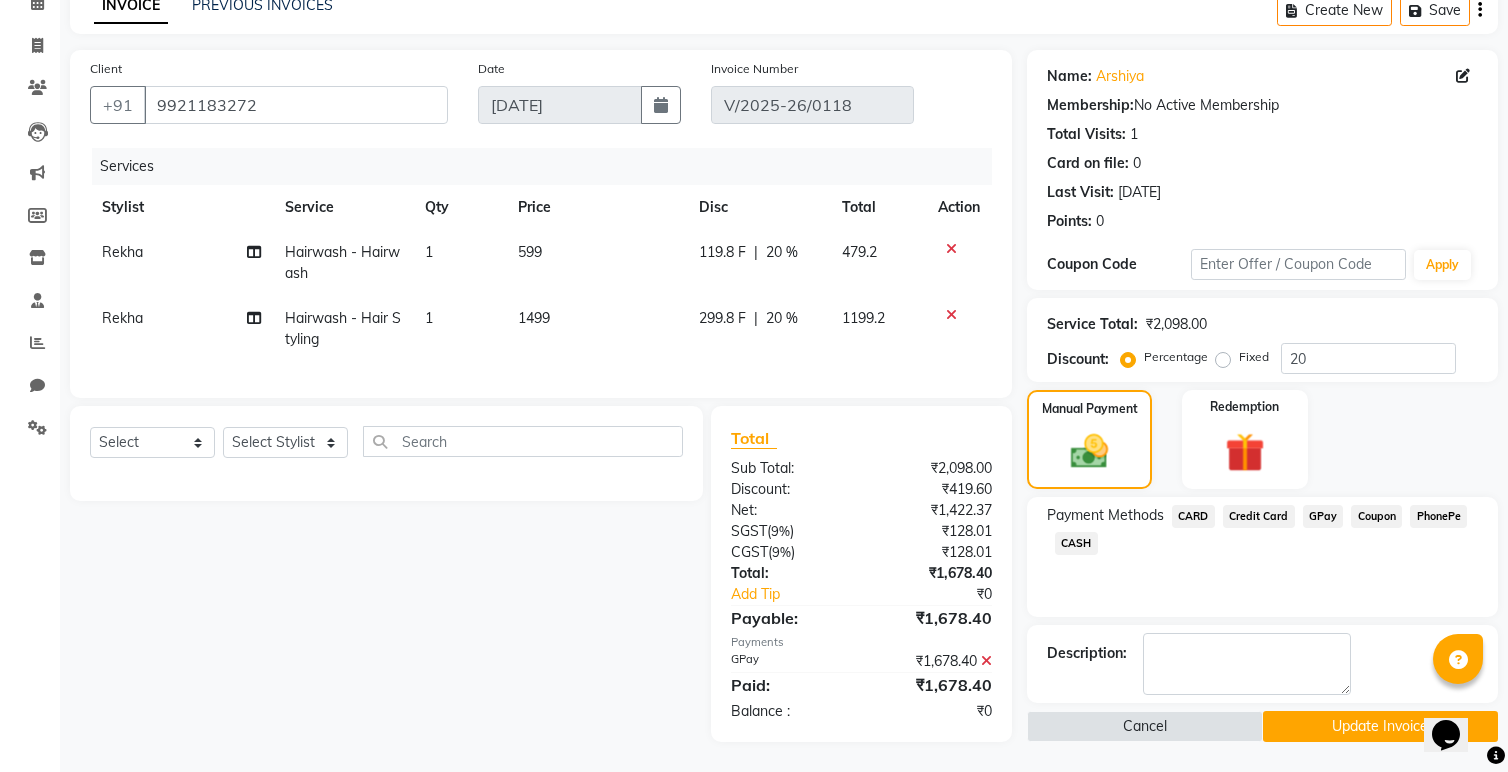 click on "Update Invoice" 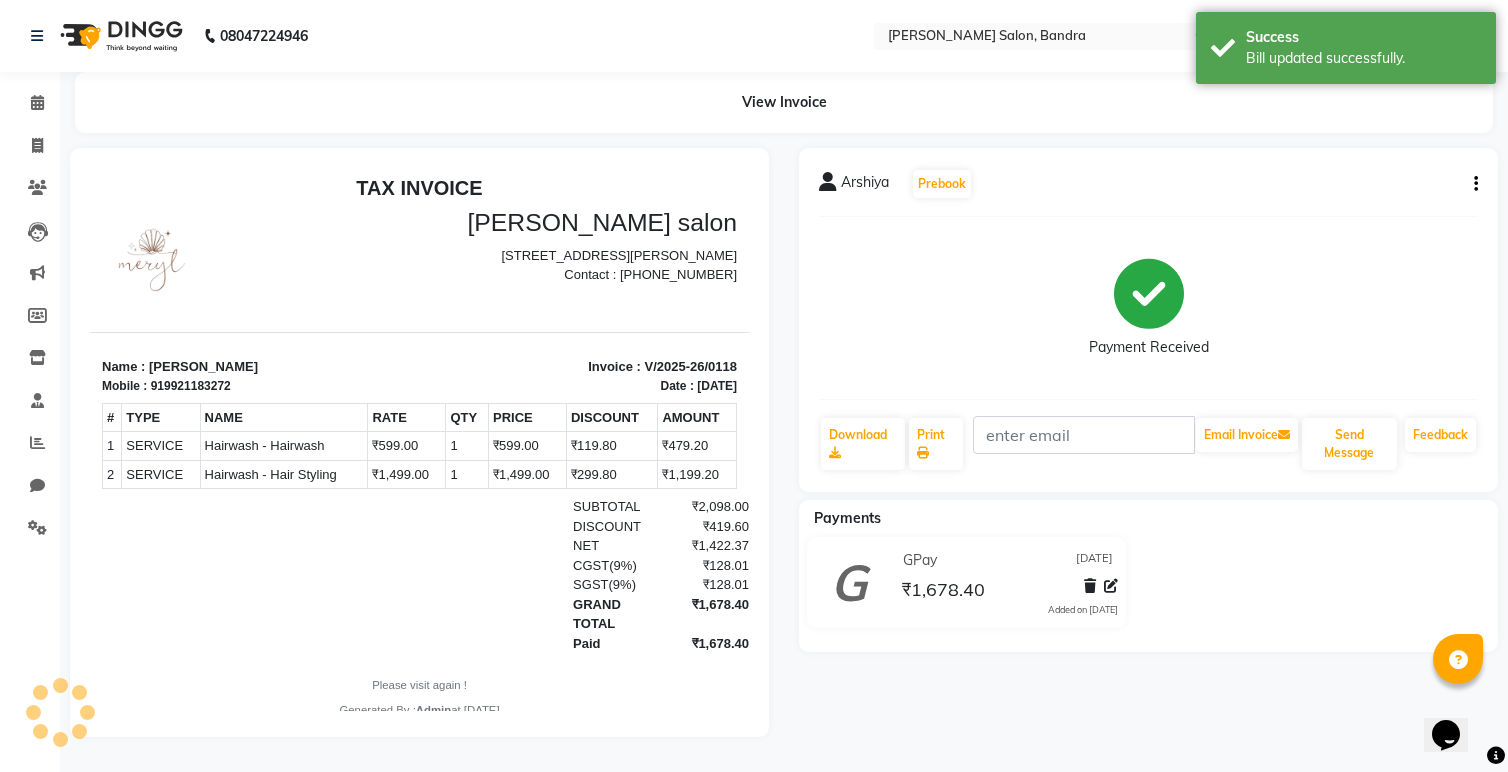 scroll, scrollTop: 0, scrollLeft: 0, axis: both 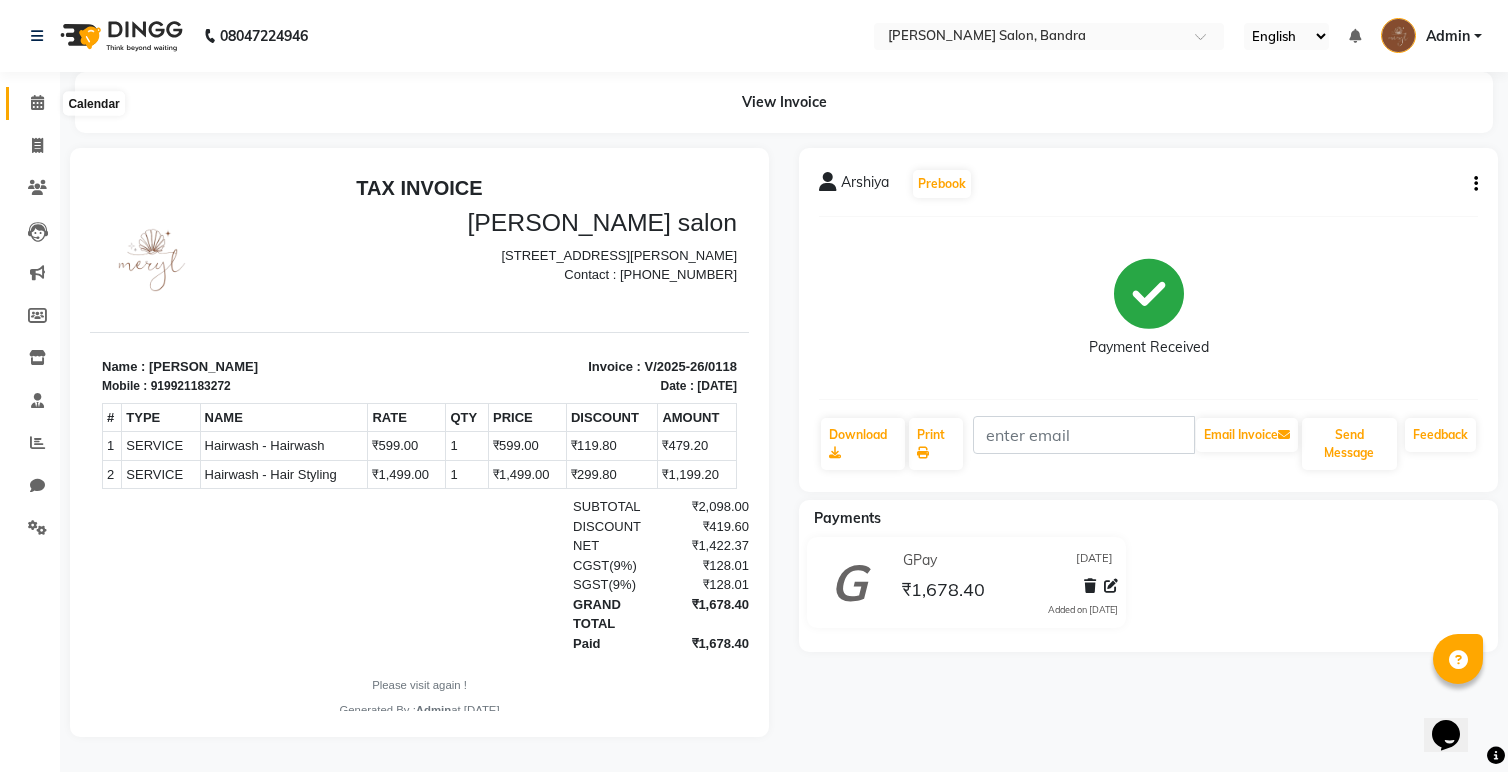 click 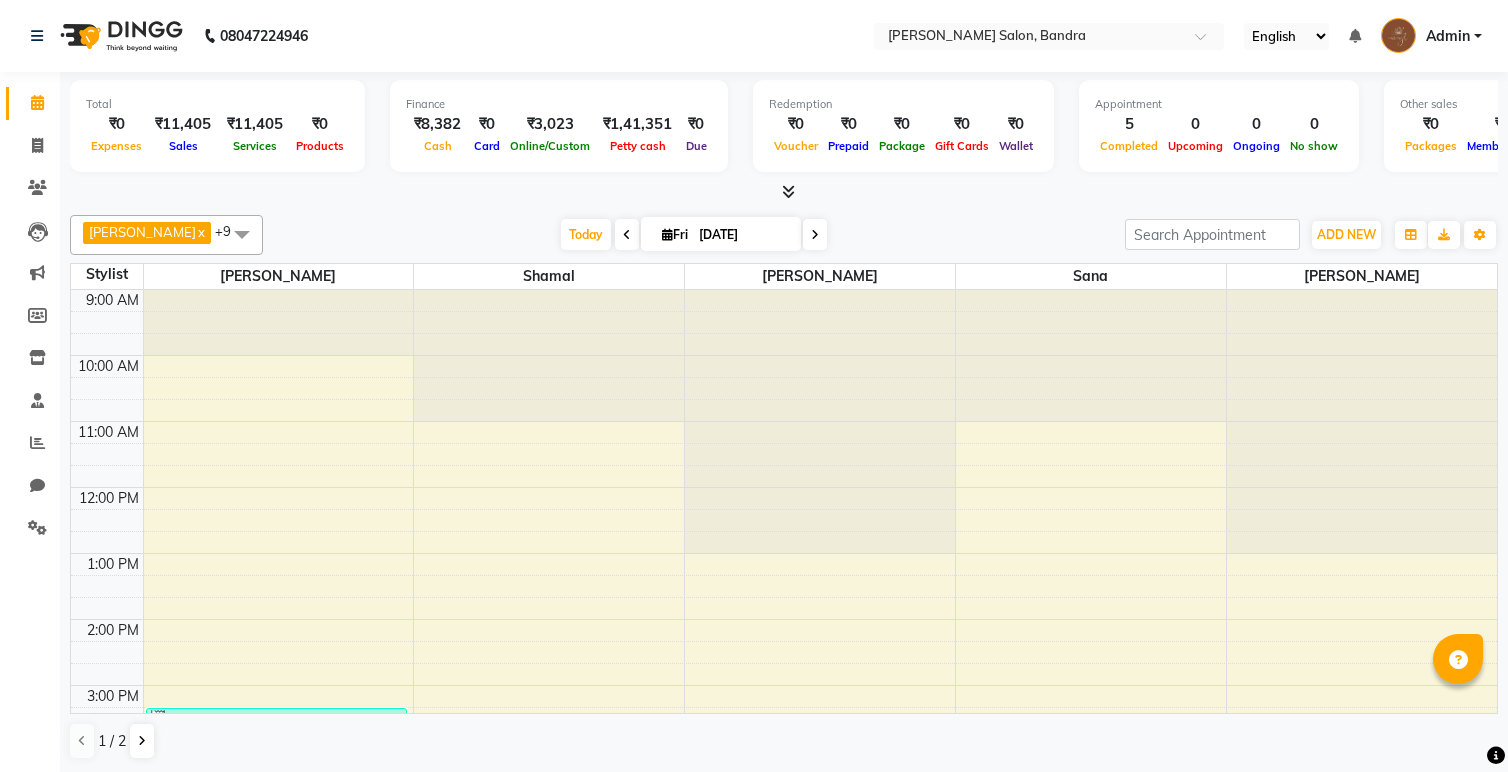 scroll, scrollTop: 0, scrollLeft: 0, axis: both 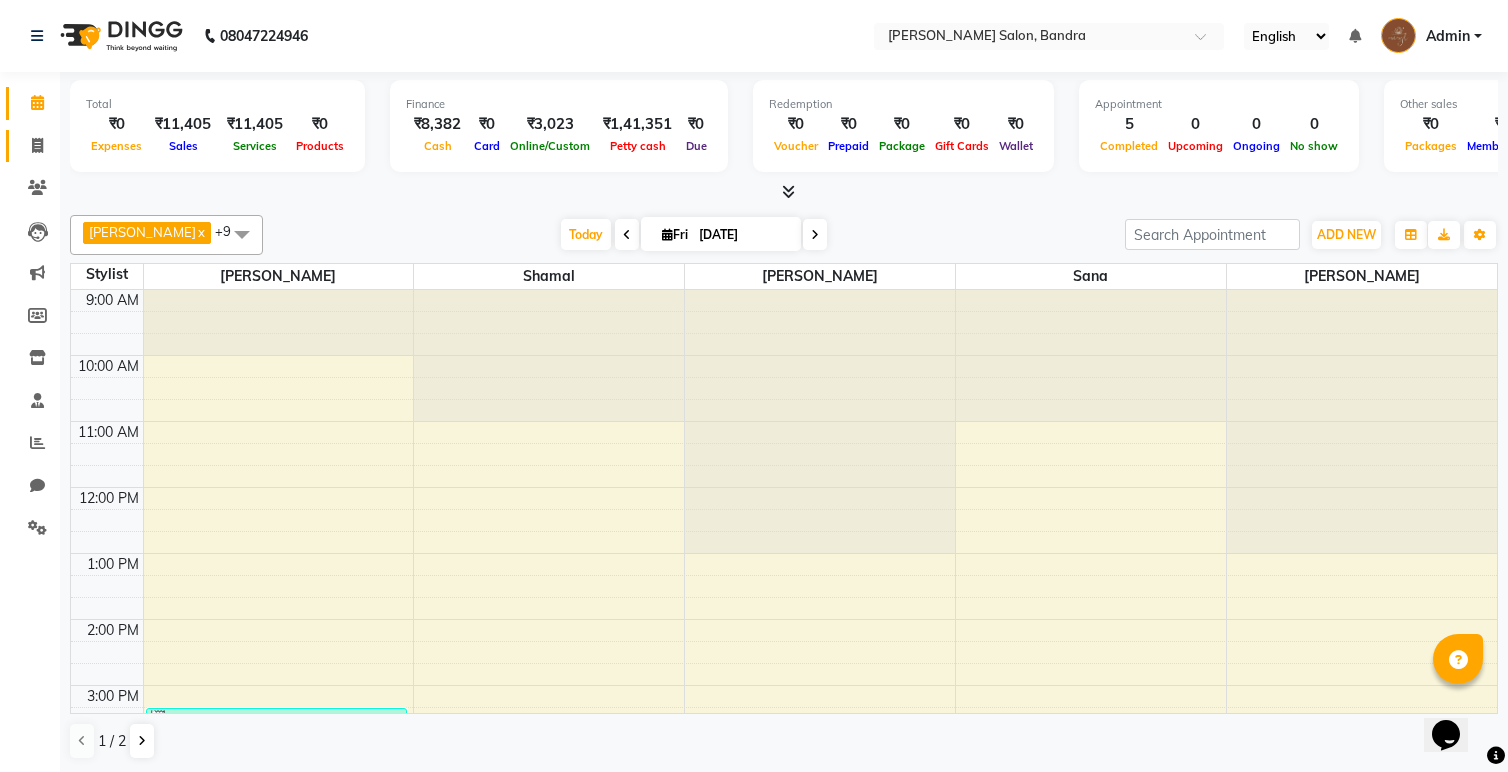 click on "Invoice" 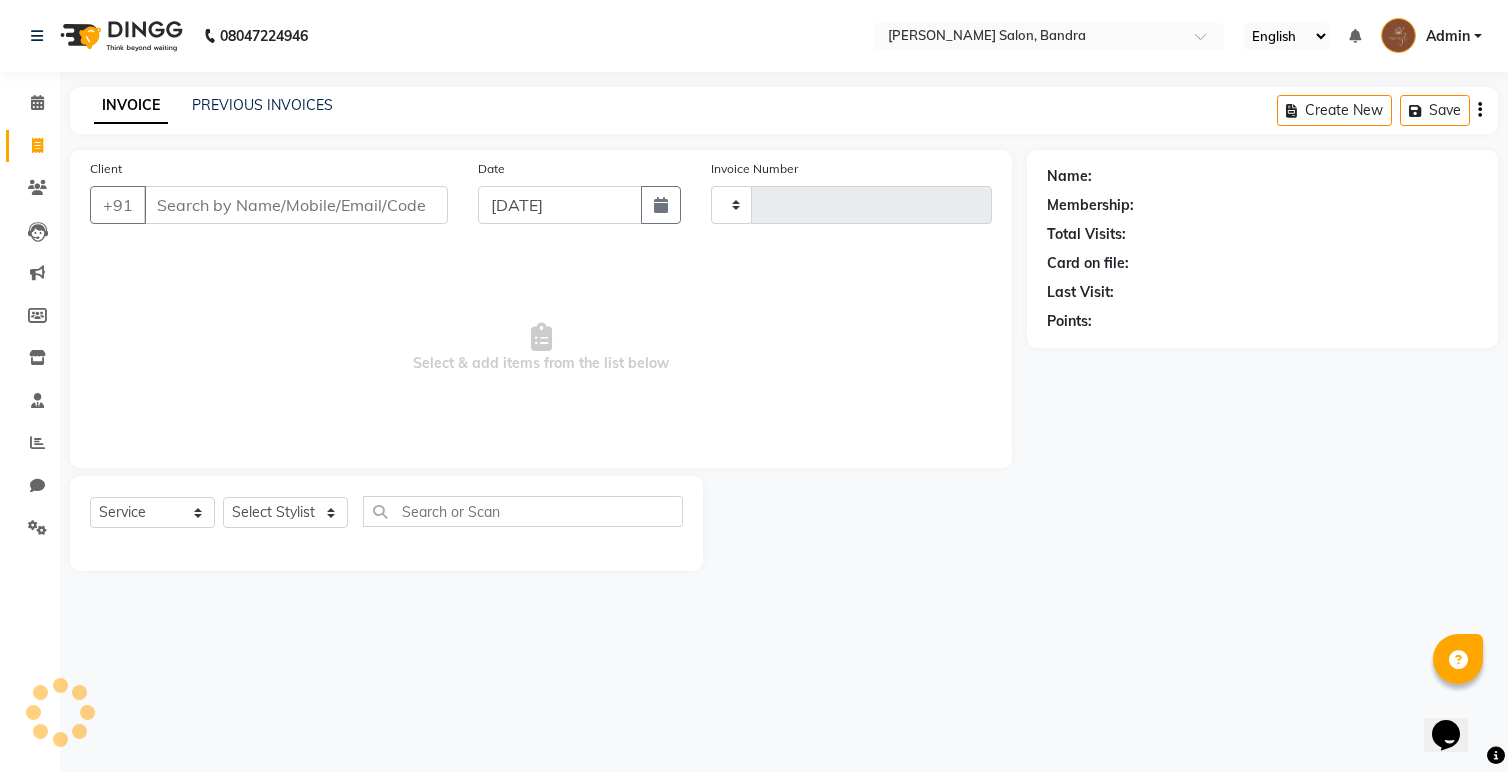 type on "0121" 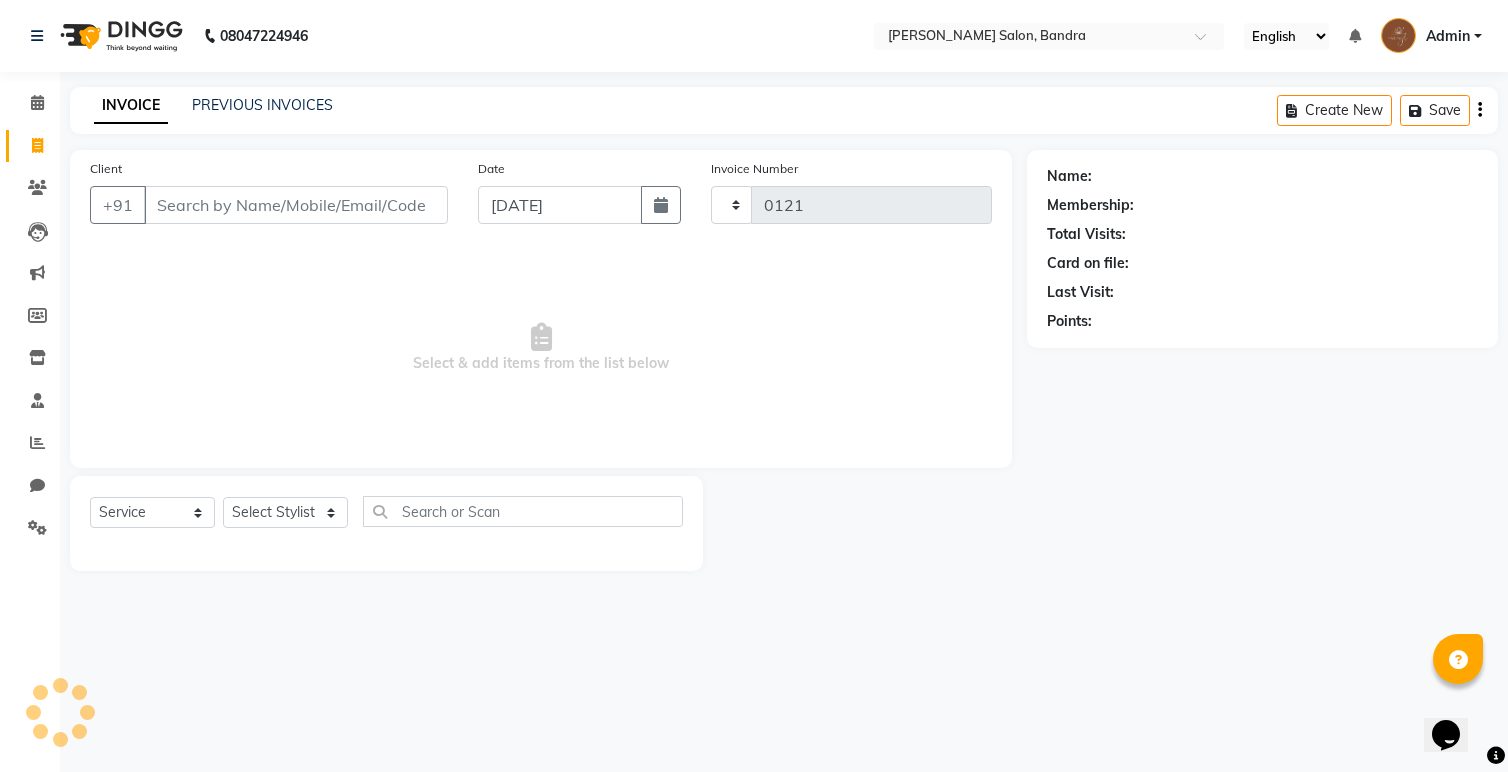 select on "7894" 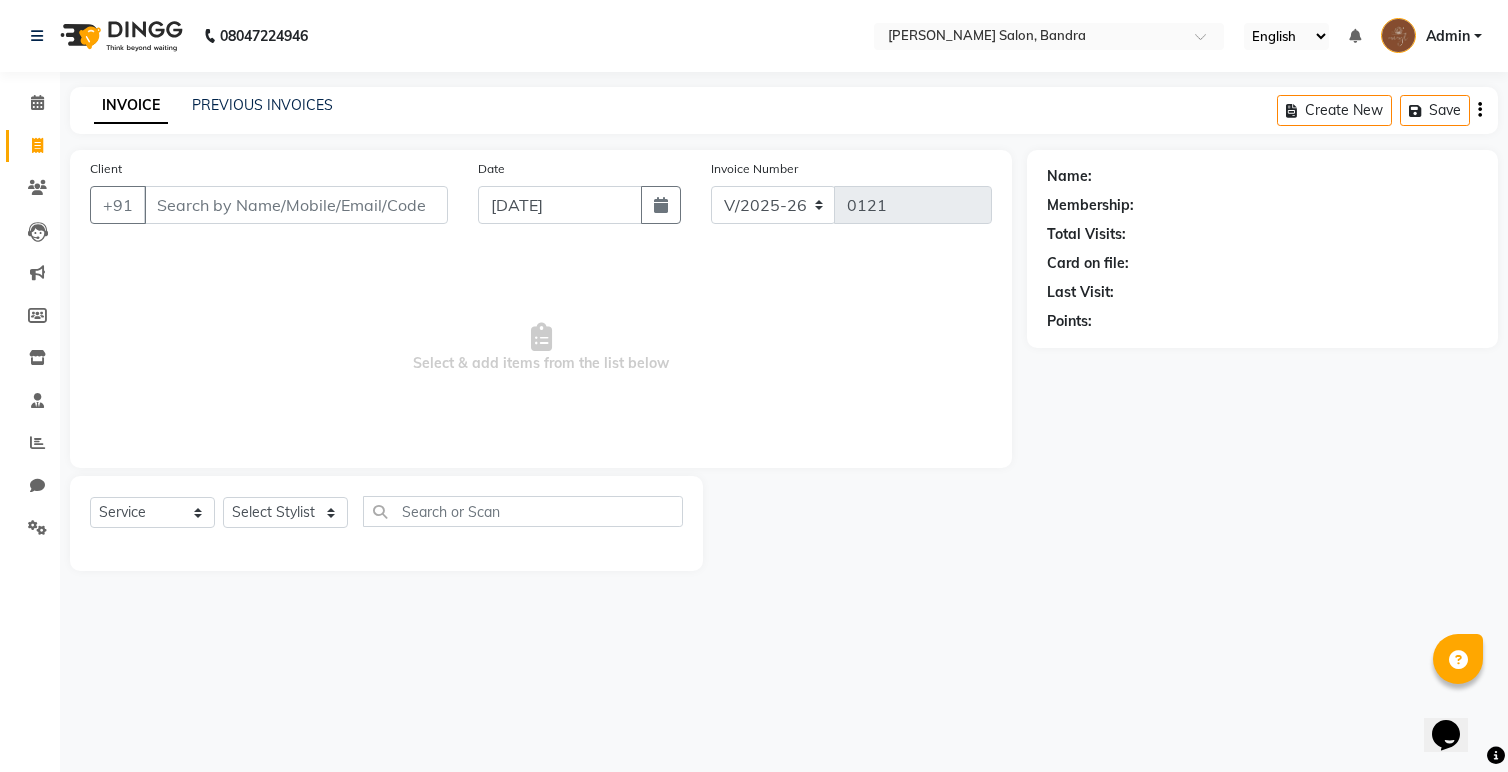 click on "Client" at bounding box center [296, 205] 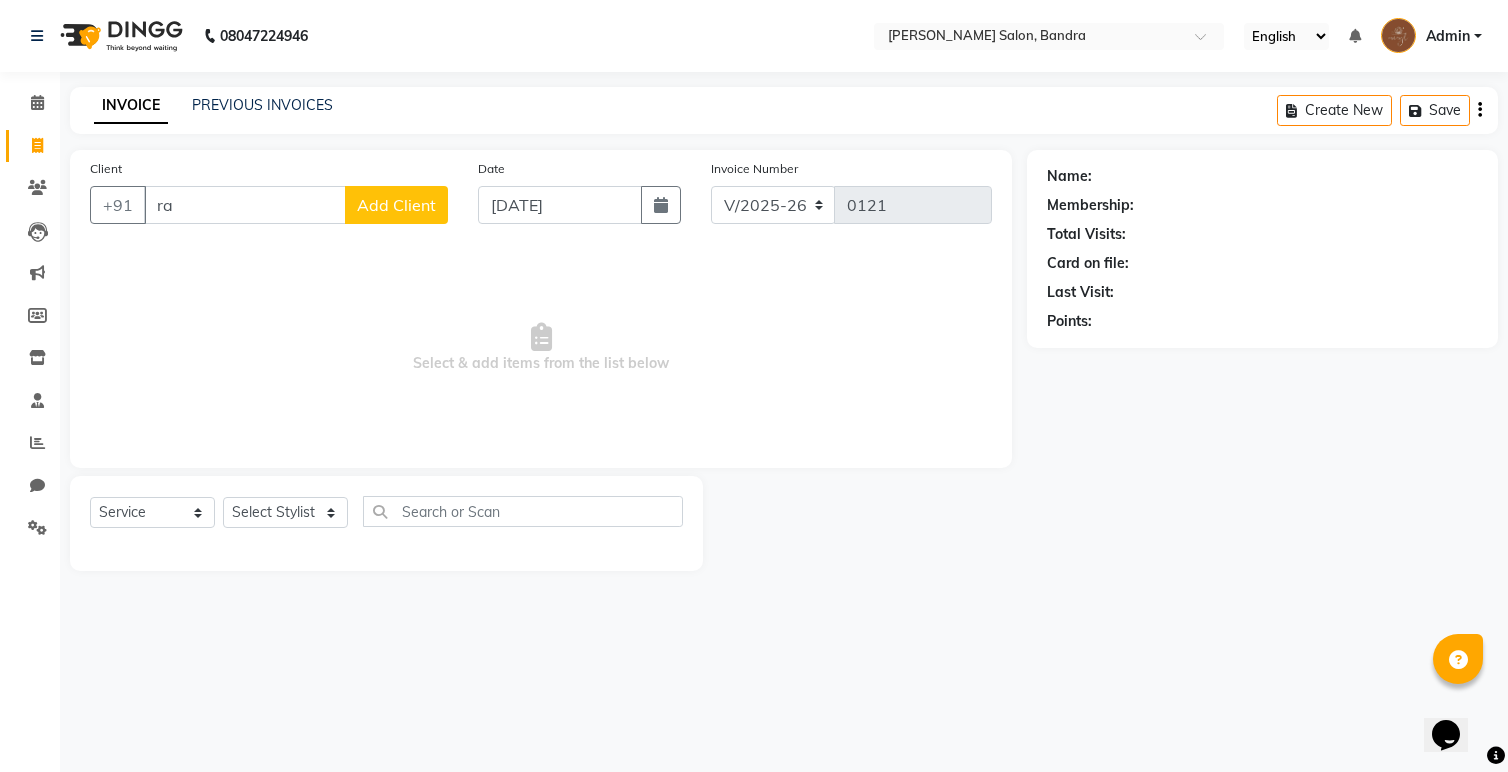 type on "r" 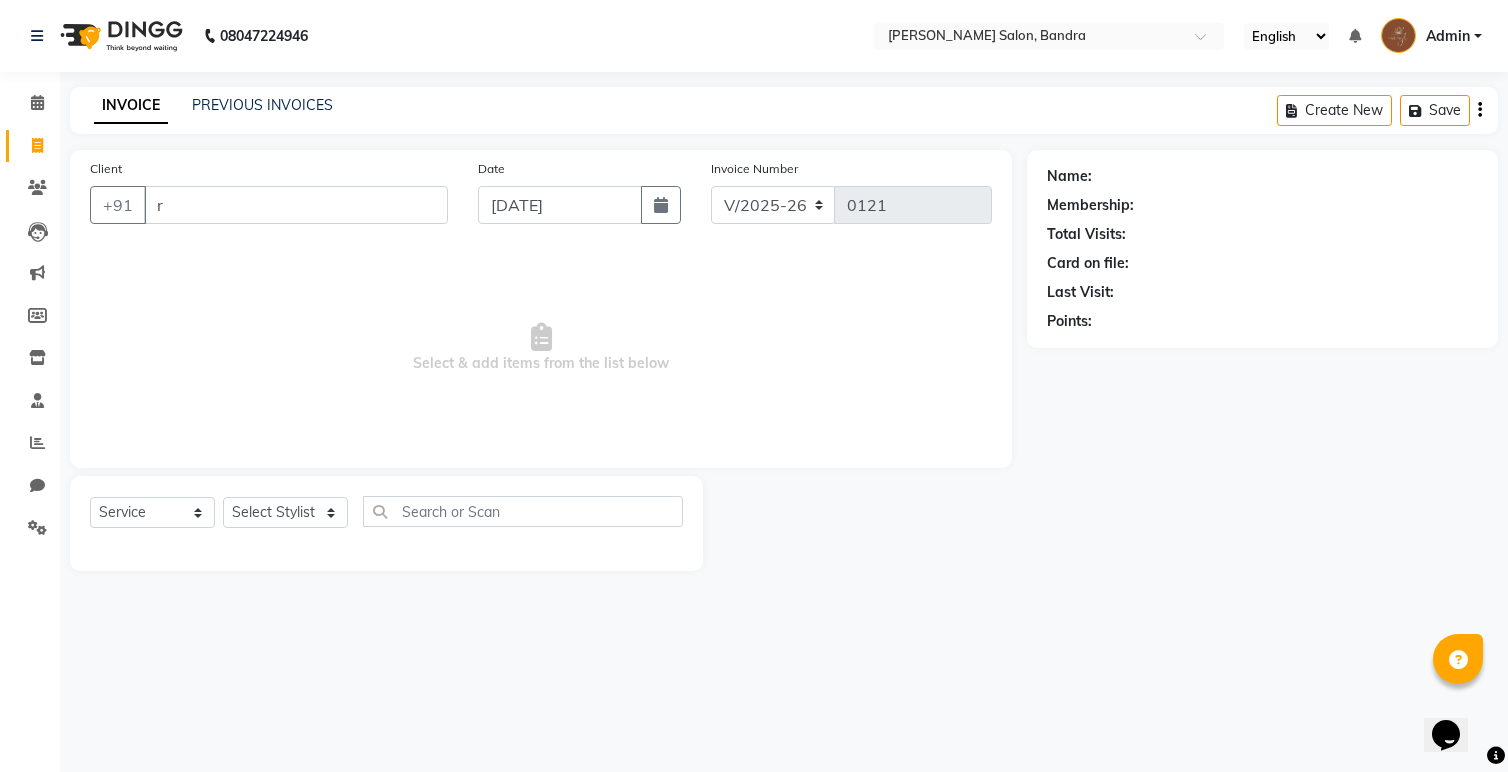 type 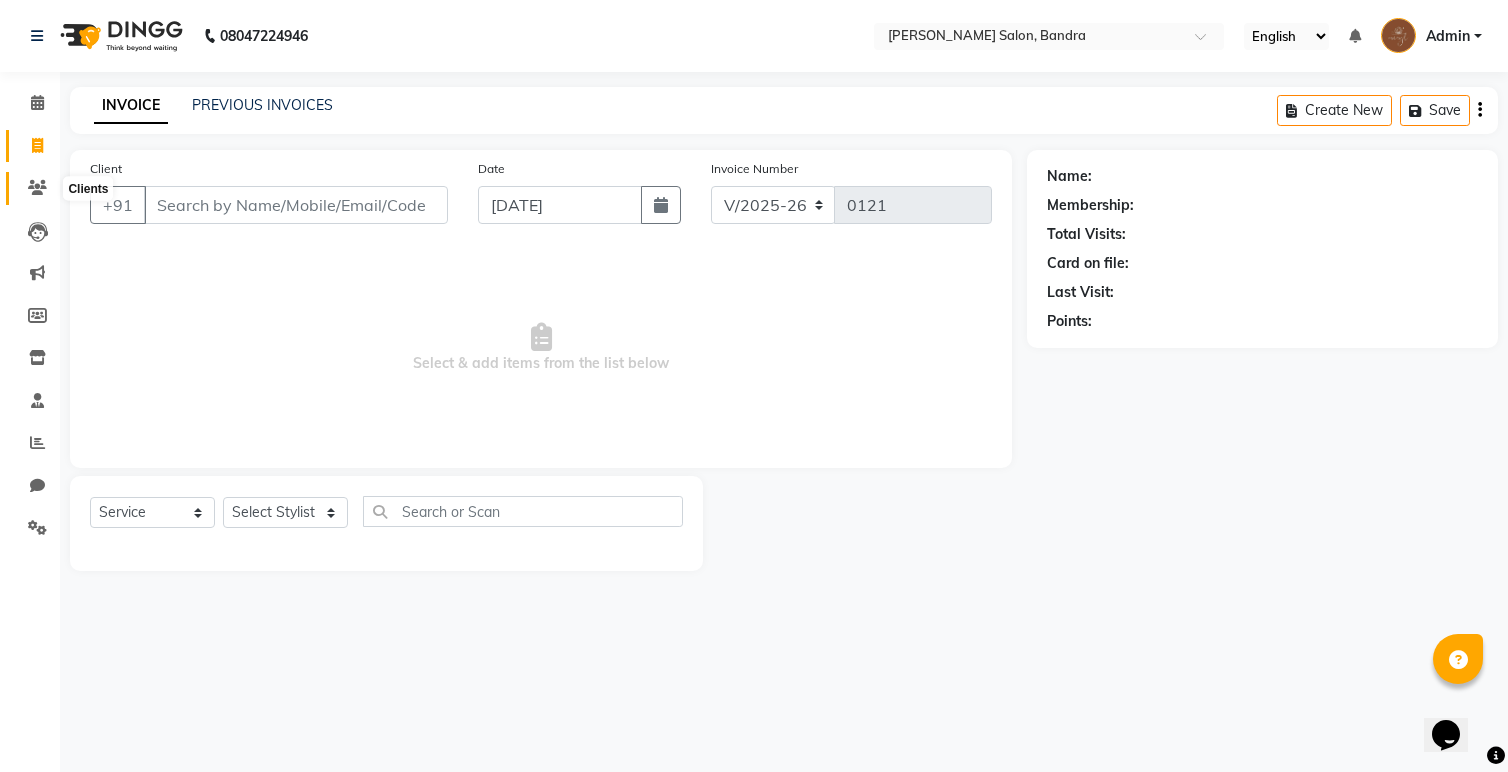 click 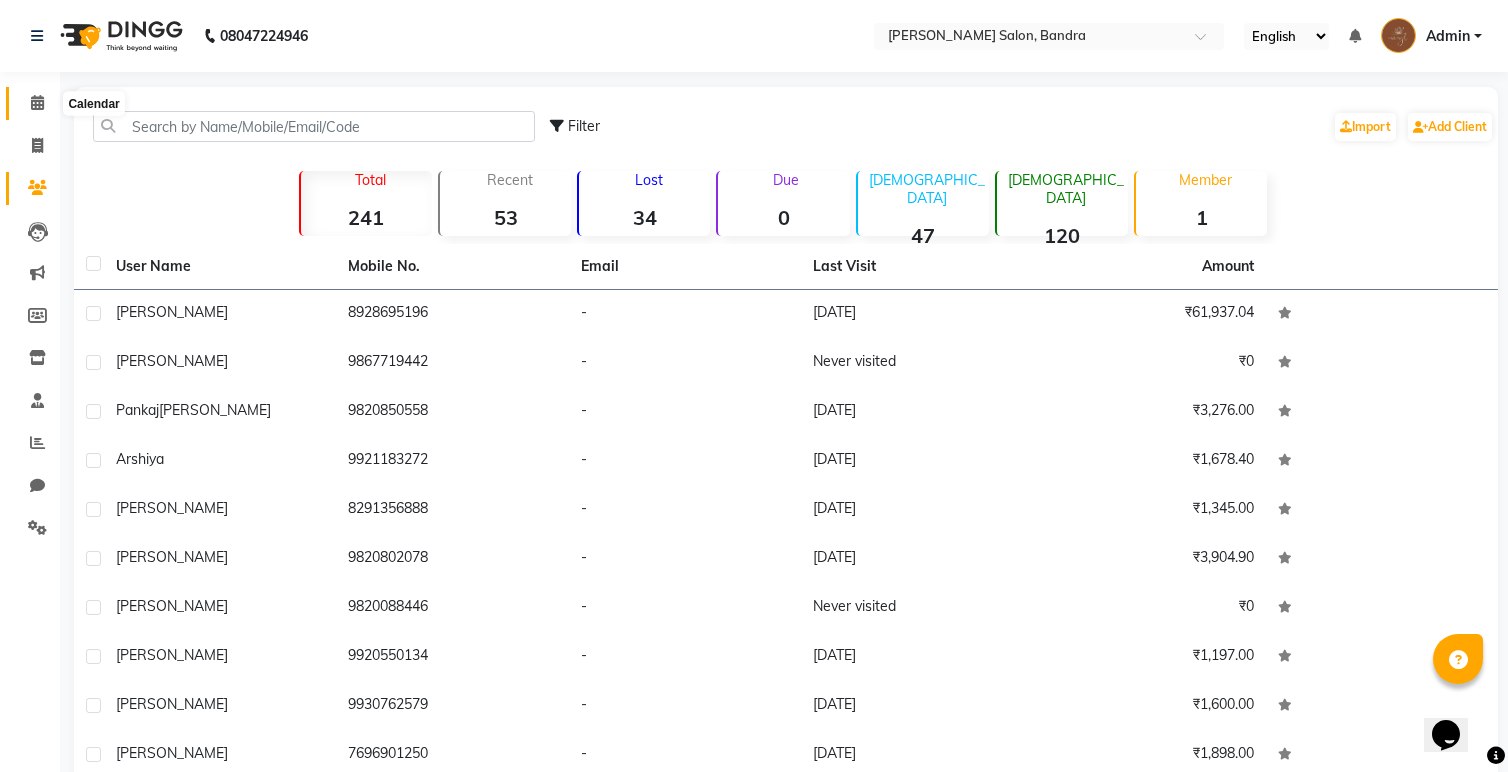 click 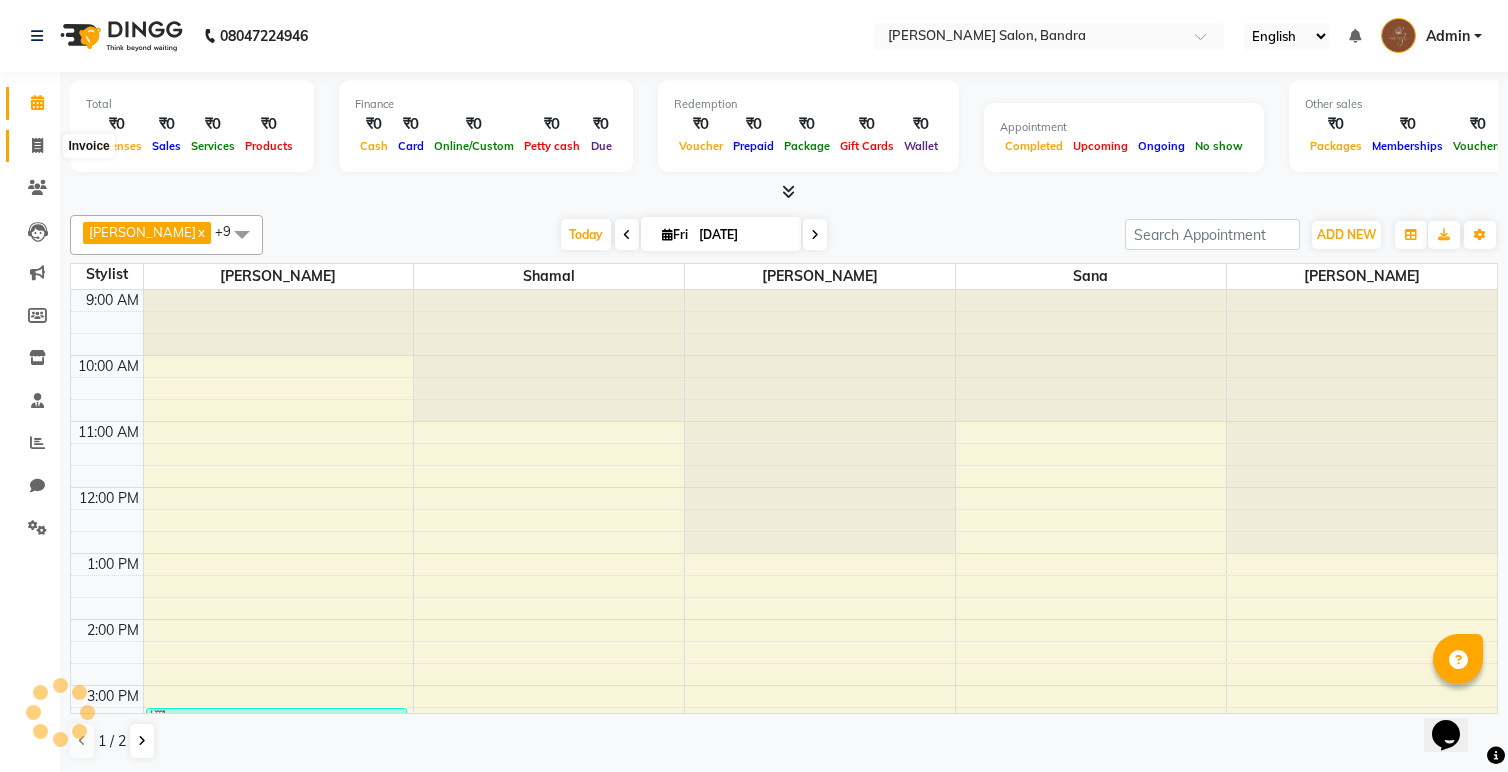 click 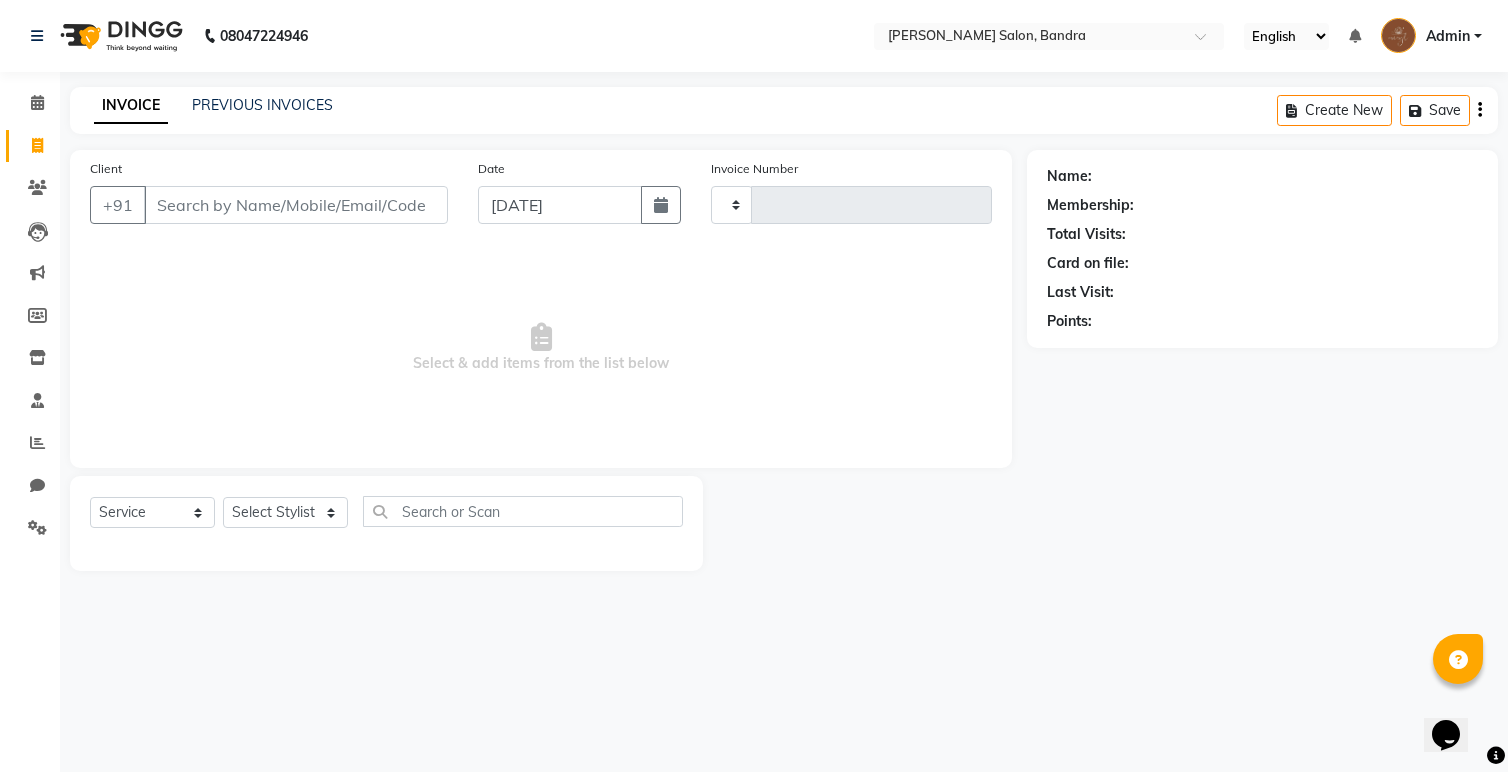 type on "0121" 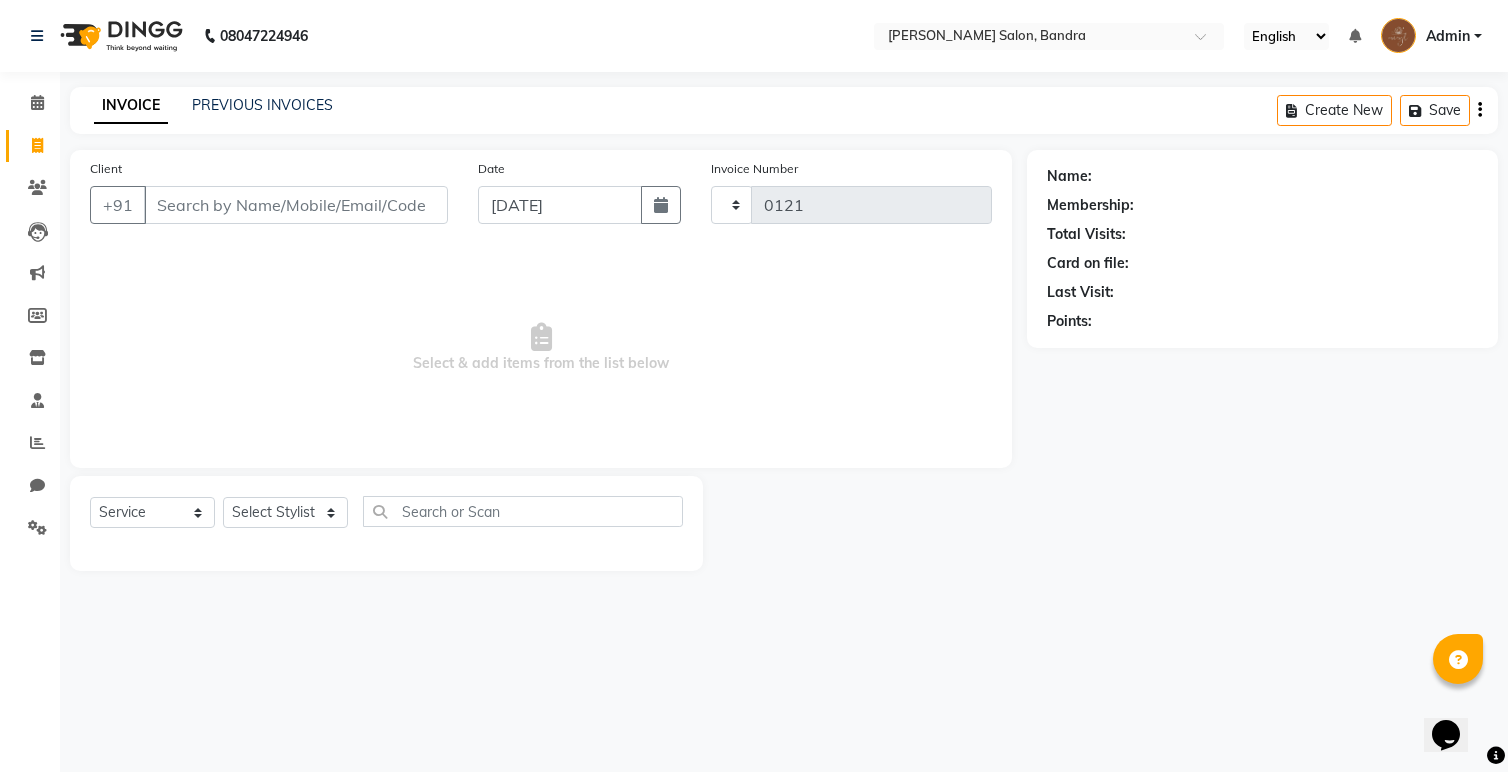 select on "7894" 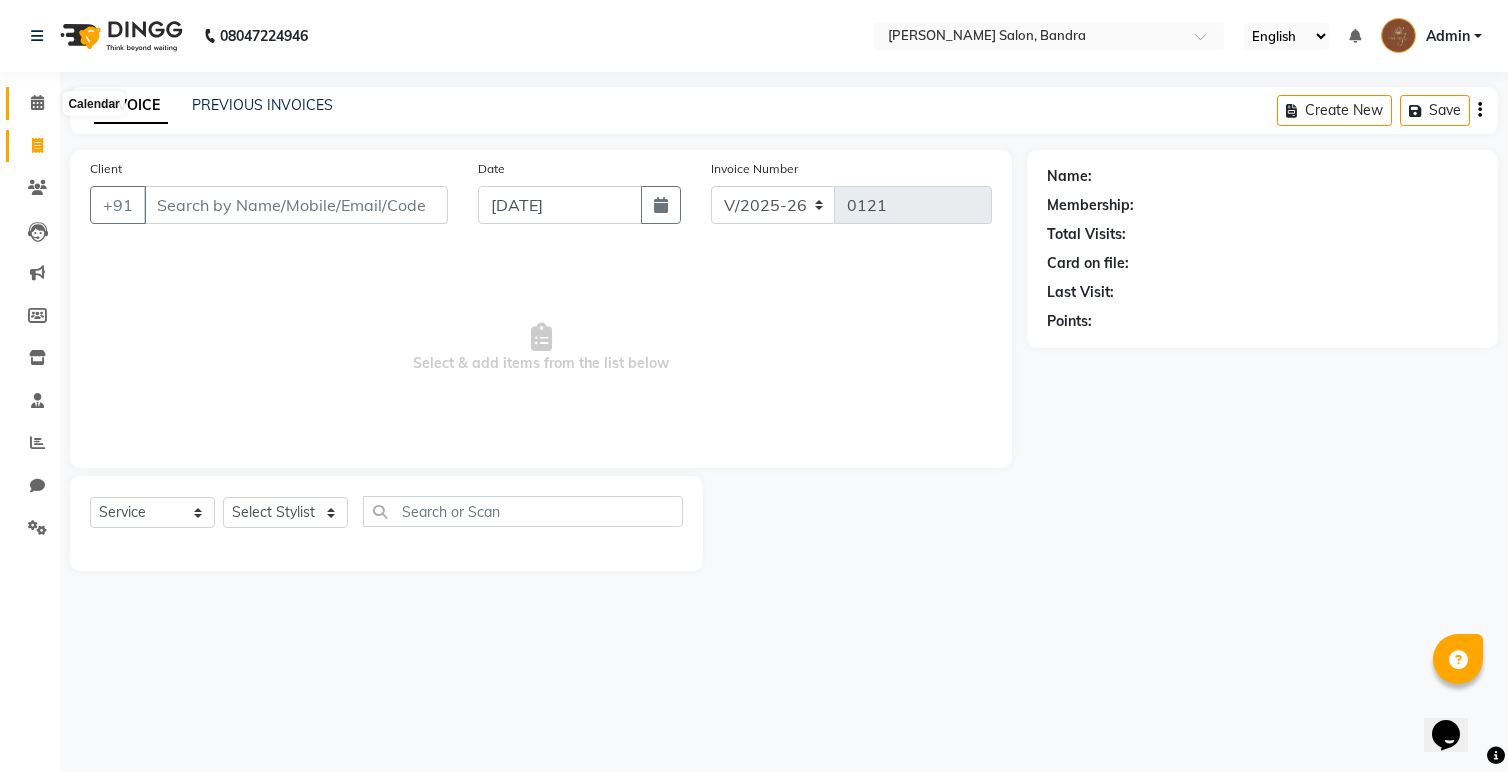 click 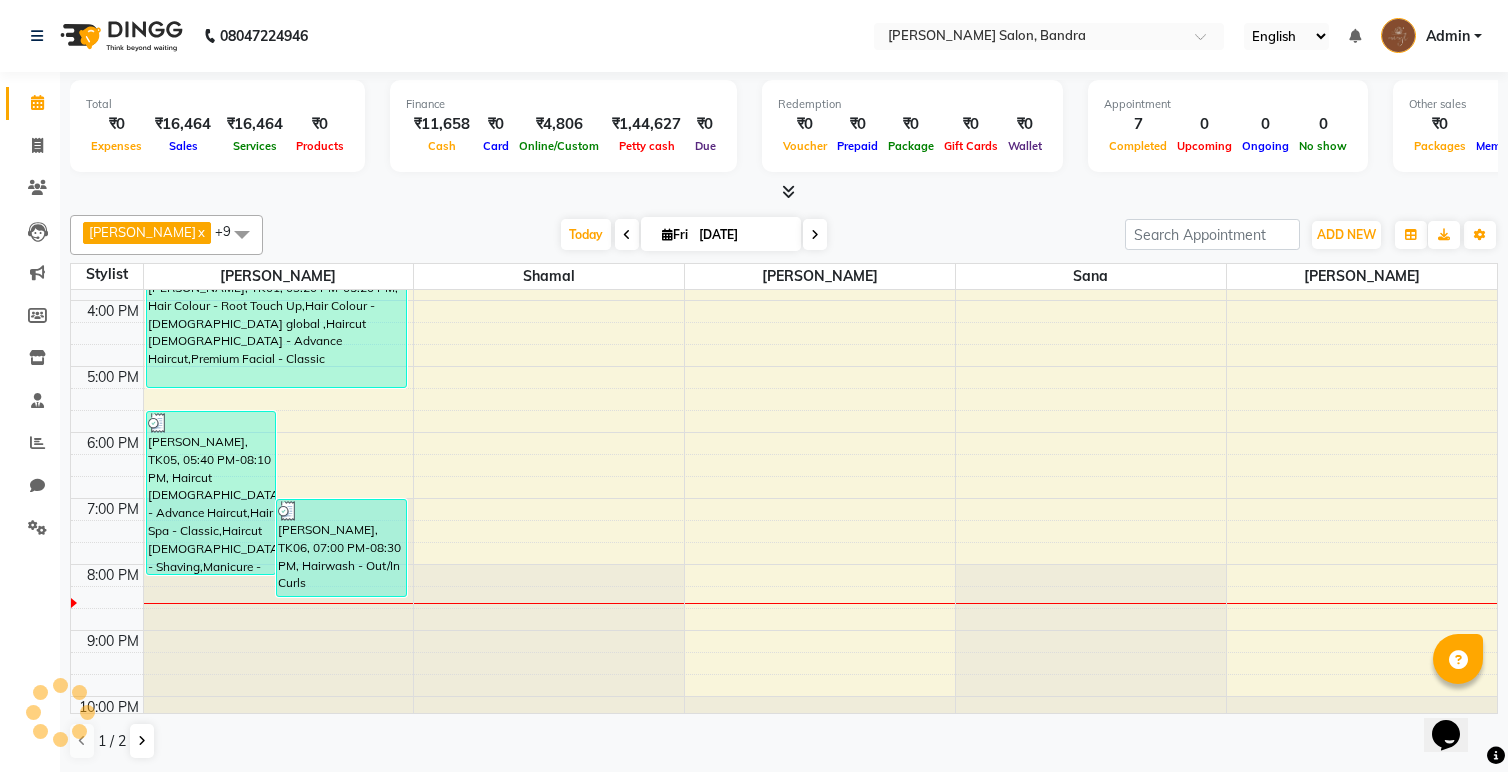 scroll, scrollTop: 0, scrollLeft: 0, axis: both 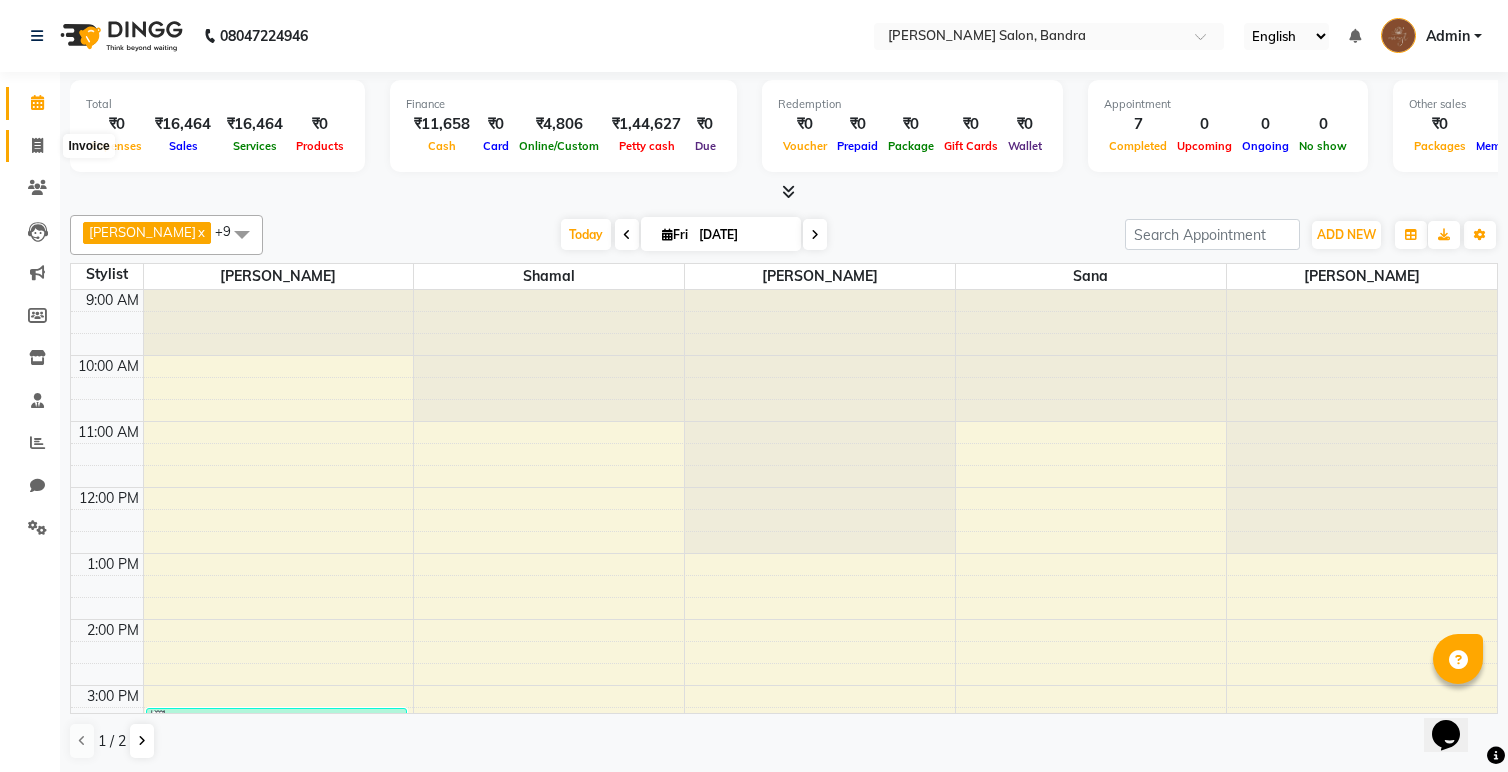 click 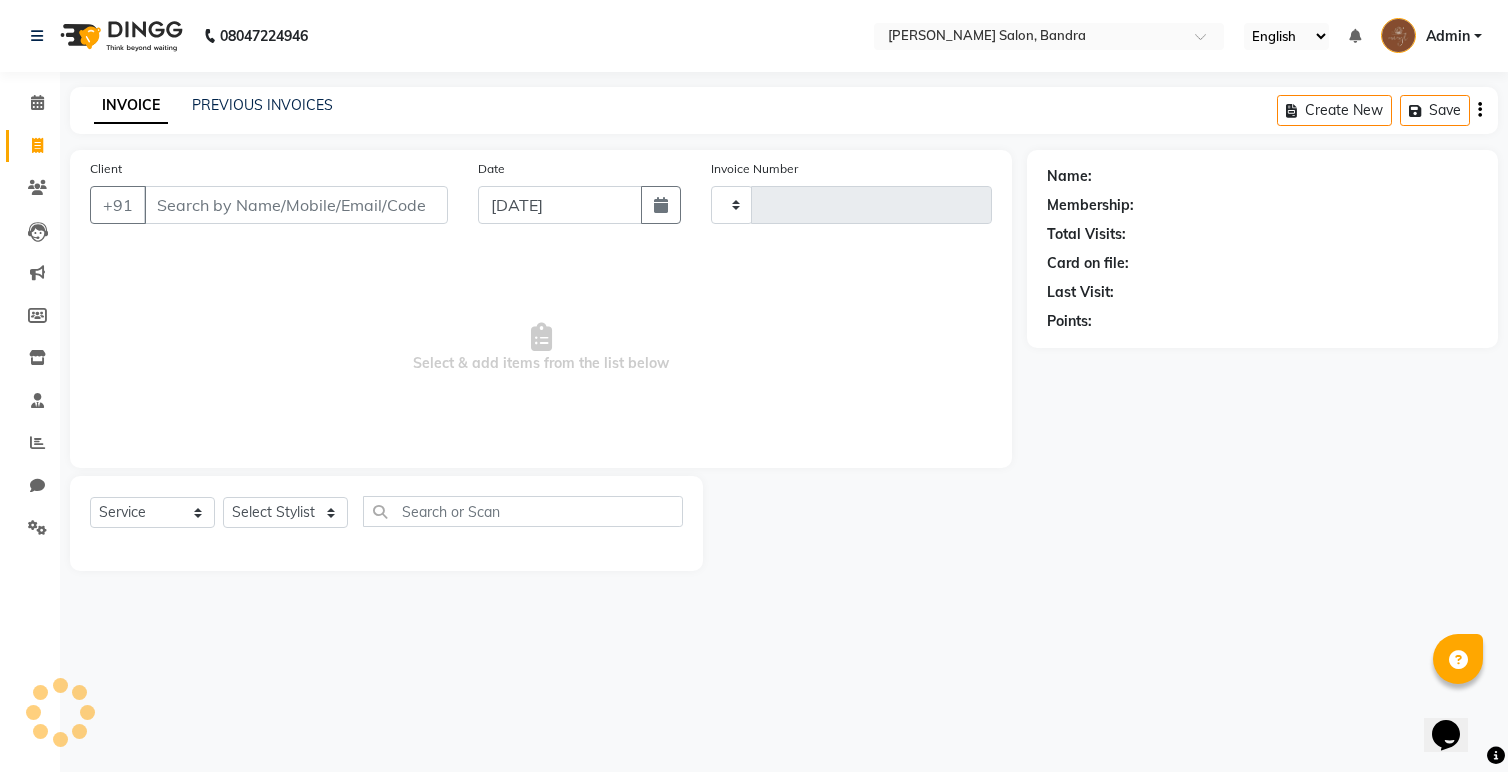 type on "0121" 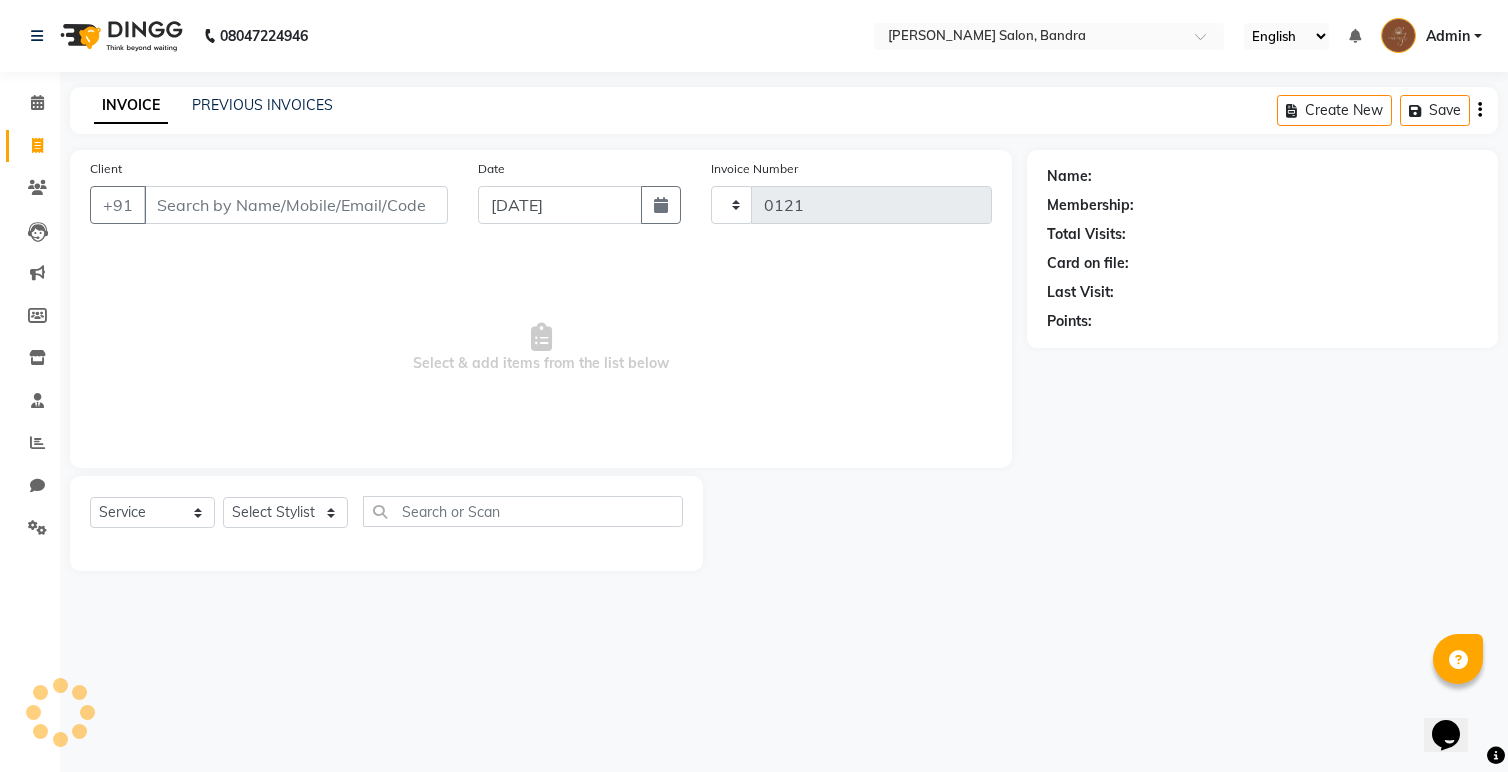 select on "7894" 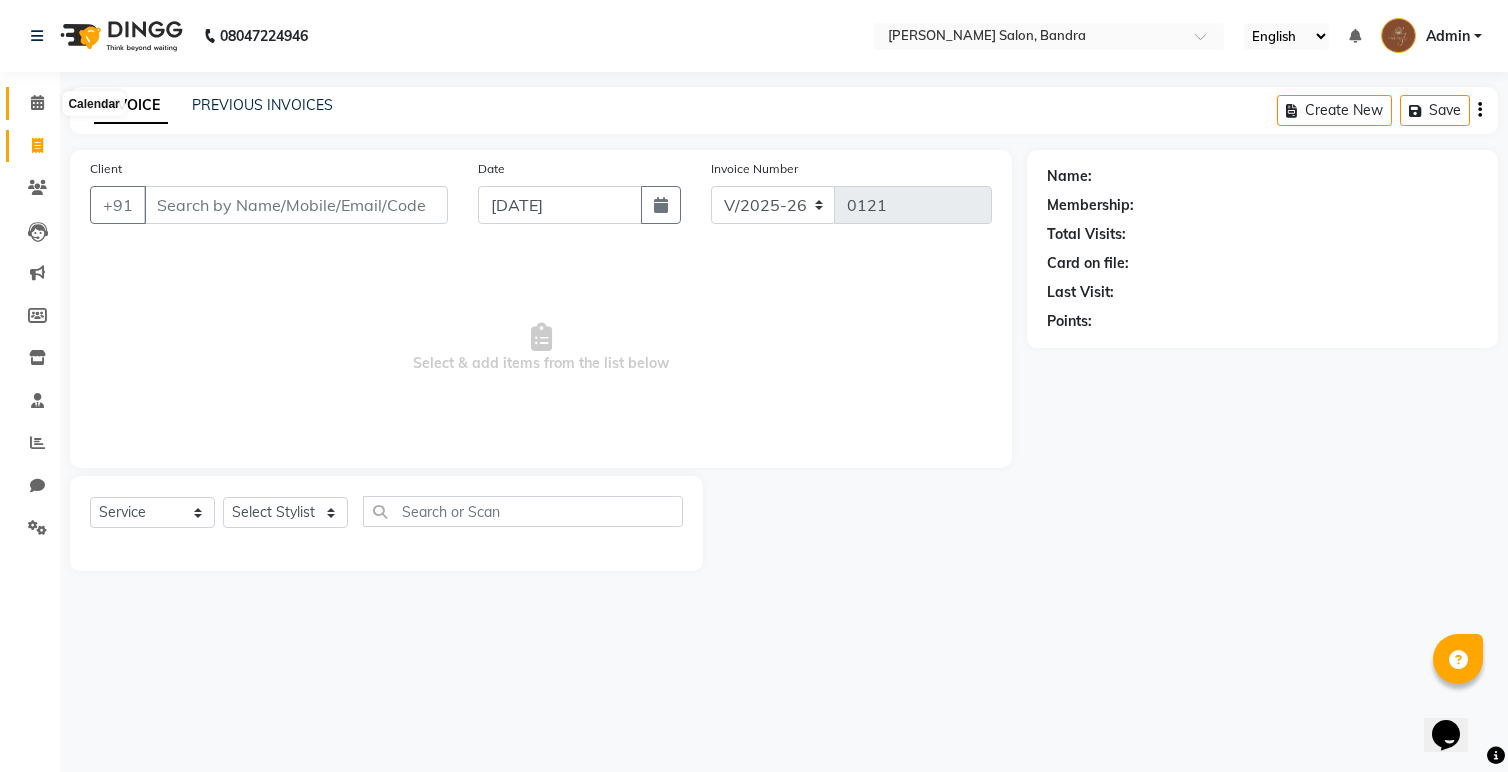 click 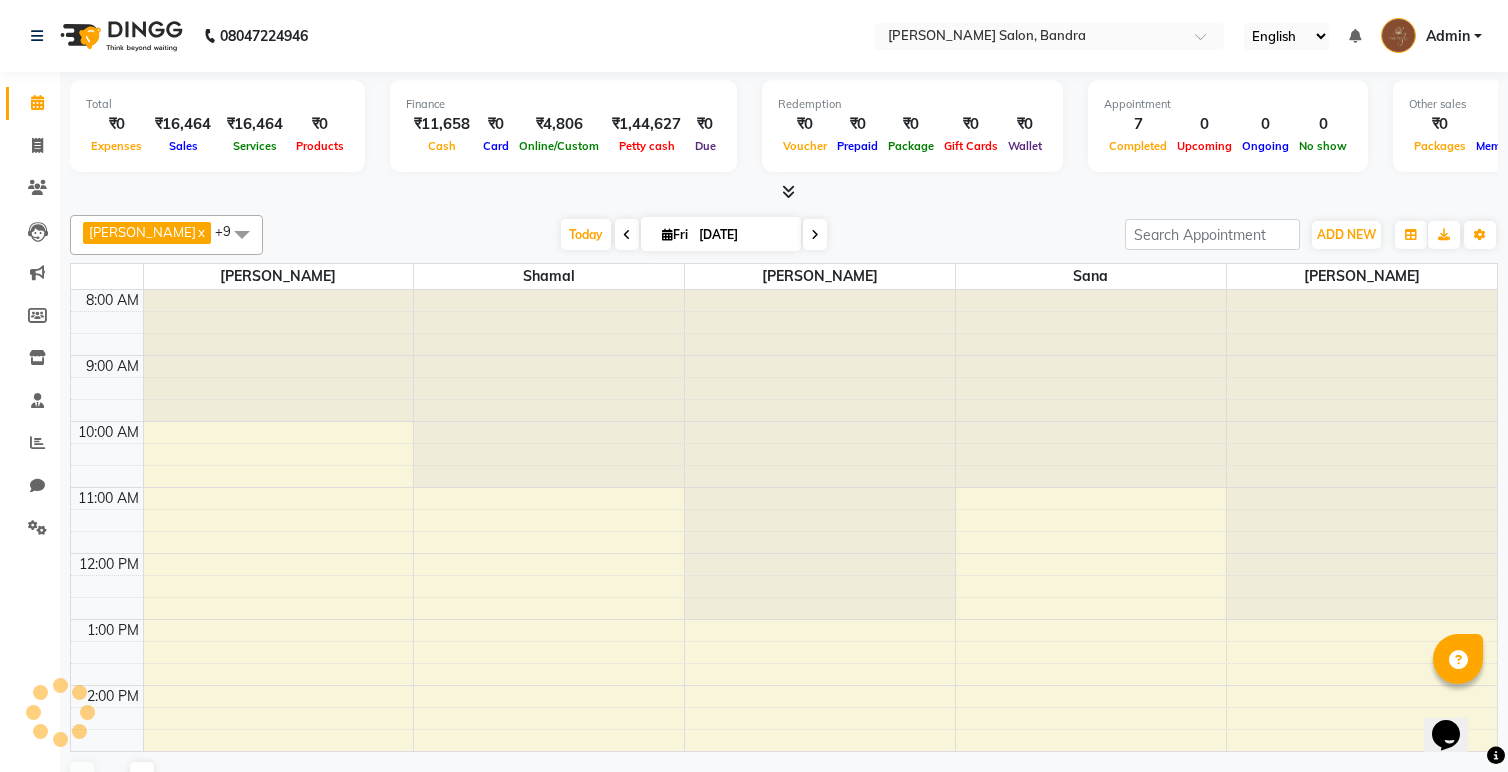 scroll, scrollTop: 0, scrollLeft: 0, axis: both 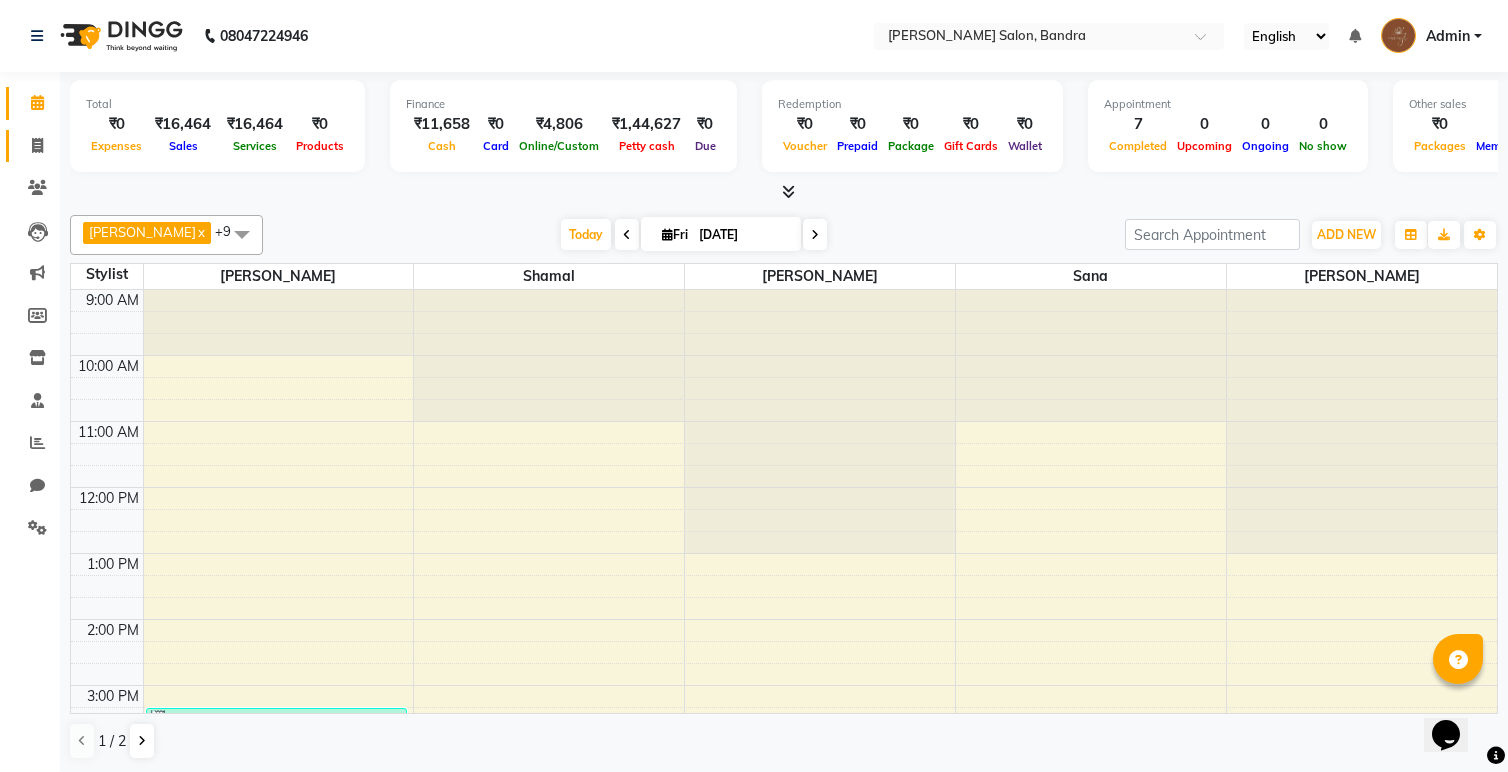 click on "Invoice" 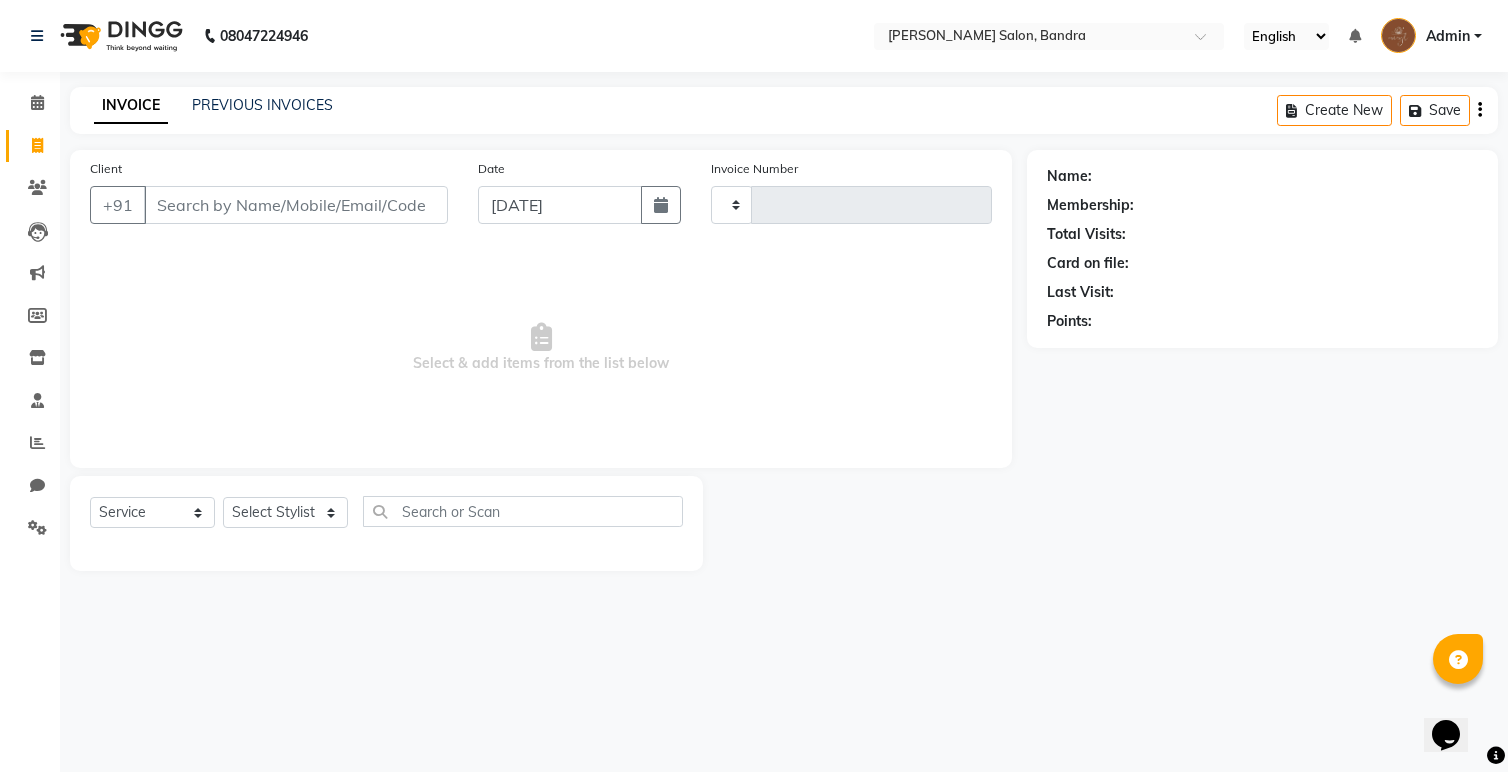 type on "0121" 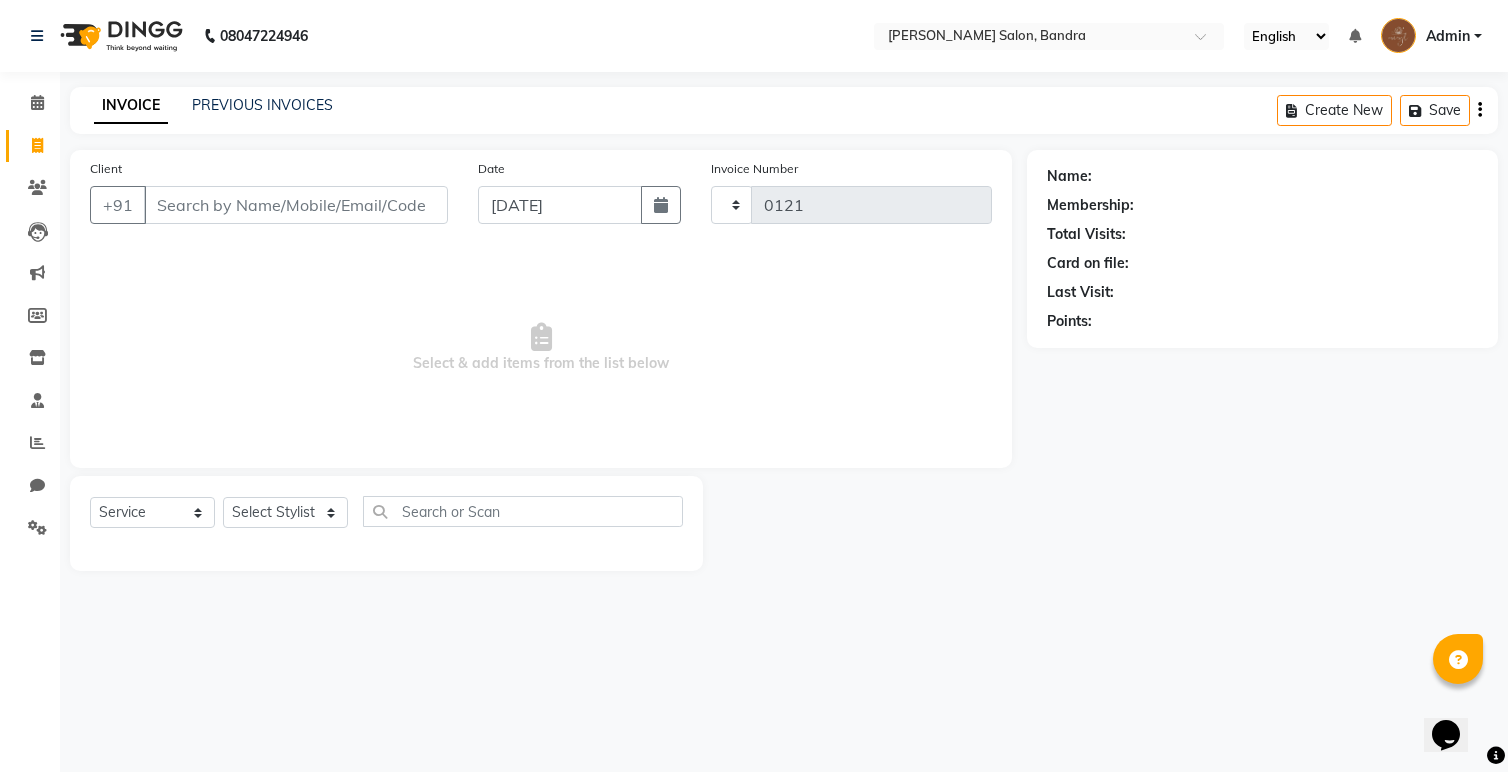 select on "7894" 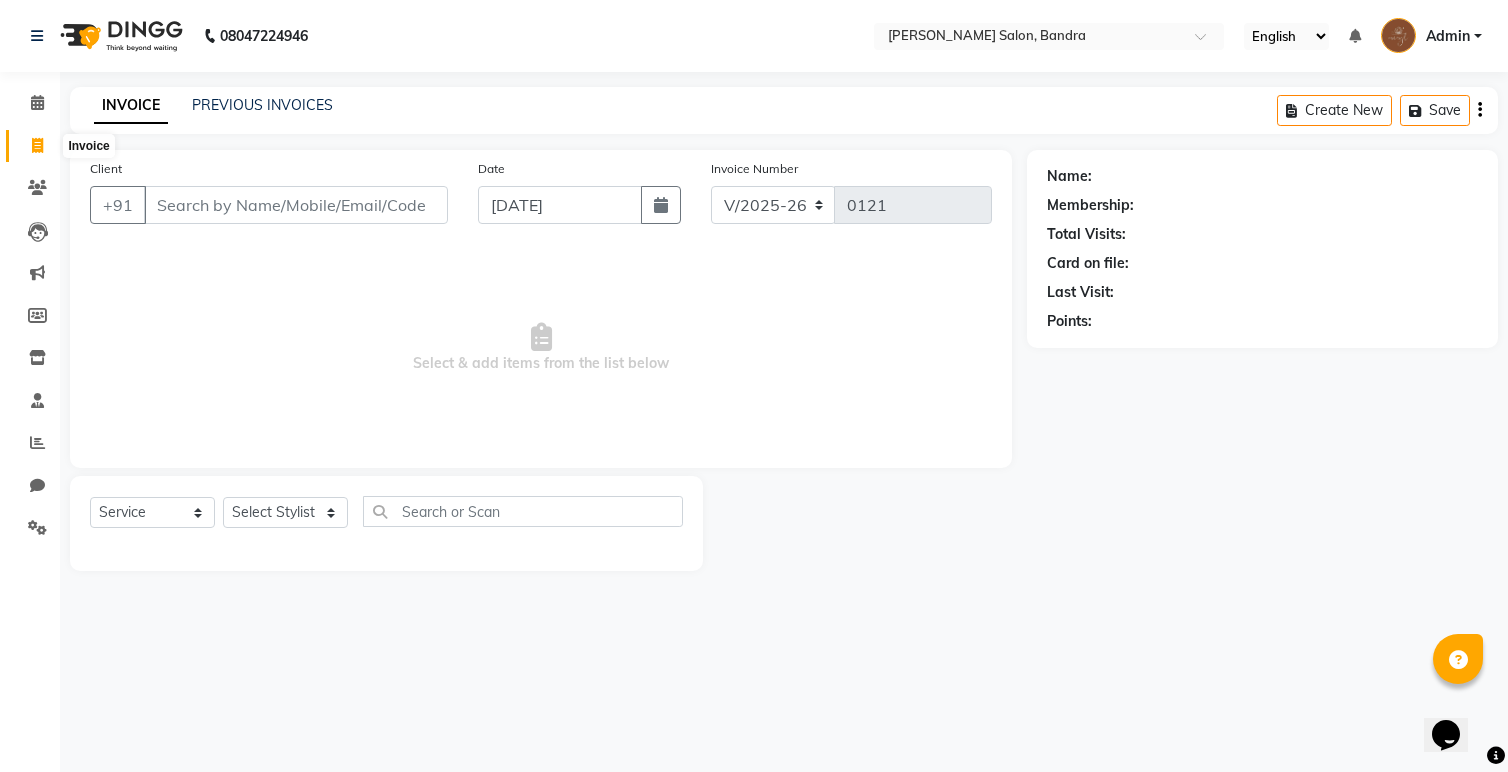 click 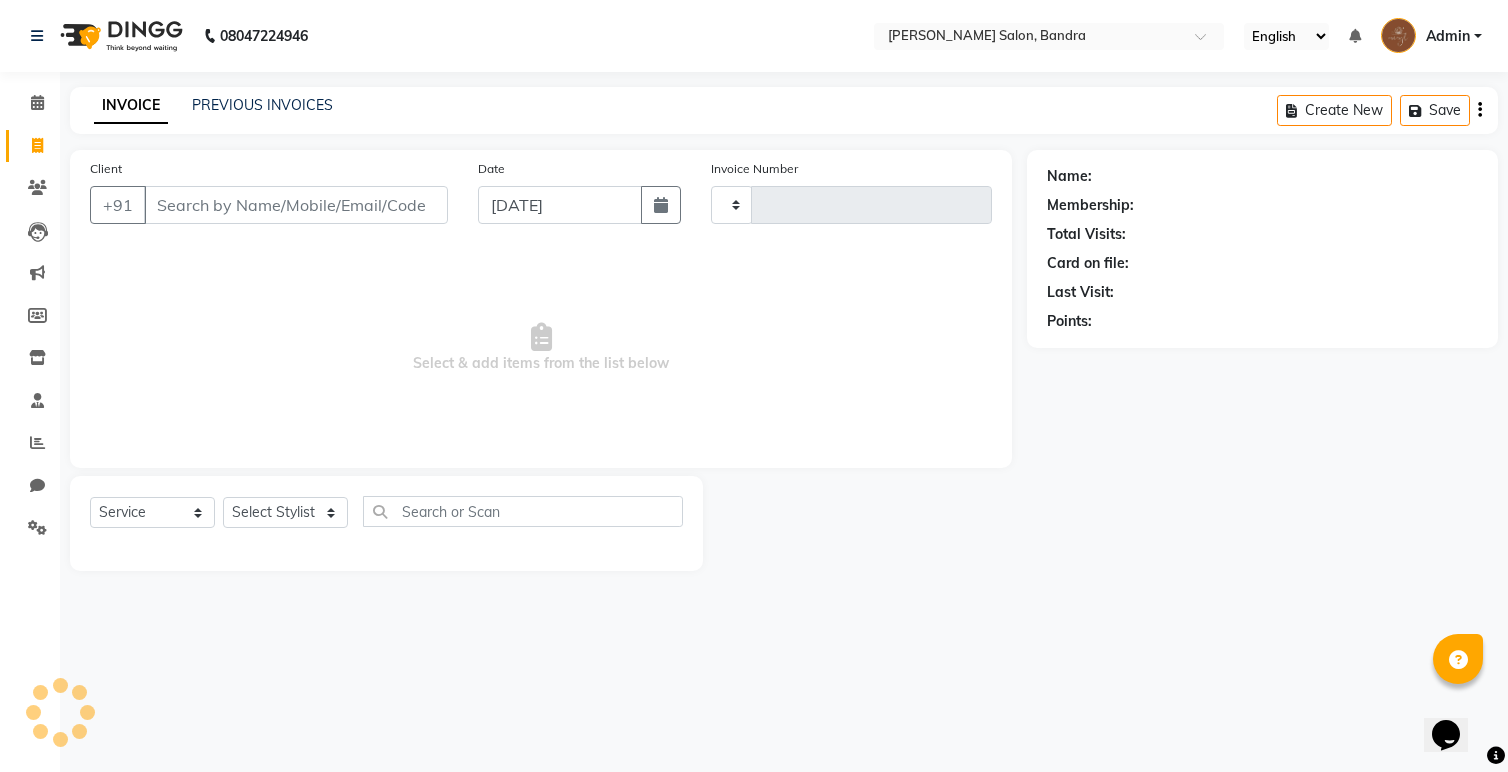 type on "0121" 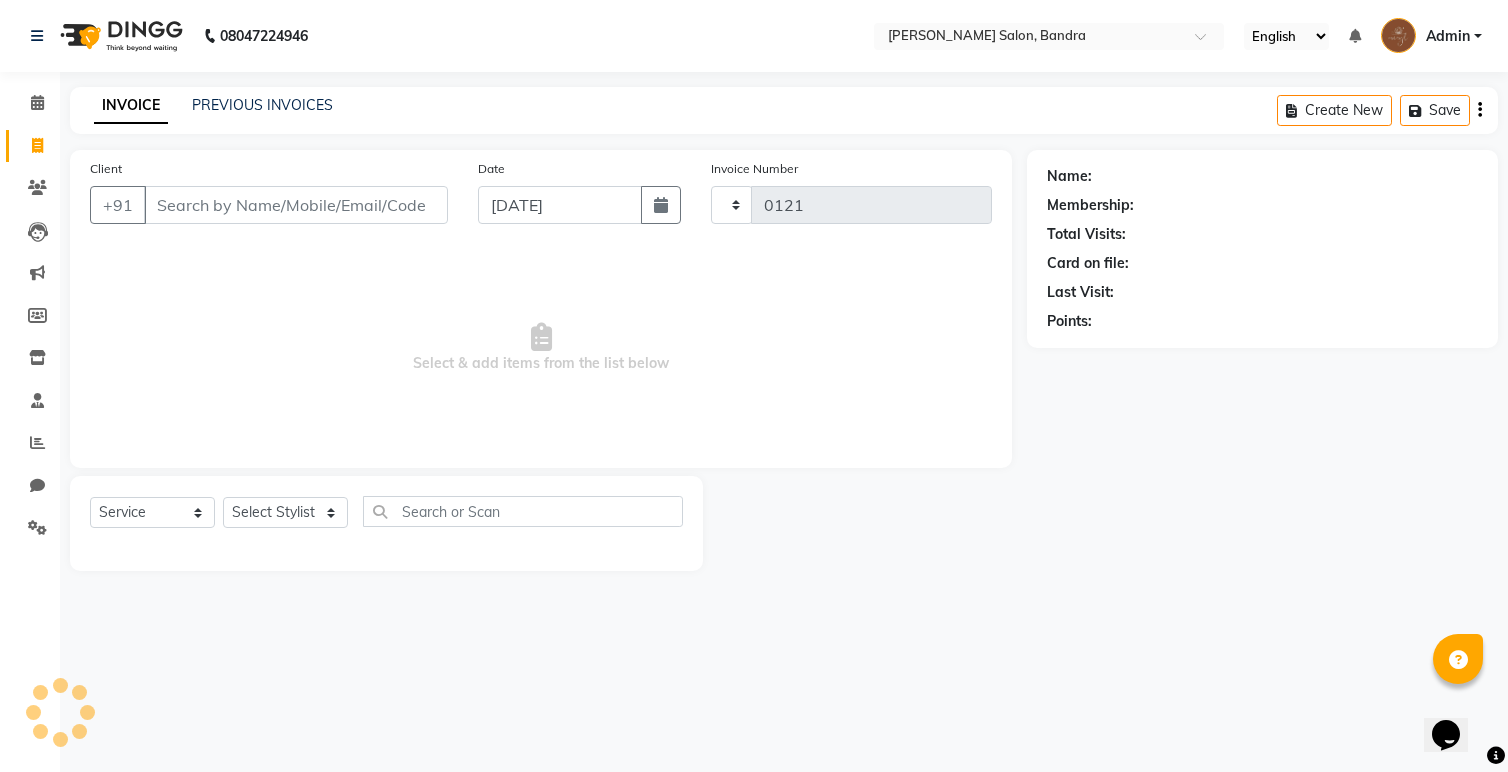 select on "7894" 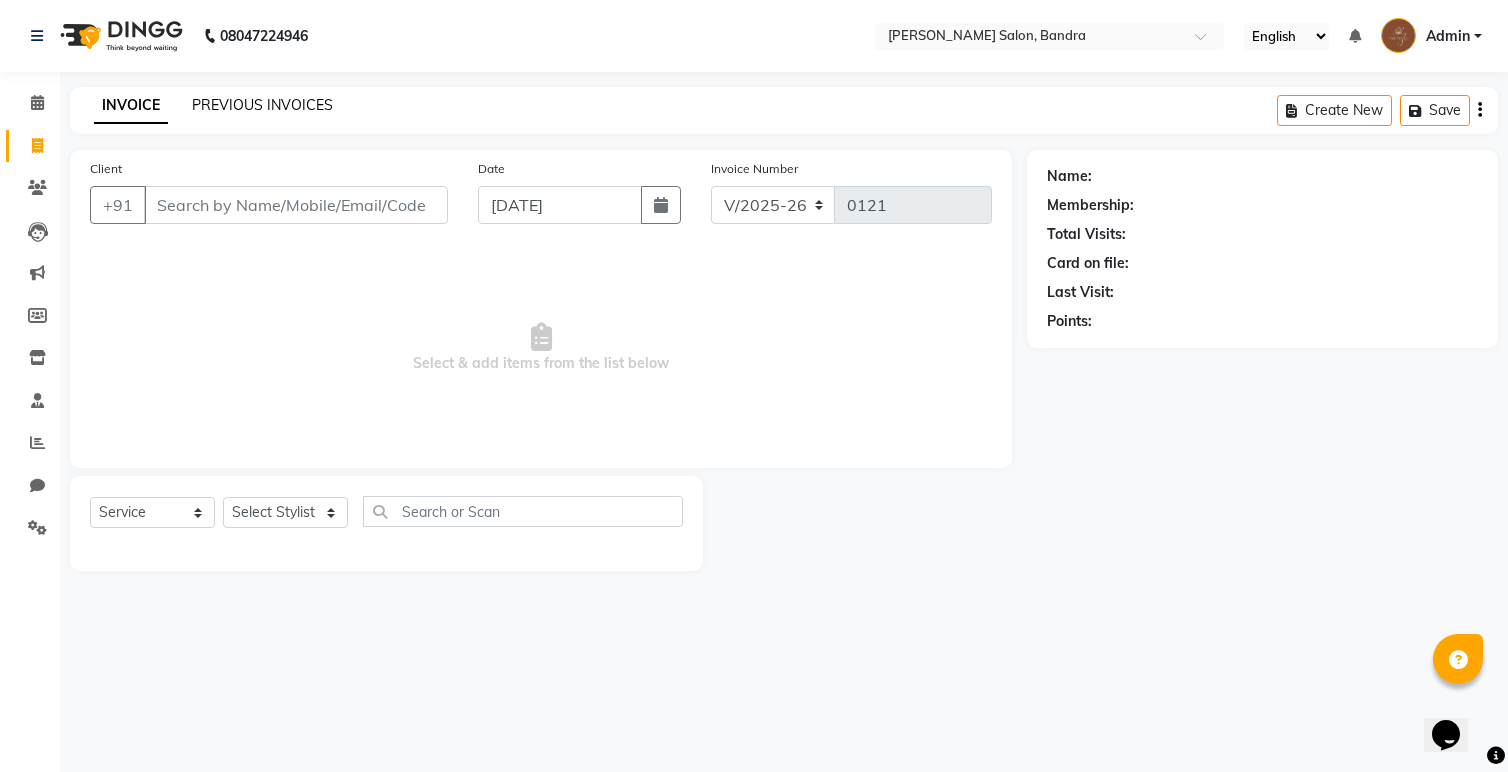 click on "PREVIOUS INVOICES" 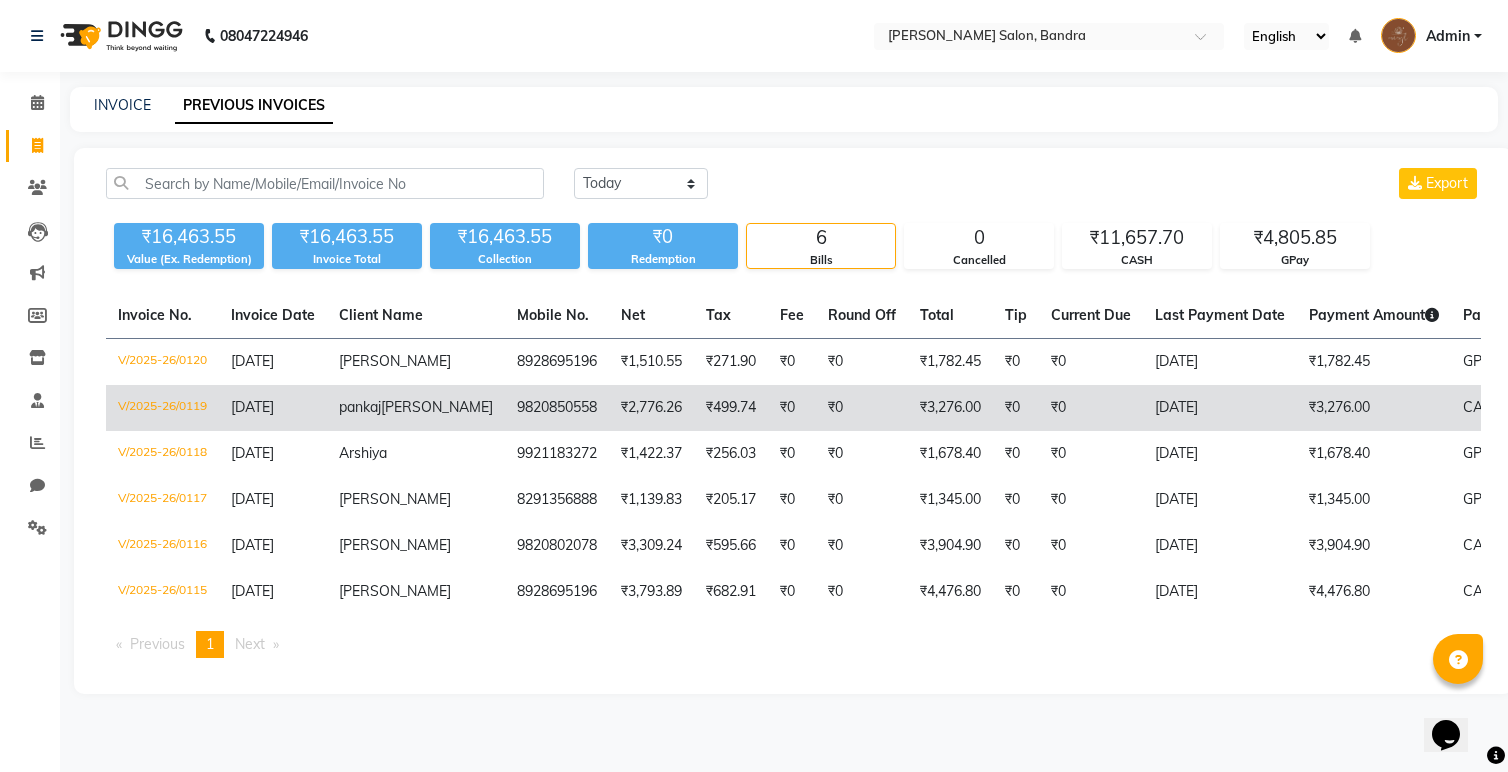 click on "Hardasani" 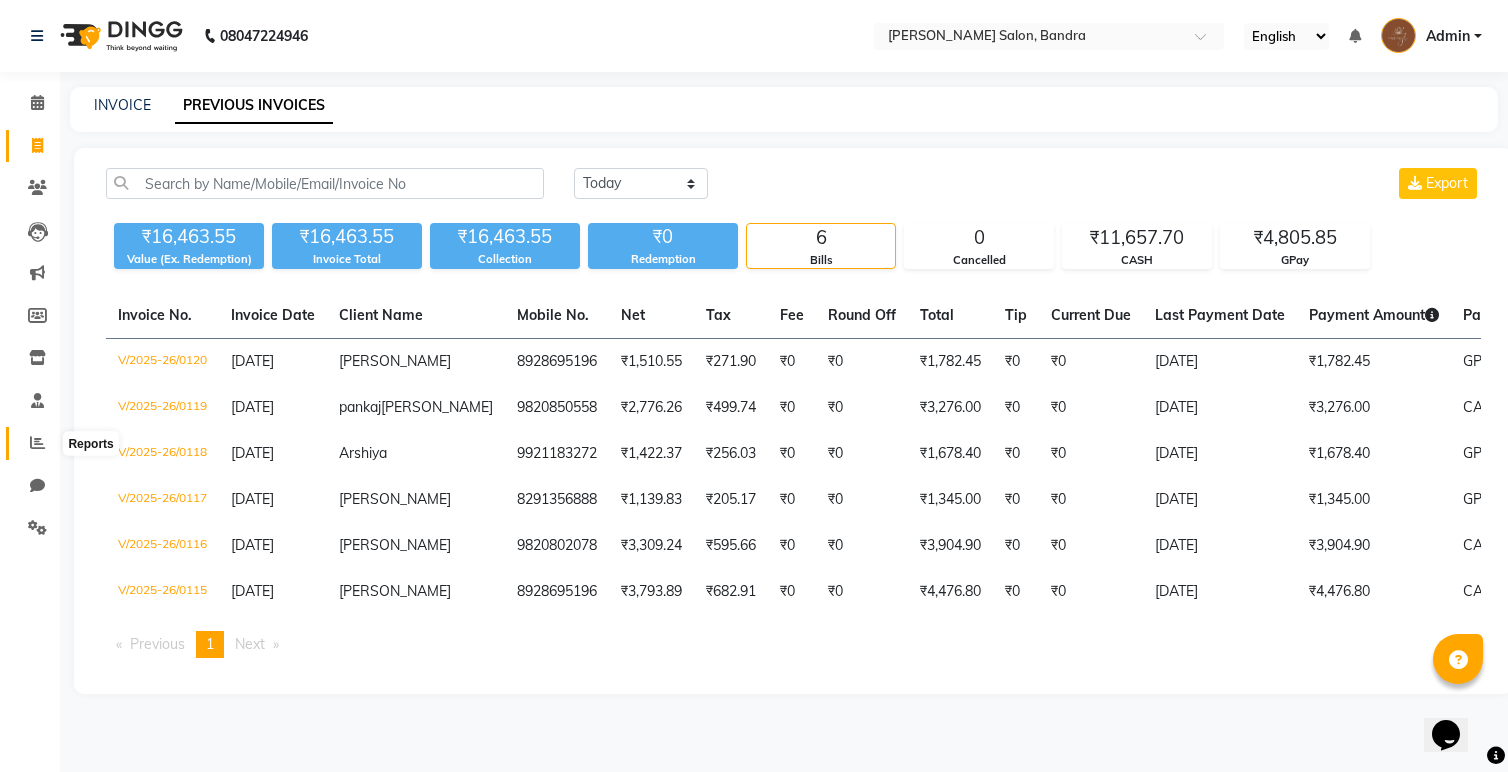 click 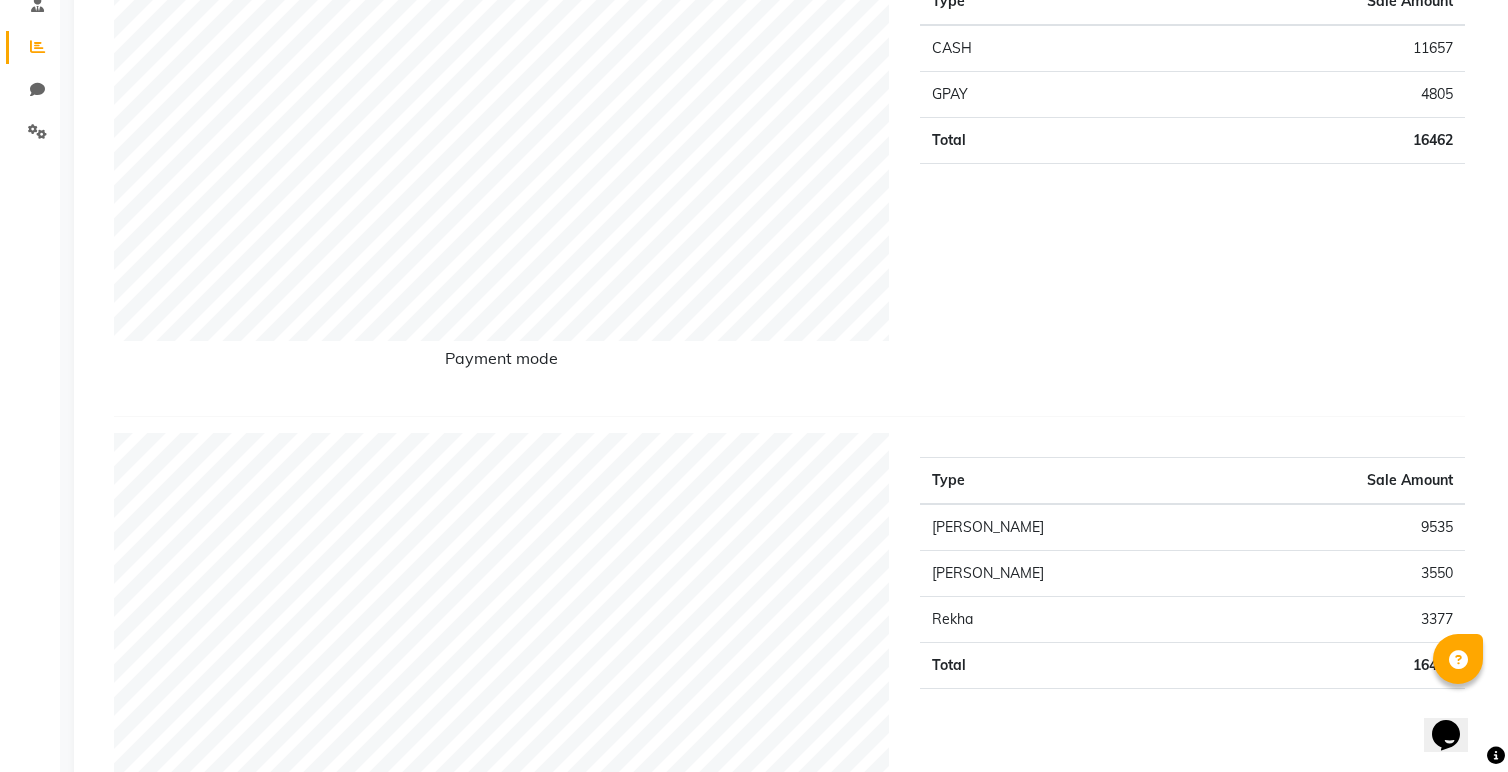 scroll, scrollTop: 0, scrollLeft: 0, axis: both 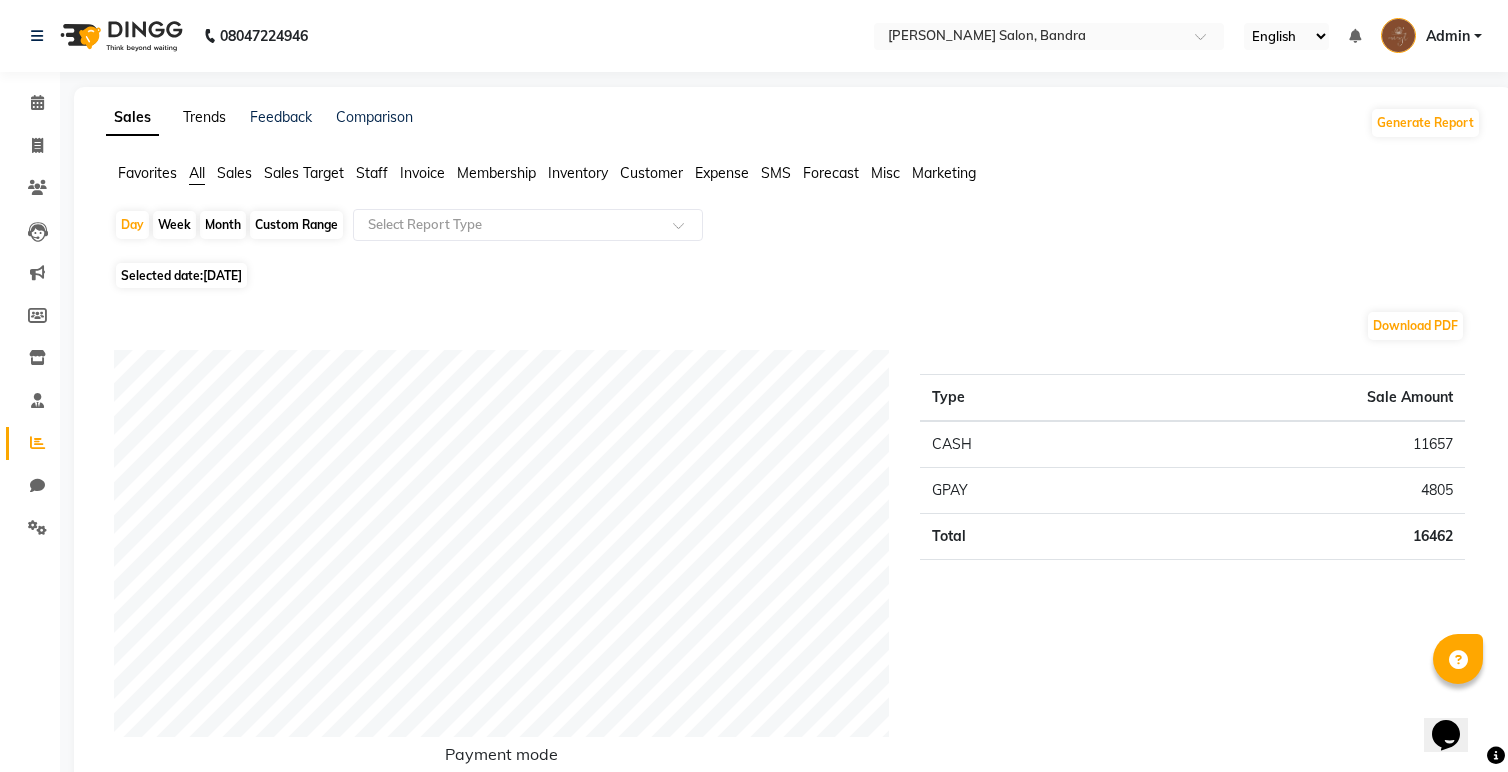 click on "Trends" 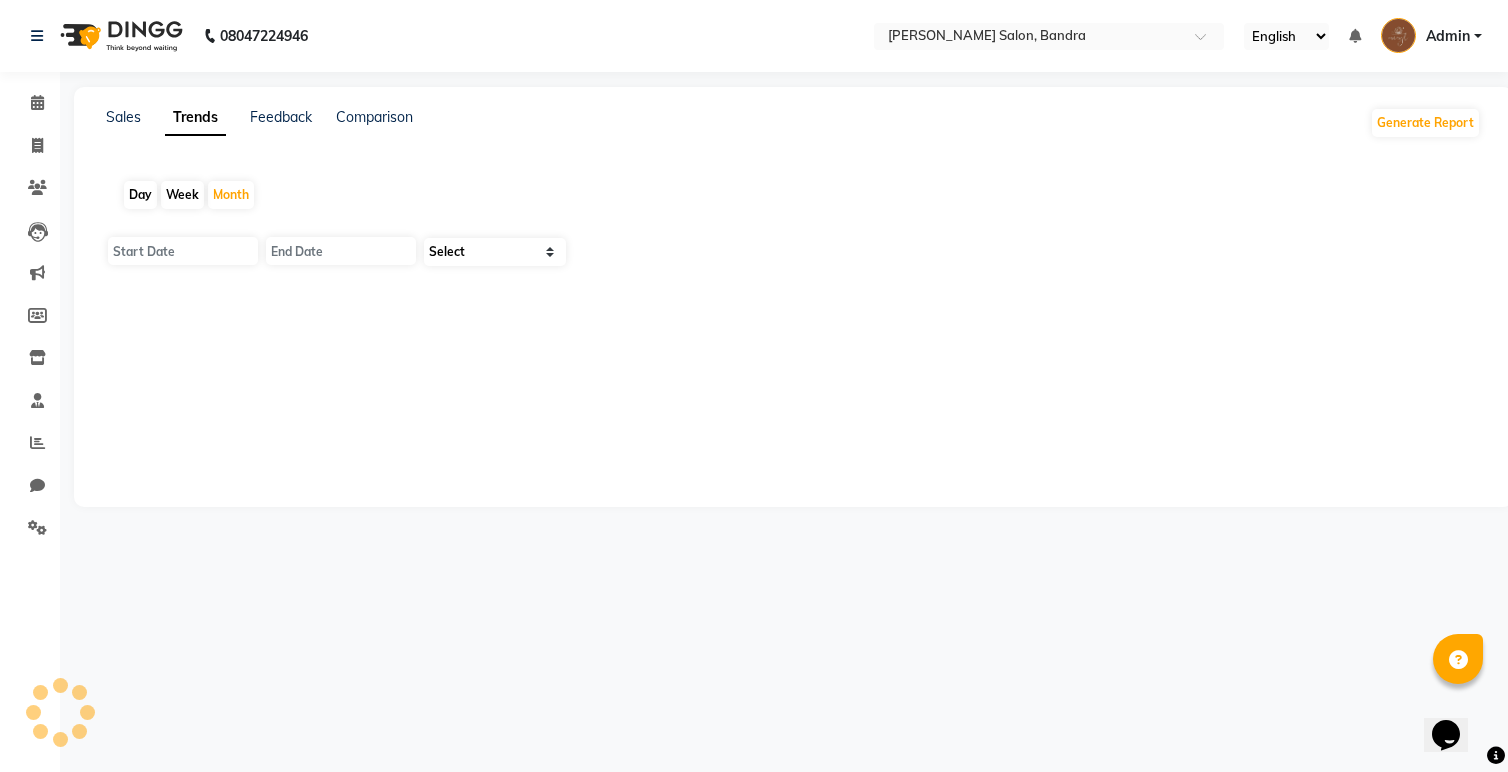 type on "01-07-2025" 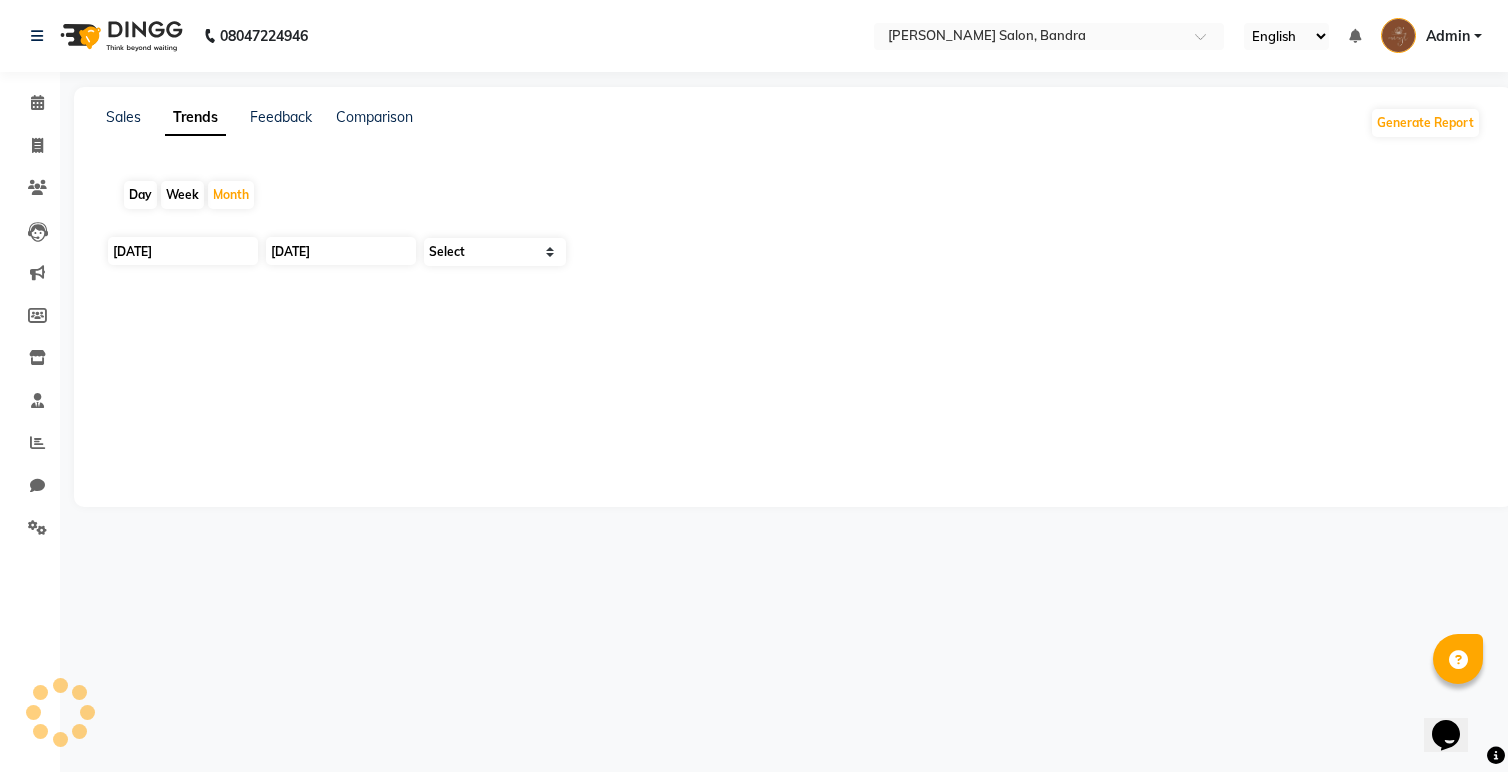select on "by_client" 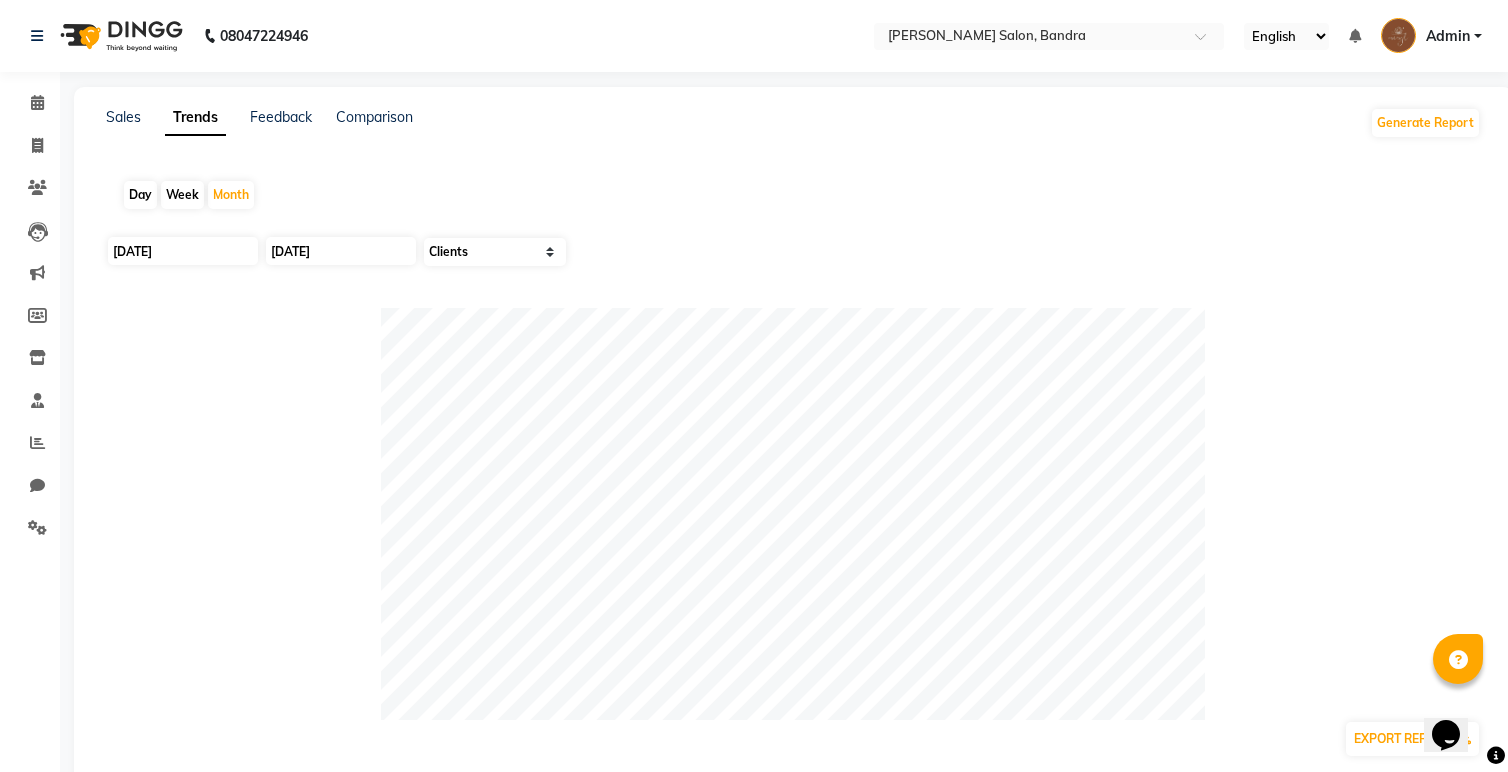 click on "Sales Trends Feedback Comparison" 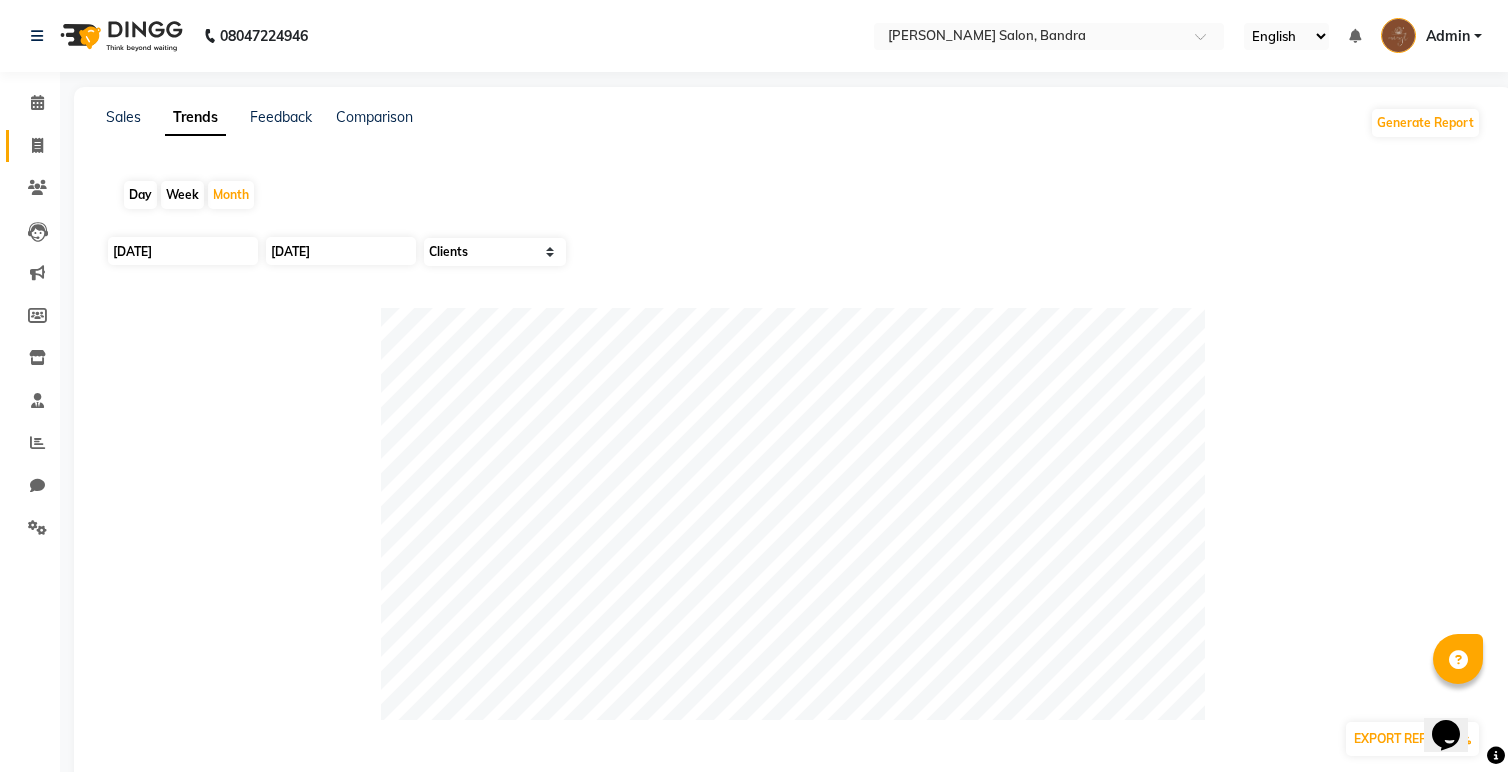 click 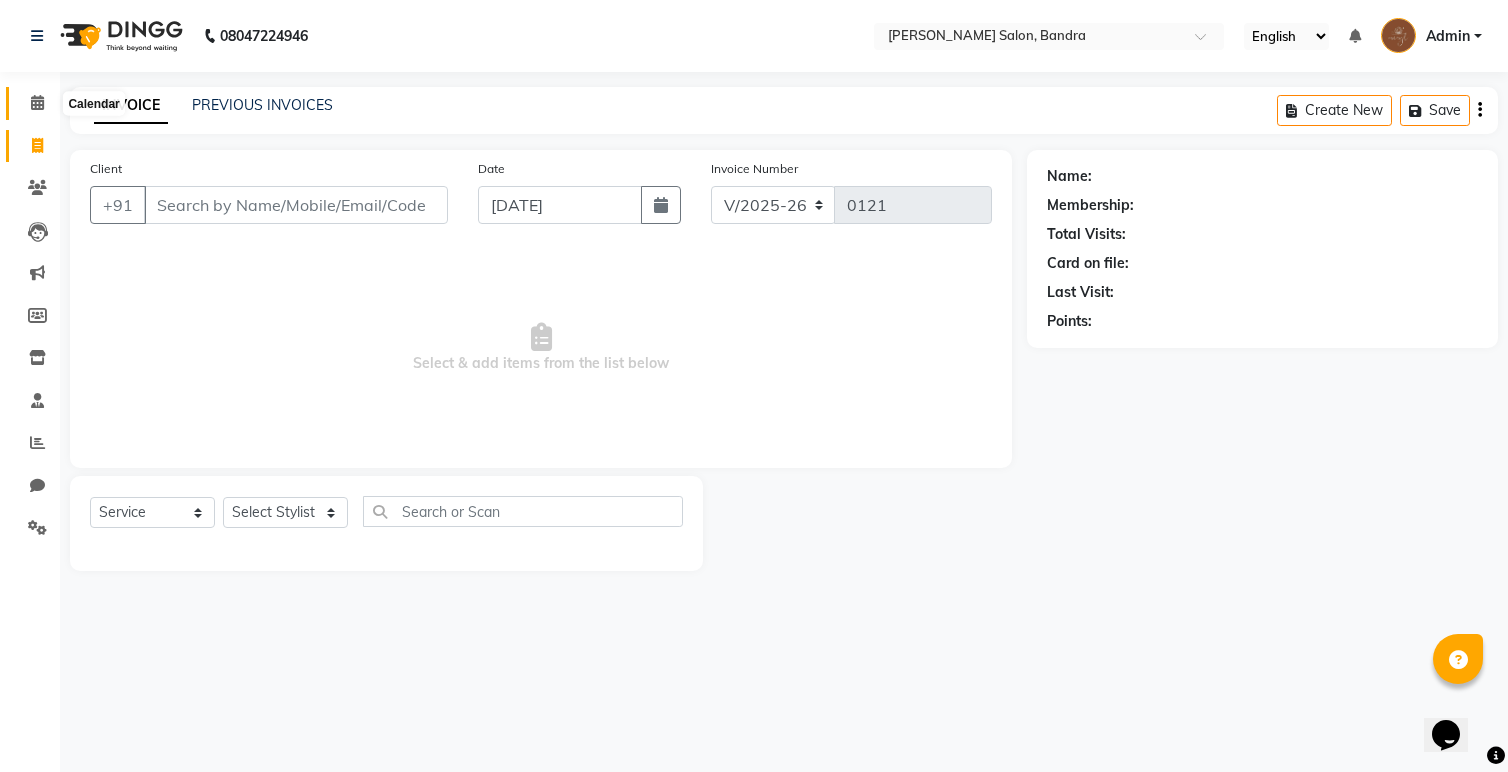 click 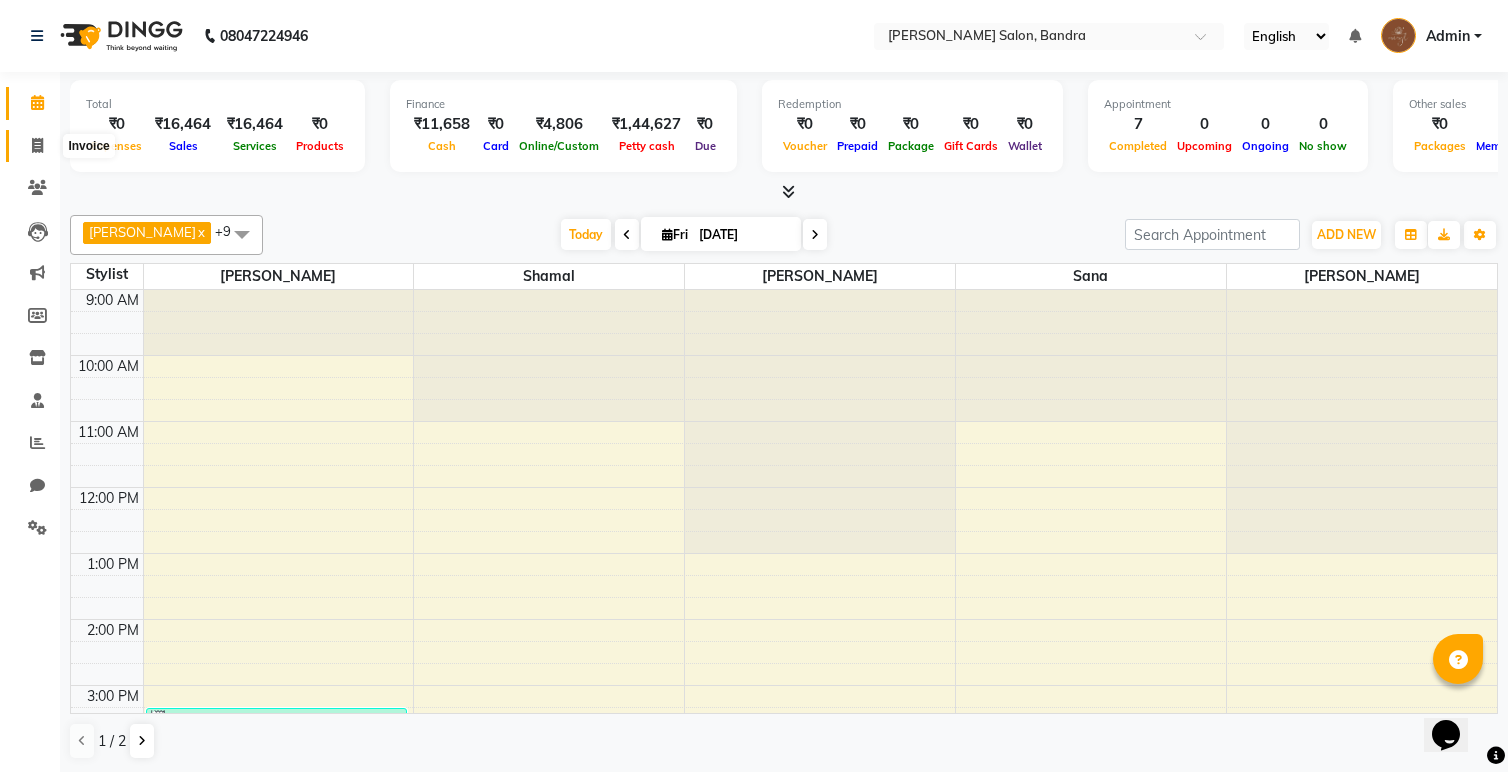 click 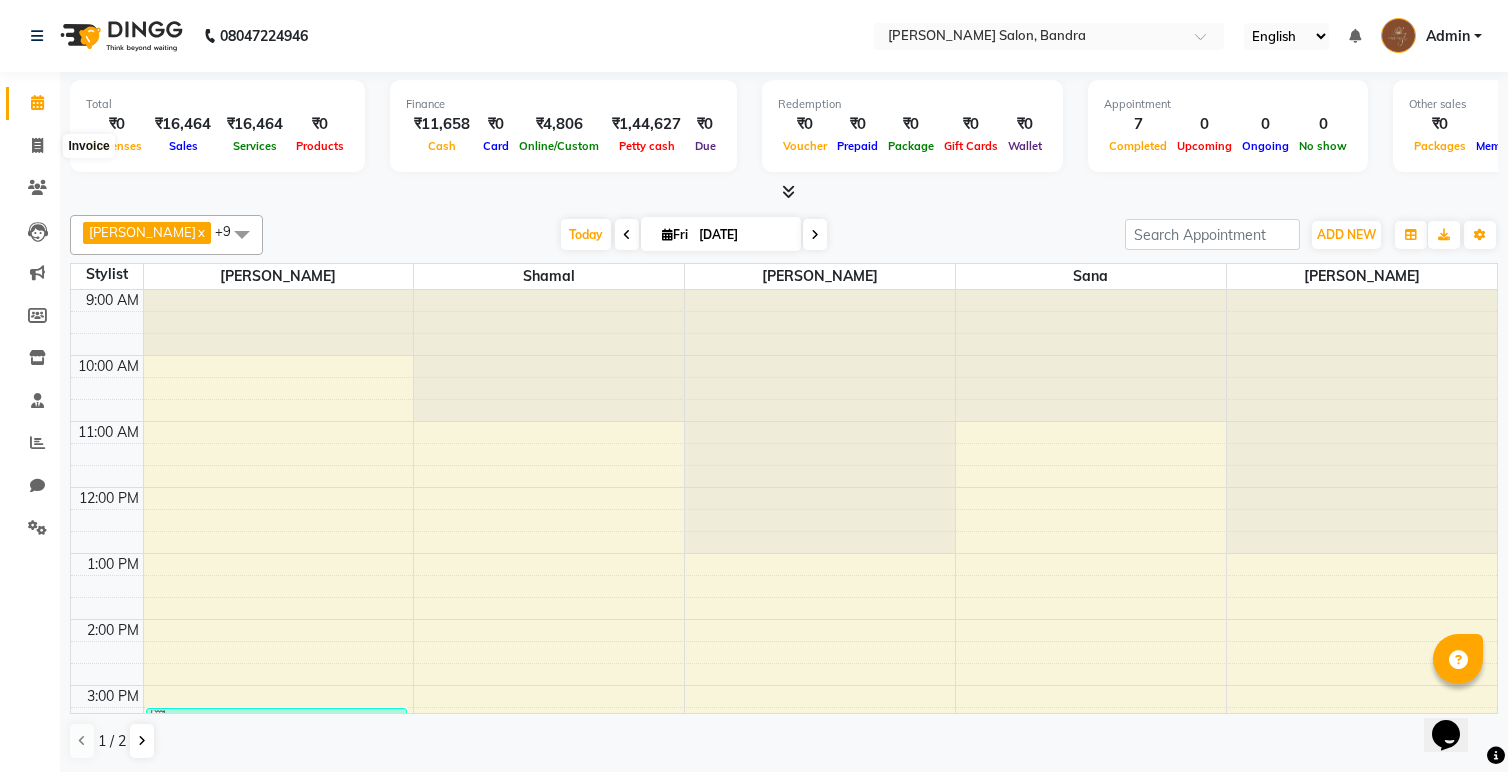 select on "7894" 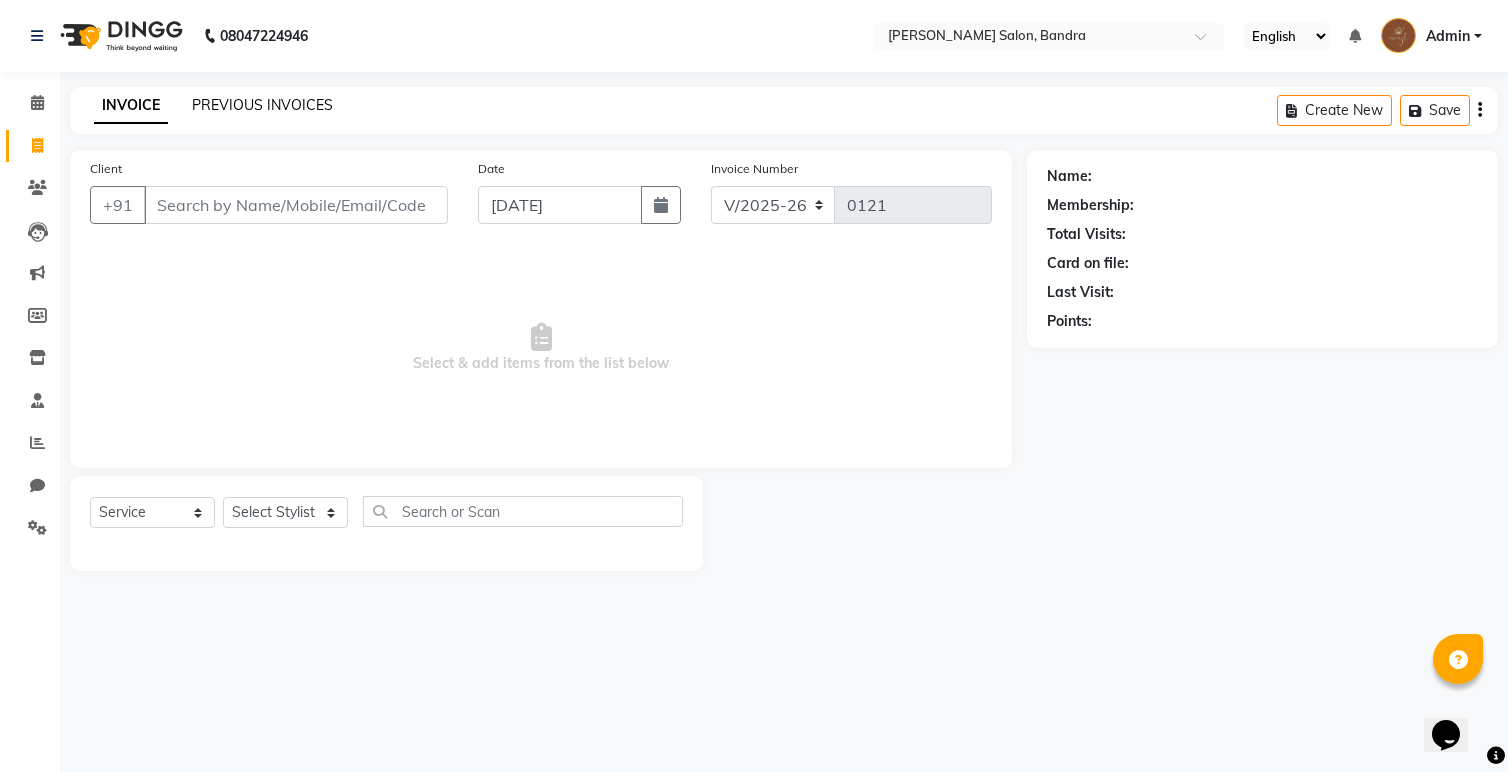 click on "PREVIOUS INVOICES" 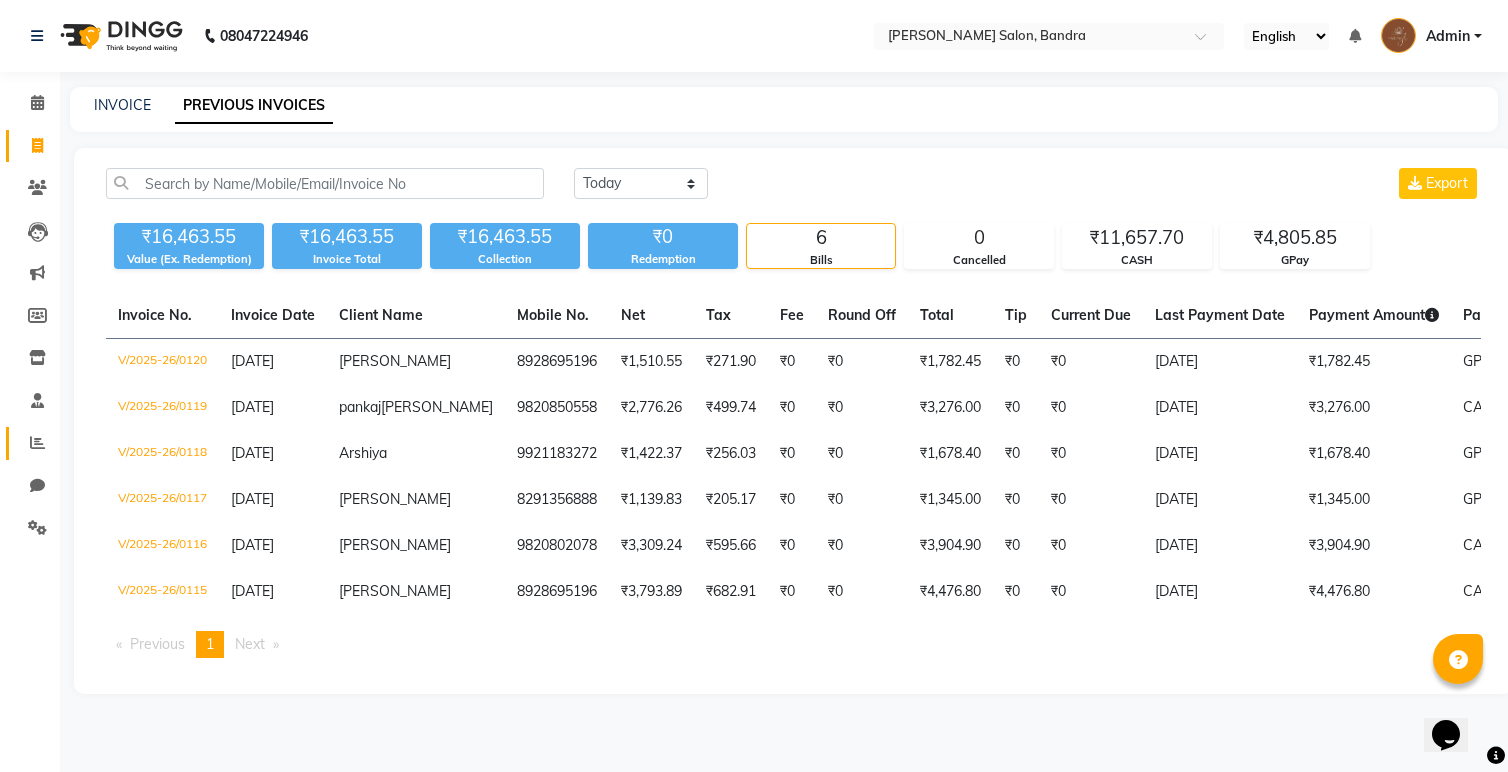 click 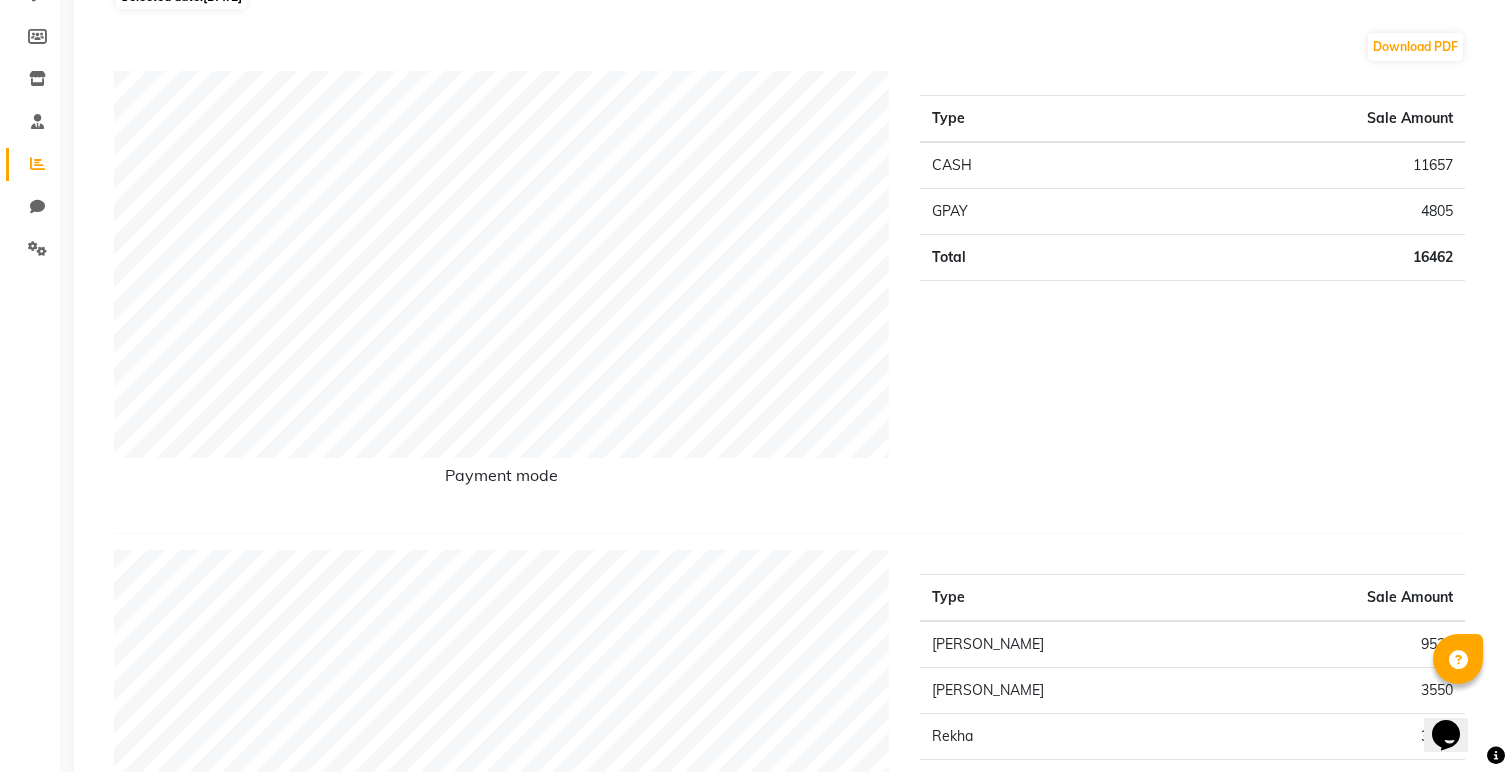 scroll, scrollTop: 0, scrollLeft: 0, axis: both 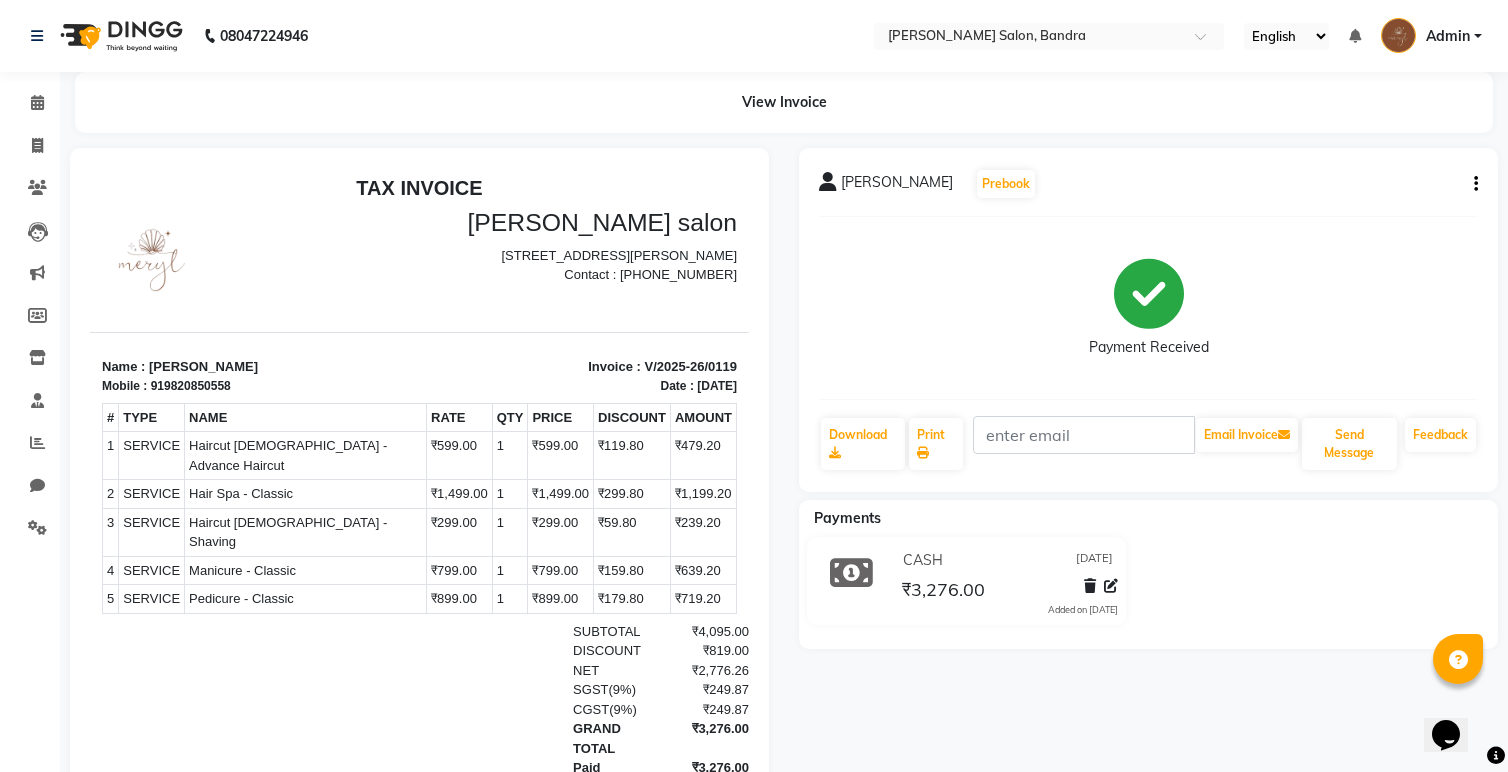 drag, startPoint x: 150, startPoint y: 366, endPoint x: 278, endPoint y: 369, distance: 128.03516 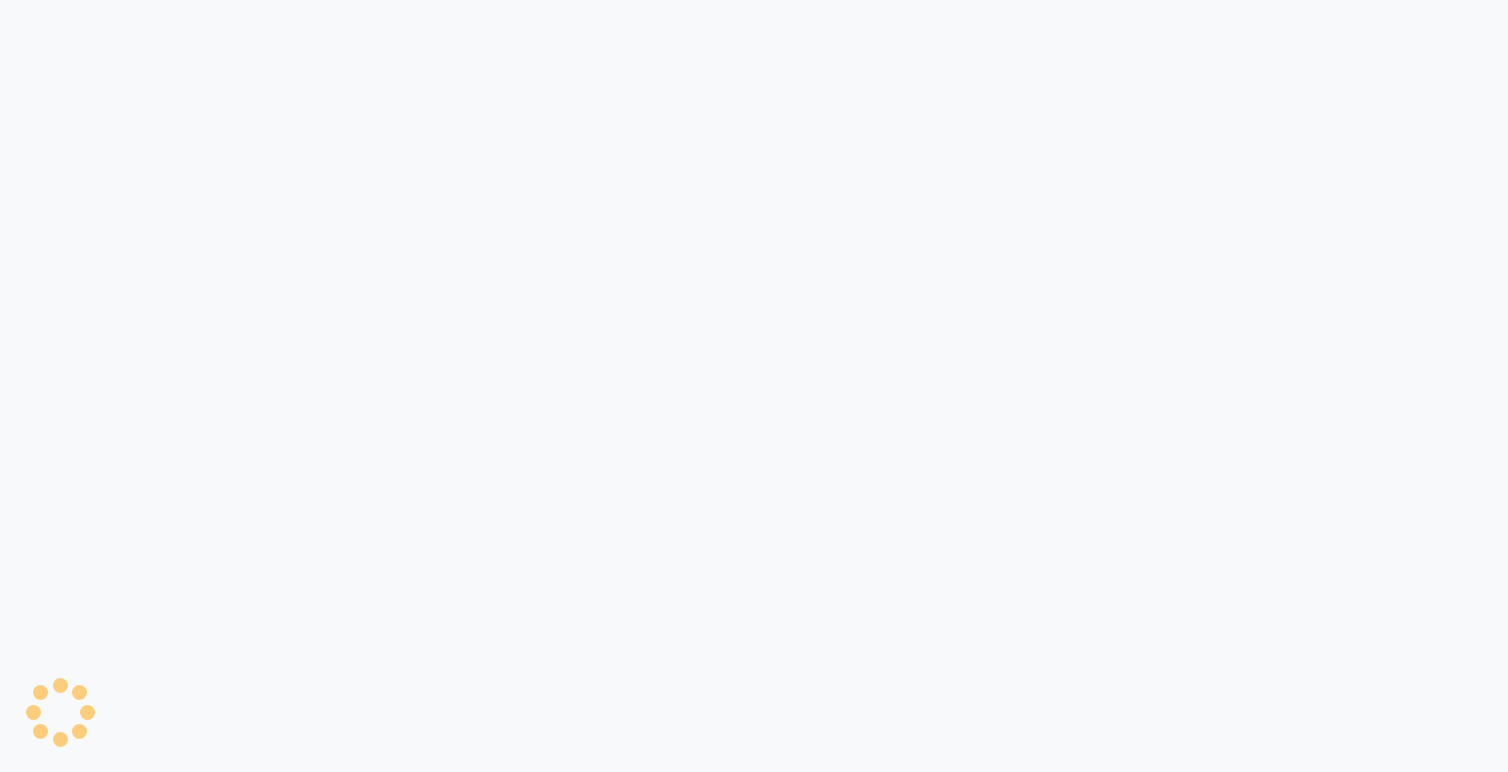 scroll, scrollTop: 0, scrollLeft: 0, axis: both 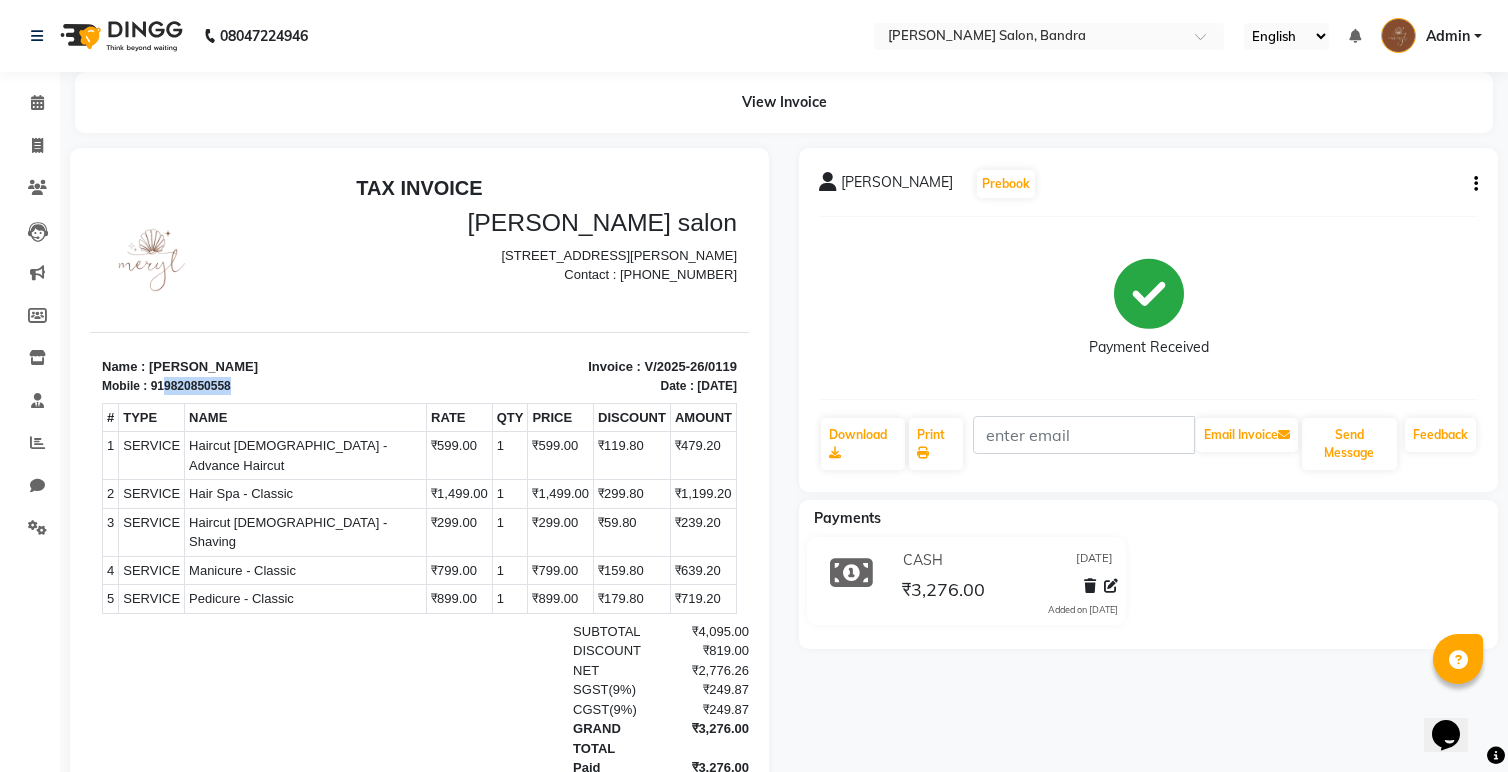 drag, startPoint x: 166, startPoint y: 384, endPoint x: 256, endPoint y: 378, distance: 90.199776 